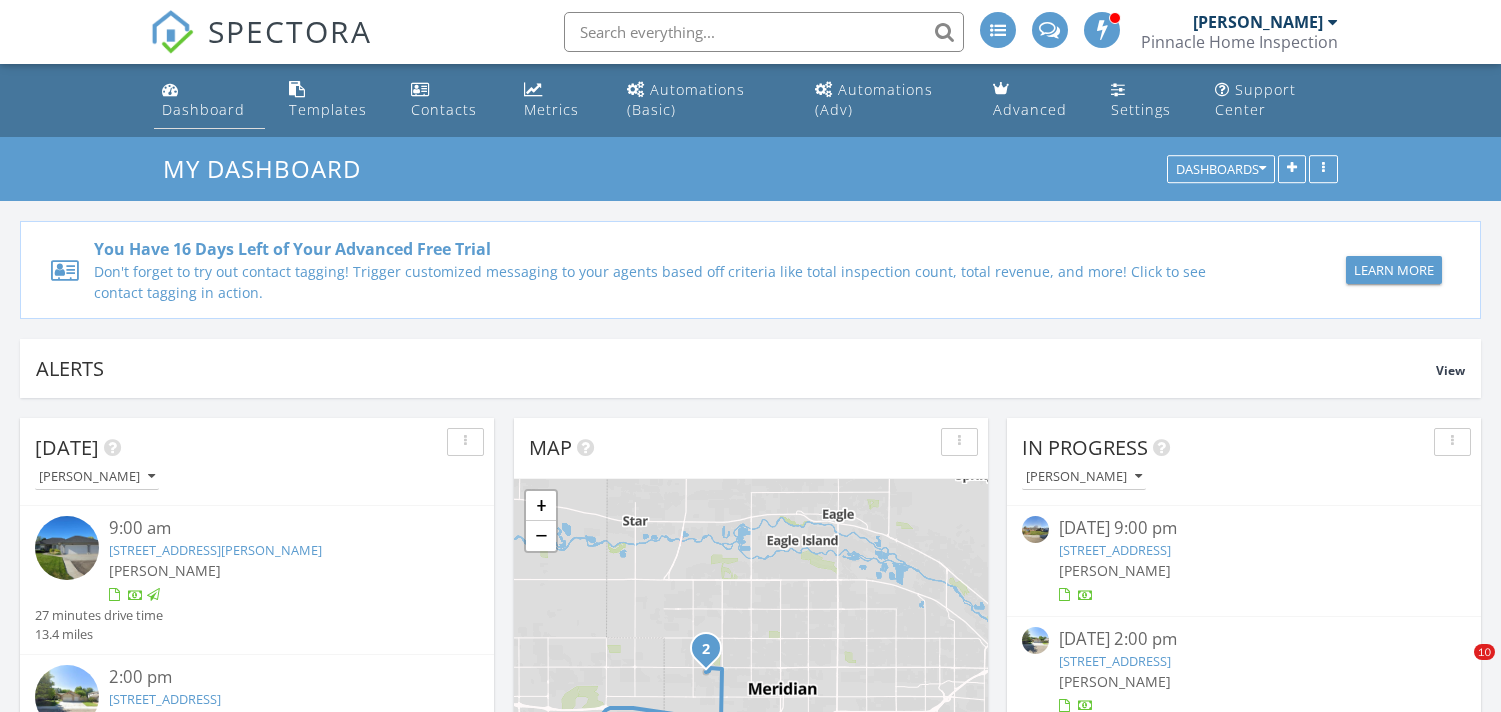 scroll, scrollTop: 0, scrollLeft: 0, axis: both 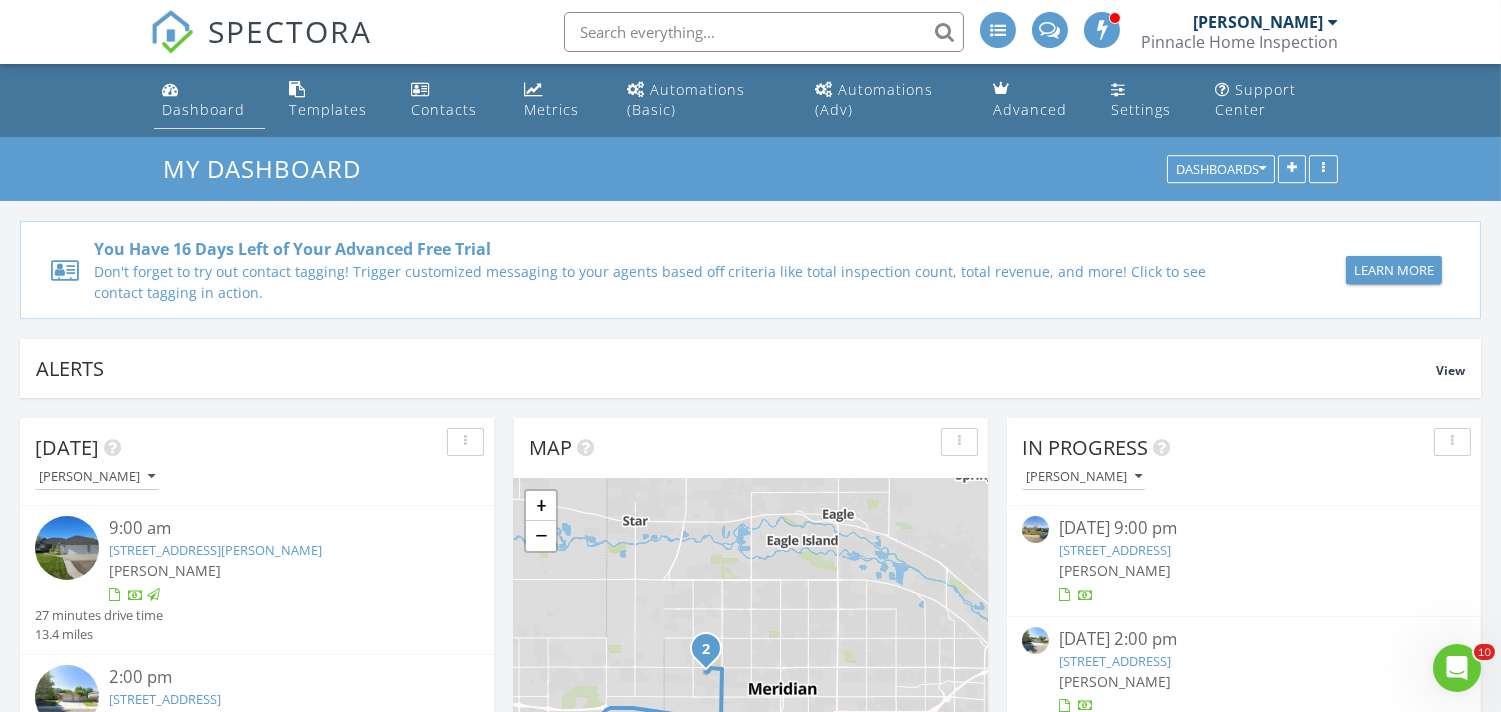 click on "Dashboard" at bounding box center [203, 109] 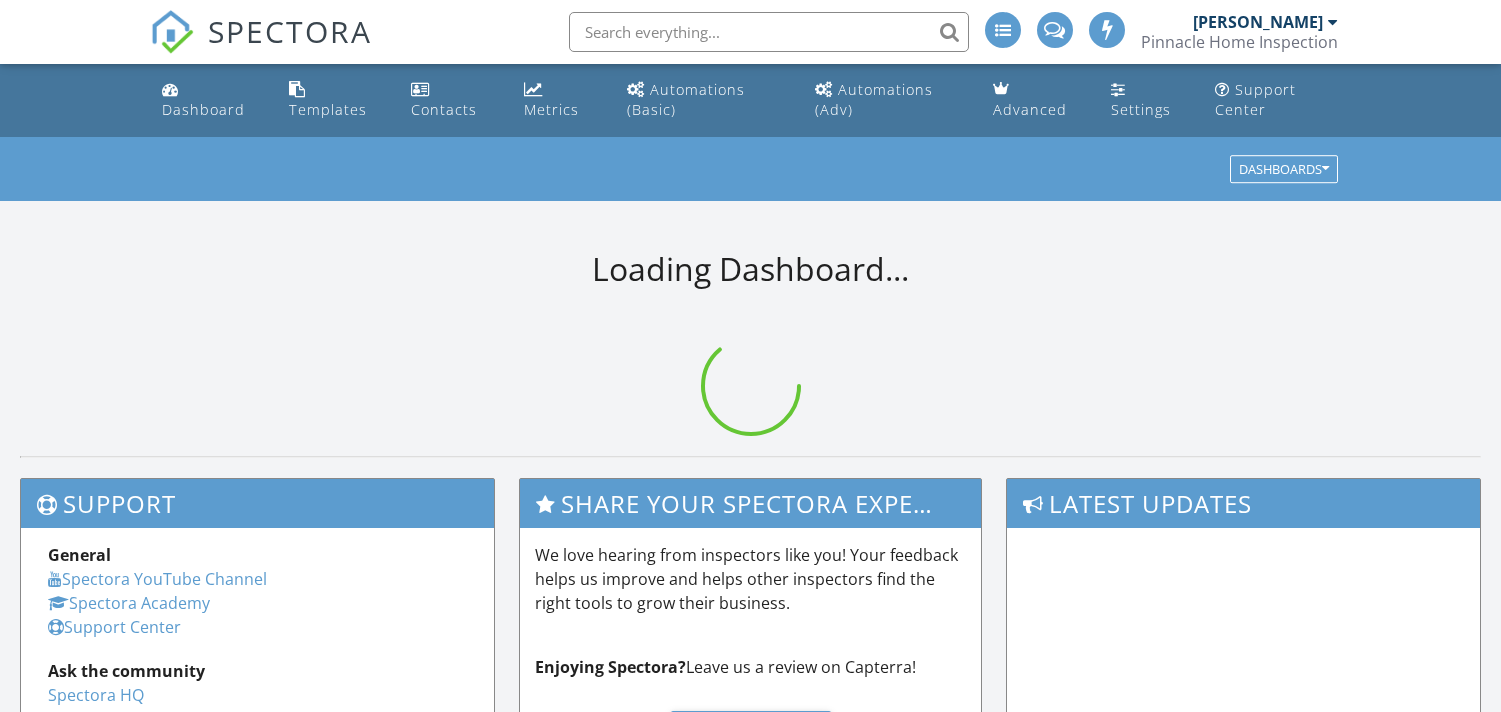 scroll, scrollTop: 0, scrollLeft: 0, axis: both 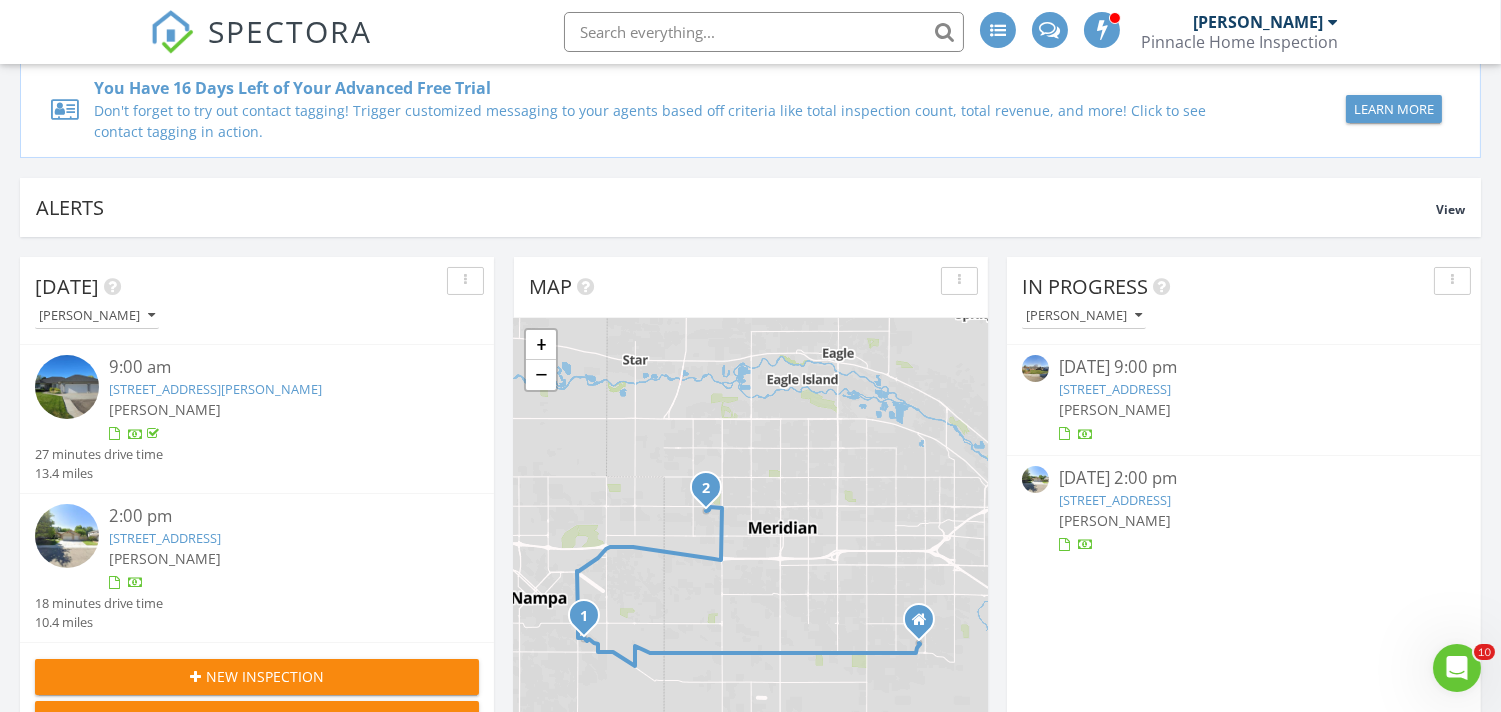 click on "4089 W Blue Creek Dr, Meridian, ID 83642" at bounding box center [165, 538] 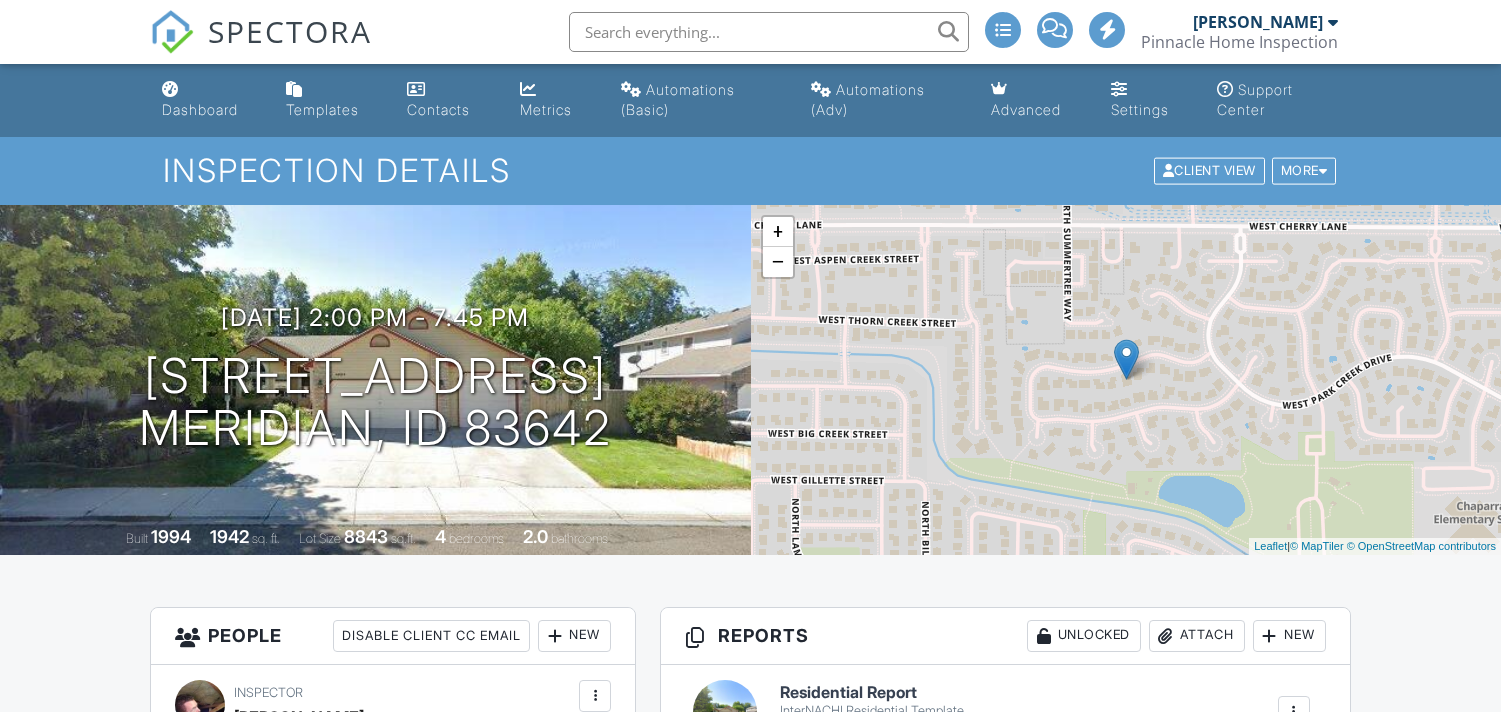 scroll, scrollTop: 0, scrollLeft: 0, axis: both 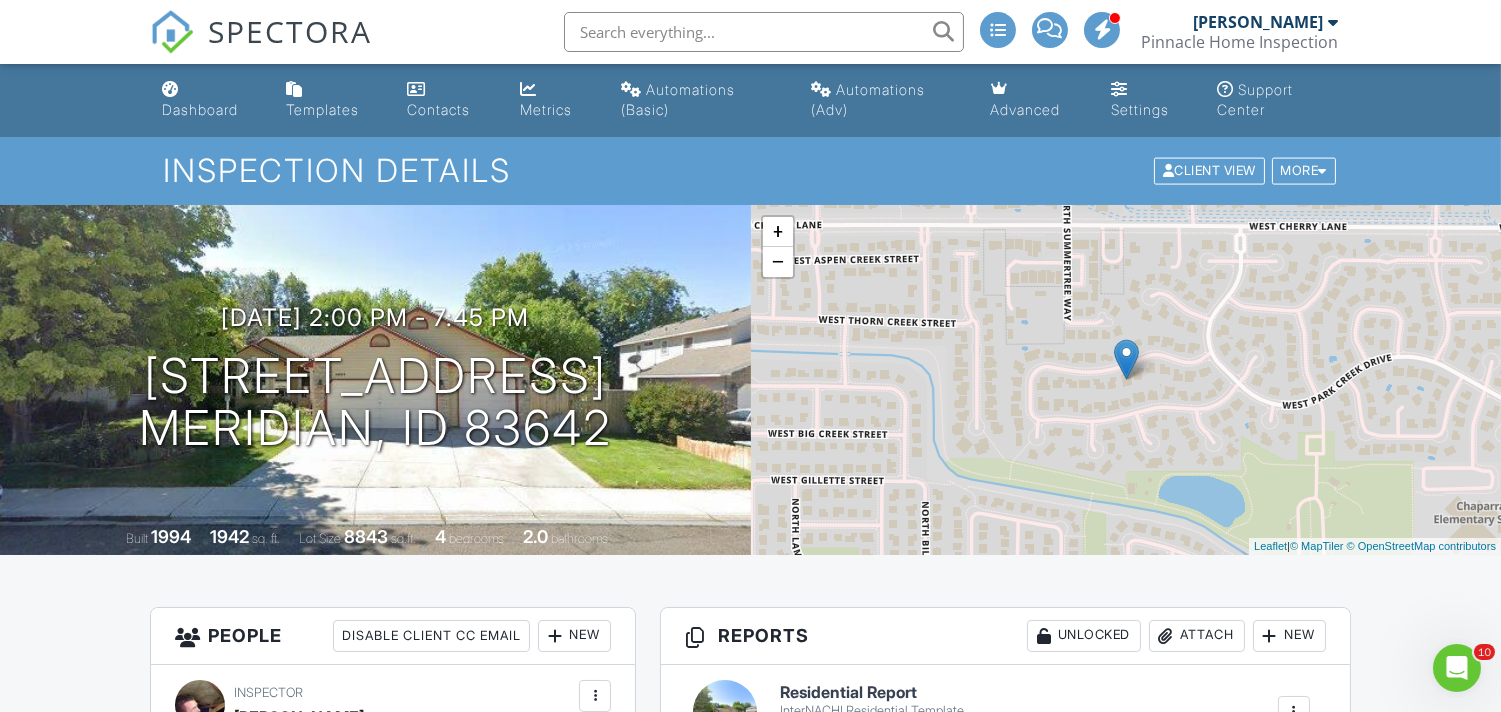 click on "SPECTORA
Dan Bennetts
Pinnacle Home Inspection
Role:
Inspector
Change Role
Dashboard
New Inspection
Inspections
Calendar
Template Editor
Contacts
Automations (Basic)
Automations (Adv)
Team
Metrics
Payments
Data Exports
Time Tracking
Billing
Conversations
Tasks
Reporting
Advanced
Equipment
Settings
What's New
Sign Out
Change Active Role
Your account has more than one possible role. Please choose how you'd like to view the site:
Company/Agency
City
Role
Dashboard
Templates
Contacts
Metrics
Automations (Basic)
Automations (Adv)
Advanced
Settings
Support Center" at bounding box center (750, 1650) 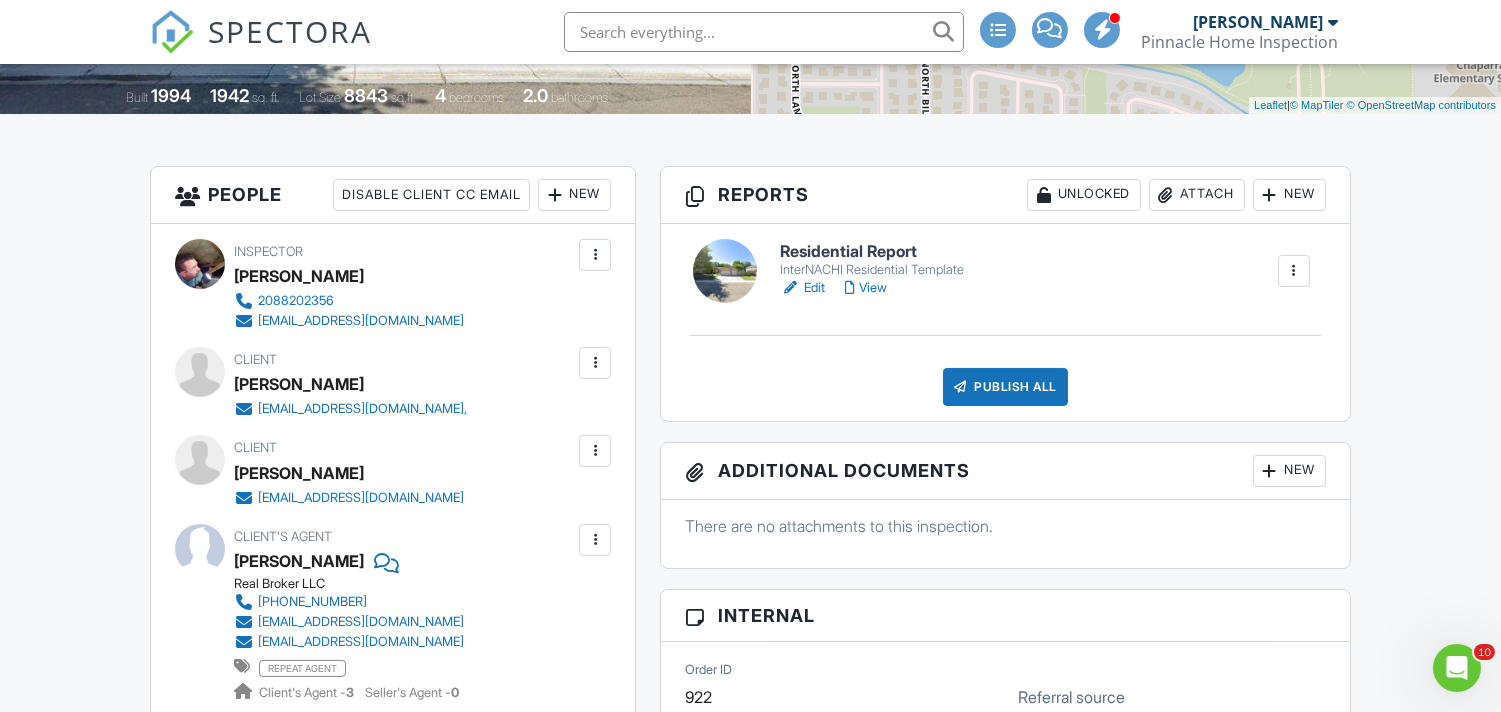click on "Edit" at bounding box center [802, 288] 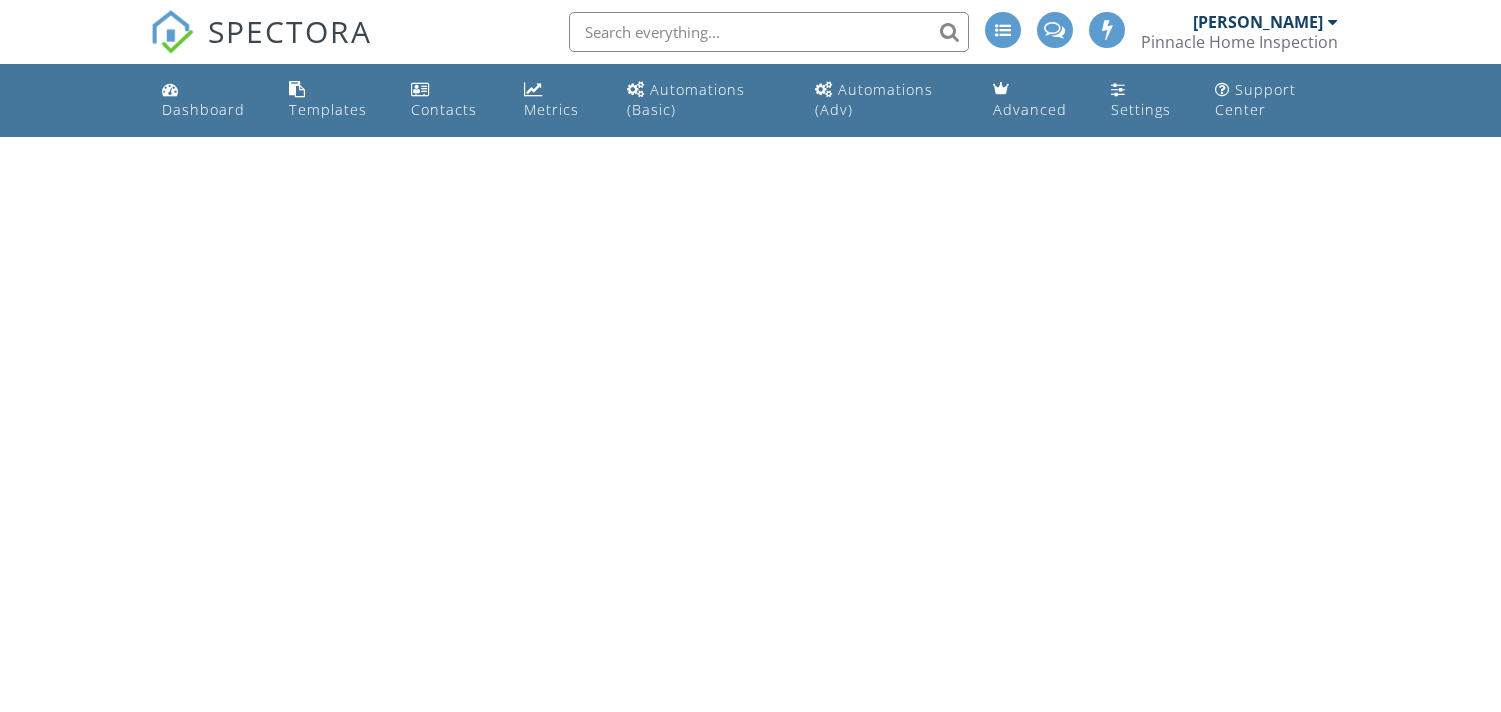 scroll, scrollTop: 0, scrollLeft: 0, axis: both 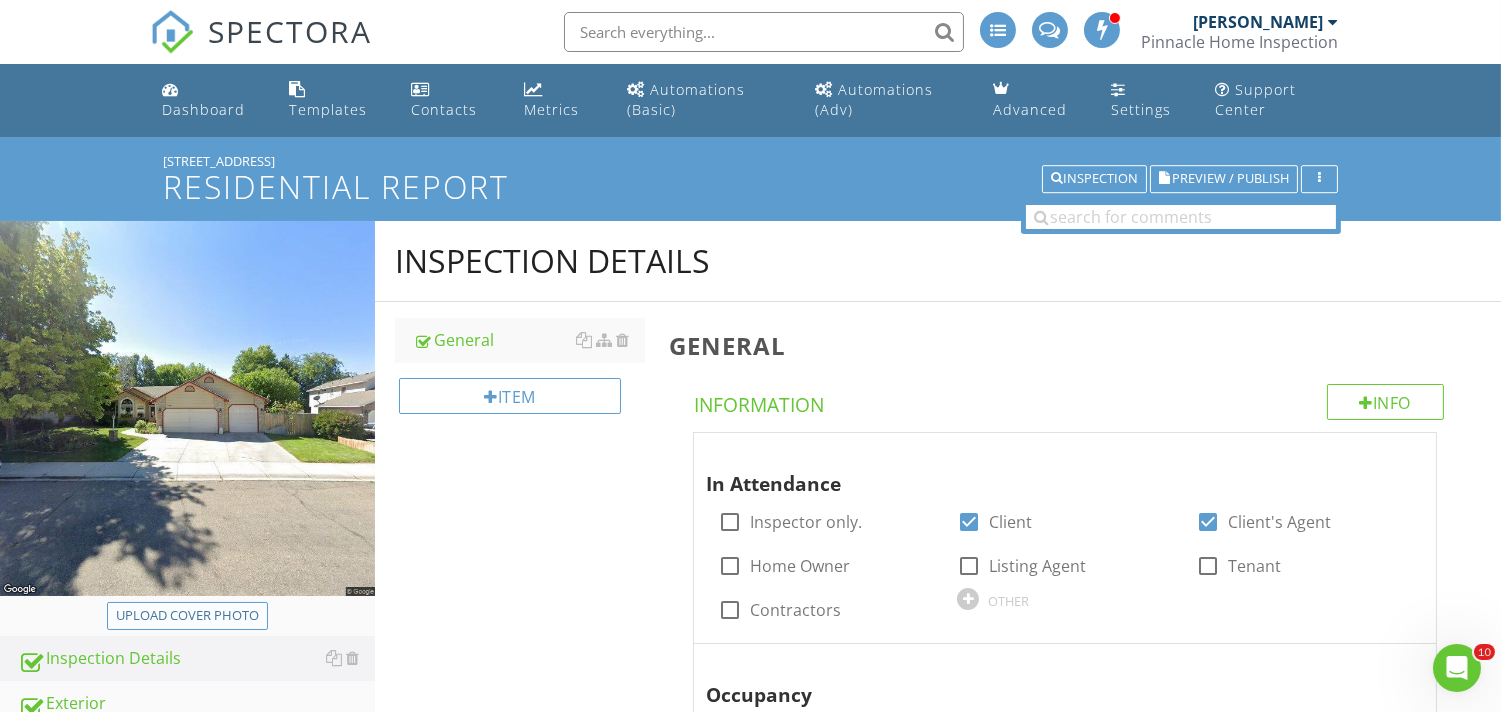 click on "Upload cover photo" at bounding box center (187, 616) 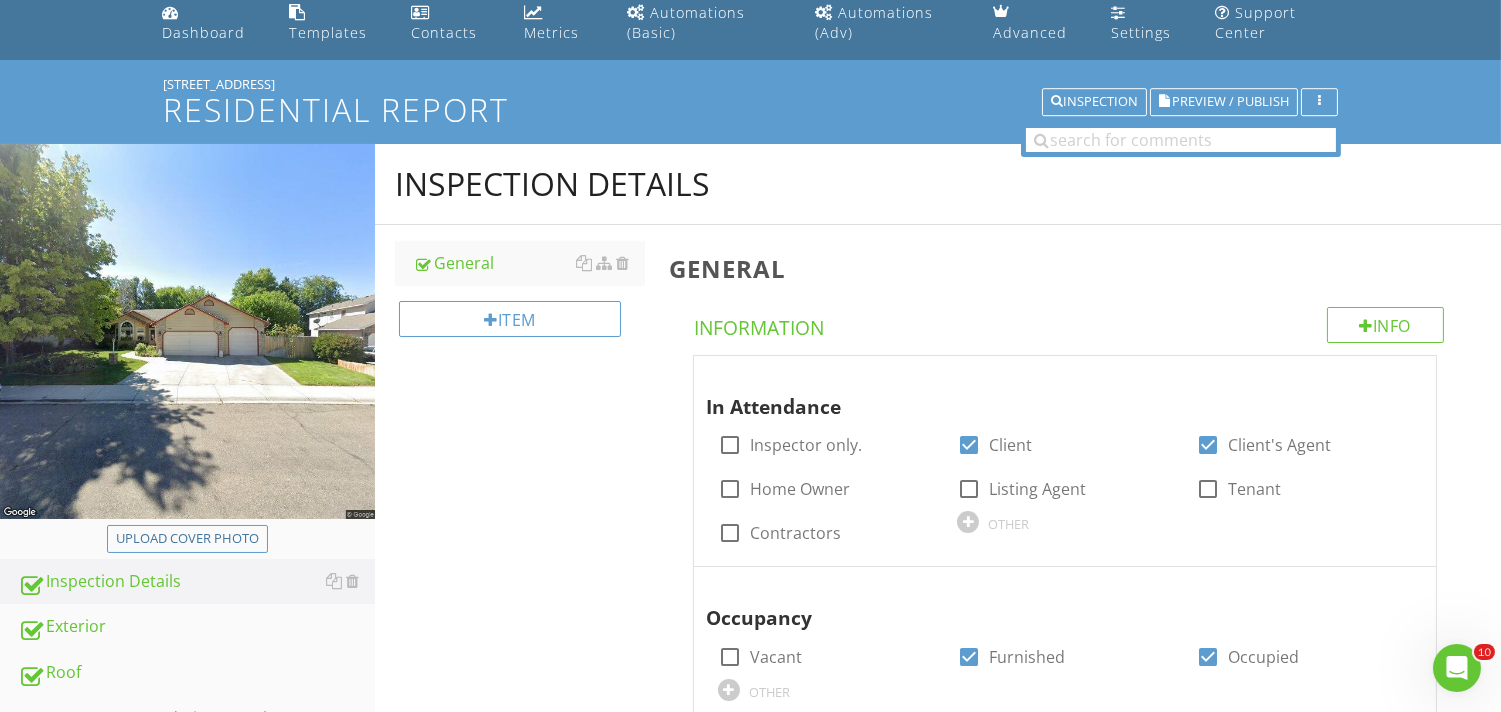 scroll, scrollTop: 0, scrollLeft: 0, axis: both 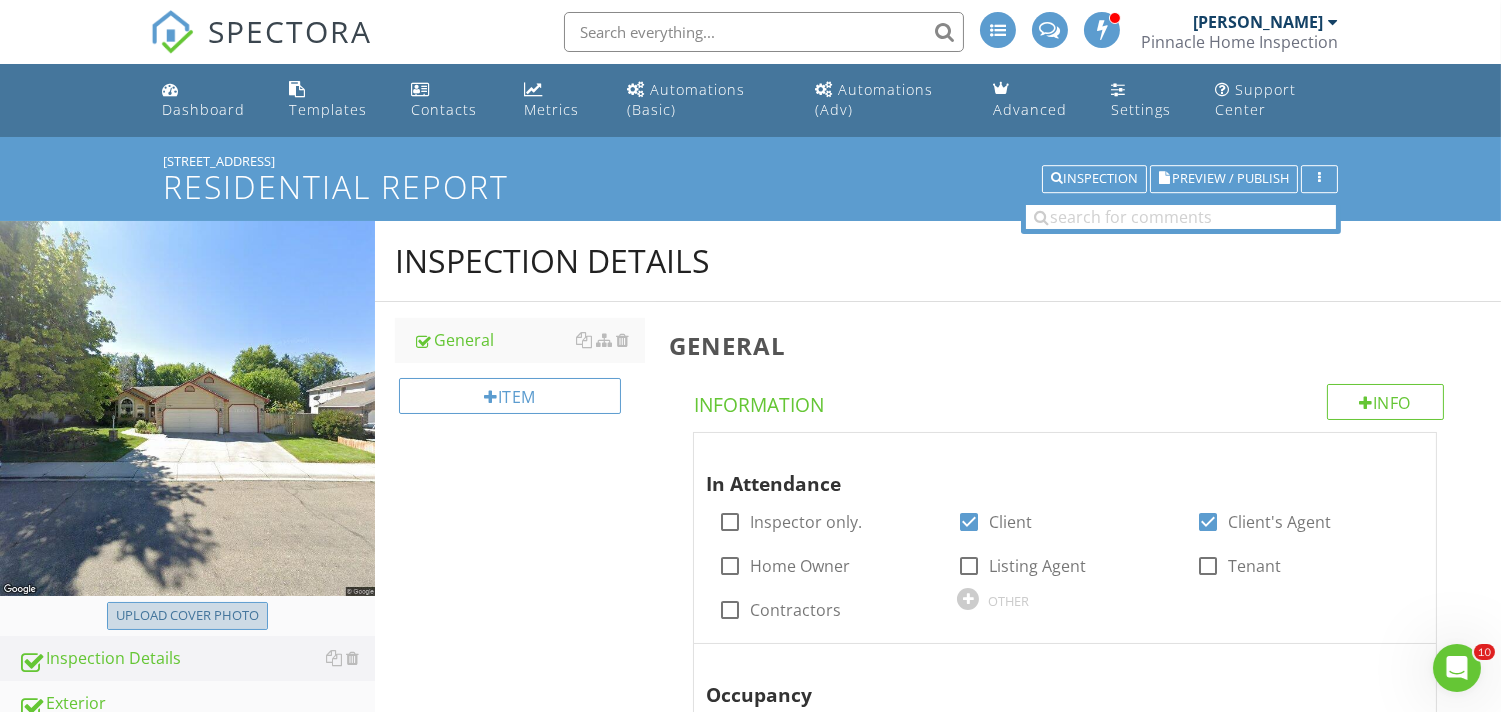 click on "Upload cover photo" at bounding box center [187, 616] 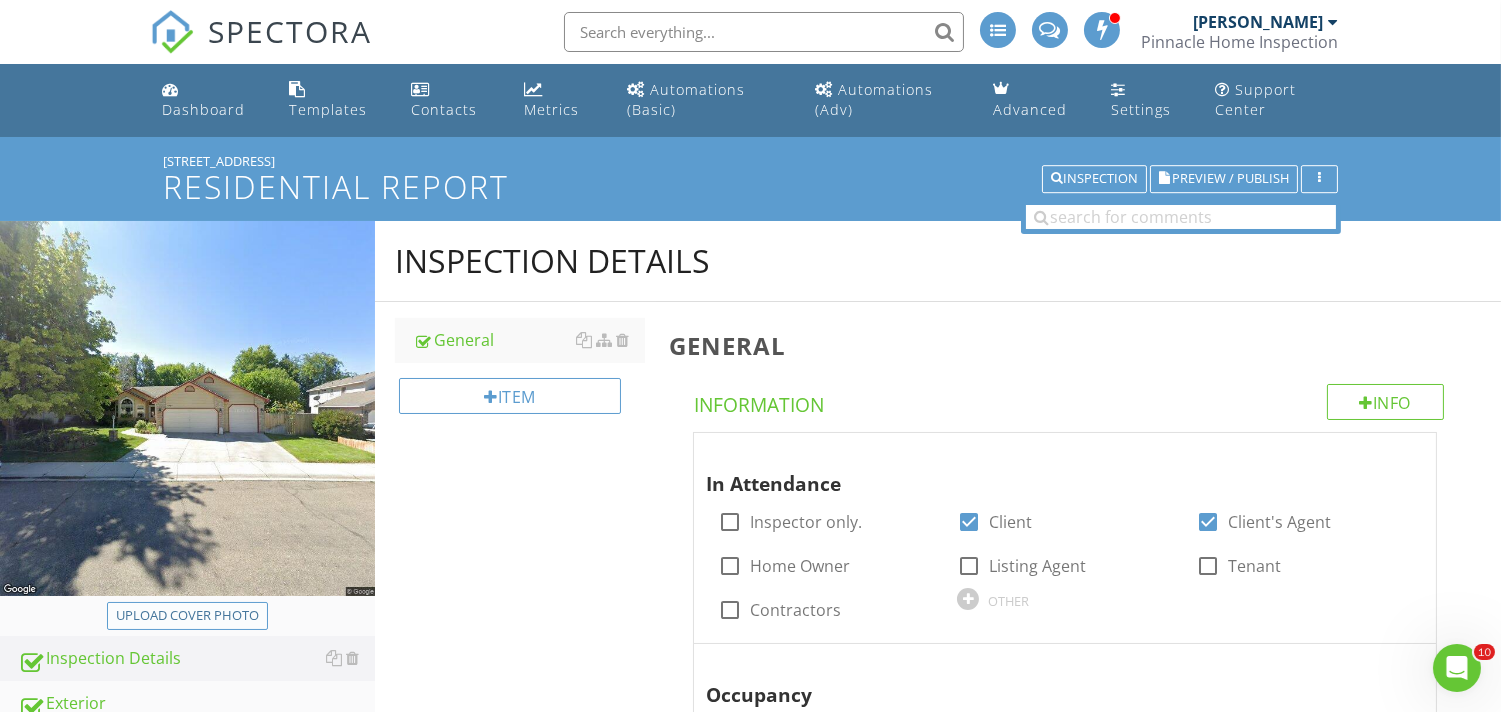type on "C:\fakepath\2025-6-10-1 (1).jpg" 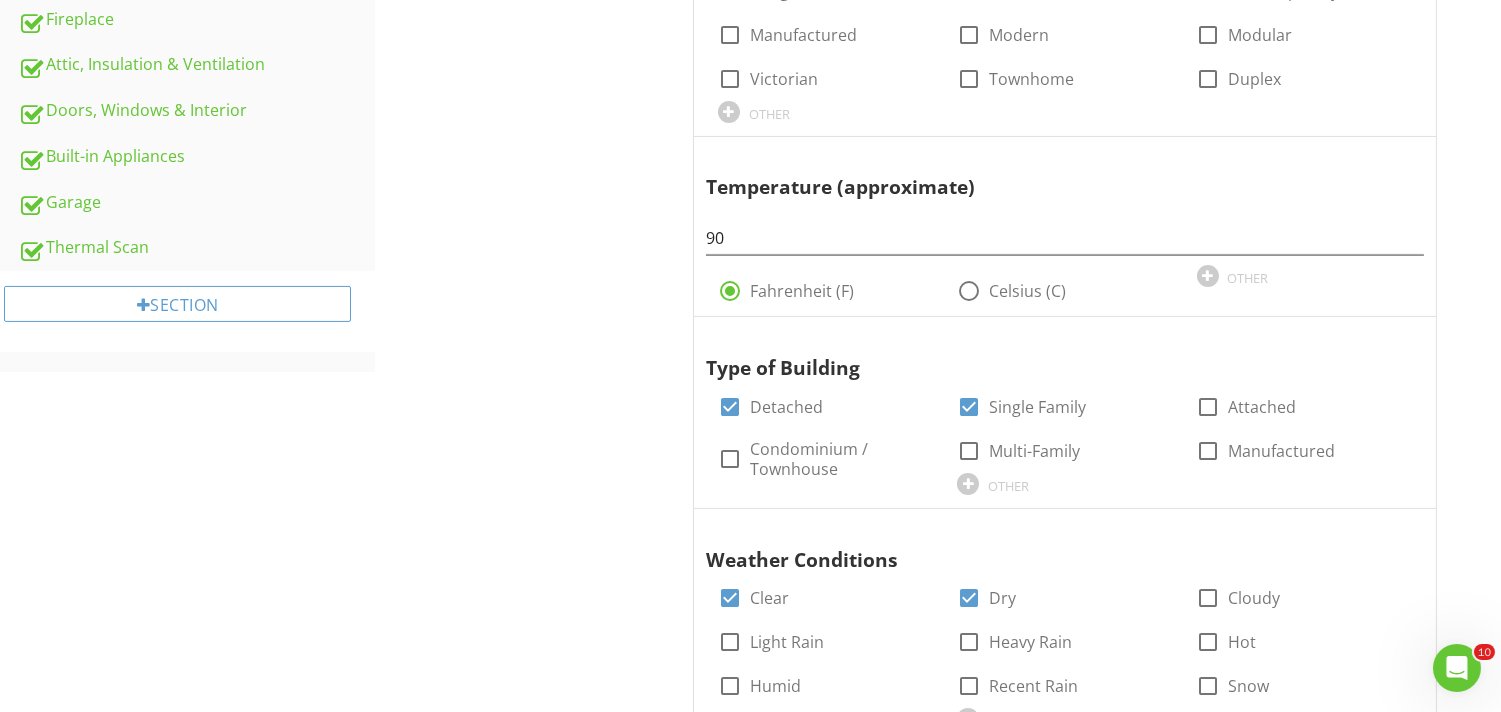 scroll, scrollTop: 930, scrollLeft: 0, axis: vertical 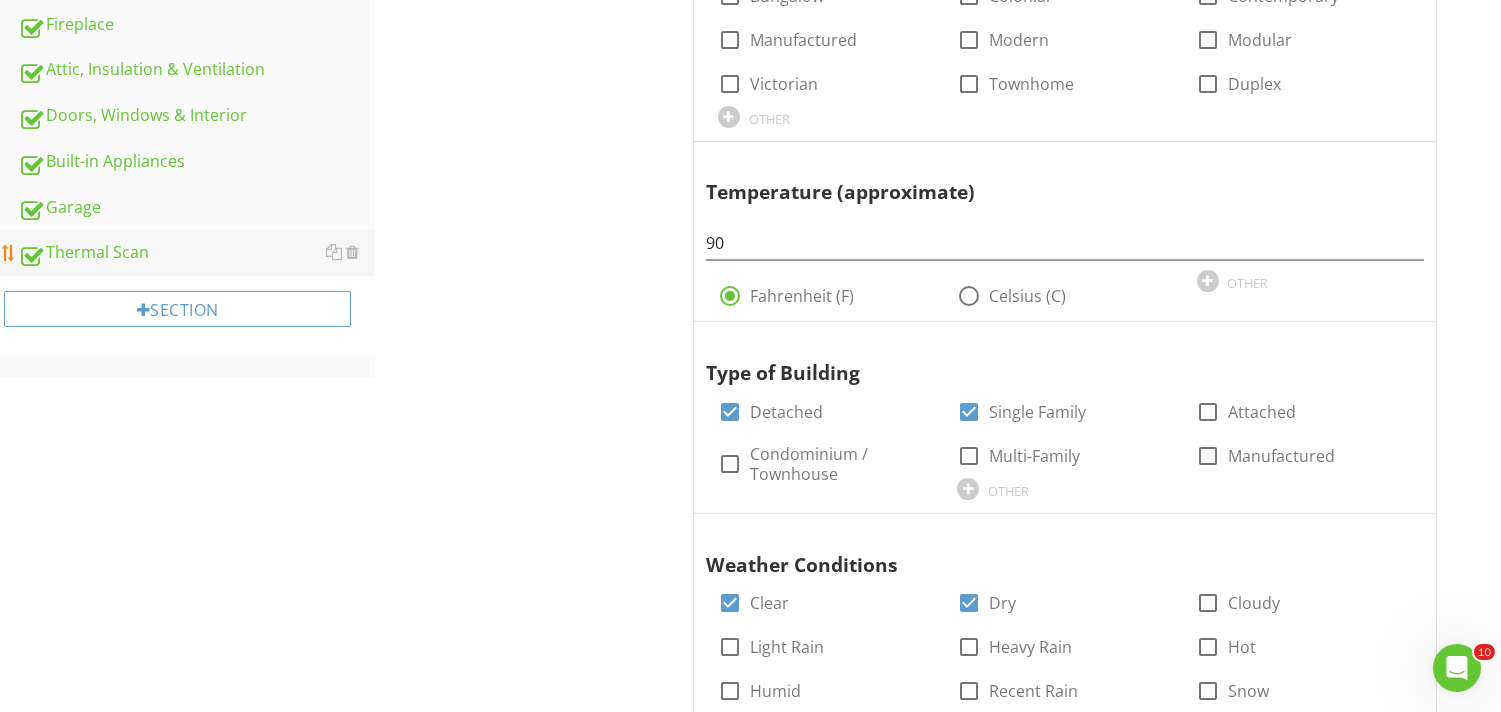 click on "Thermal Scan" at bounding box center [196, 253] 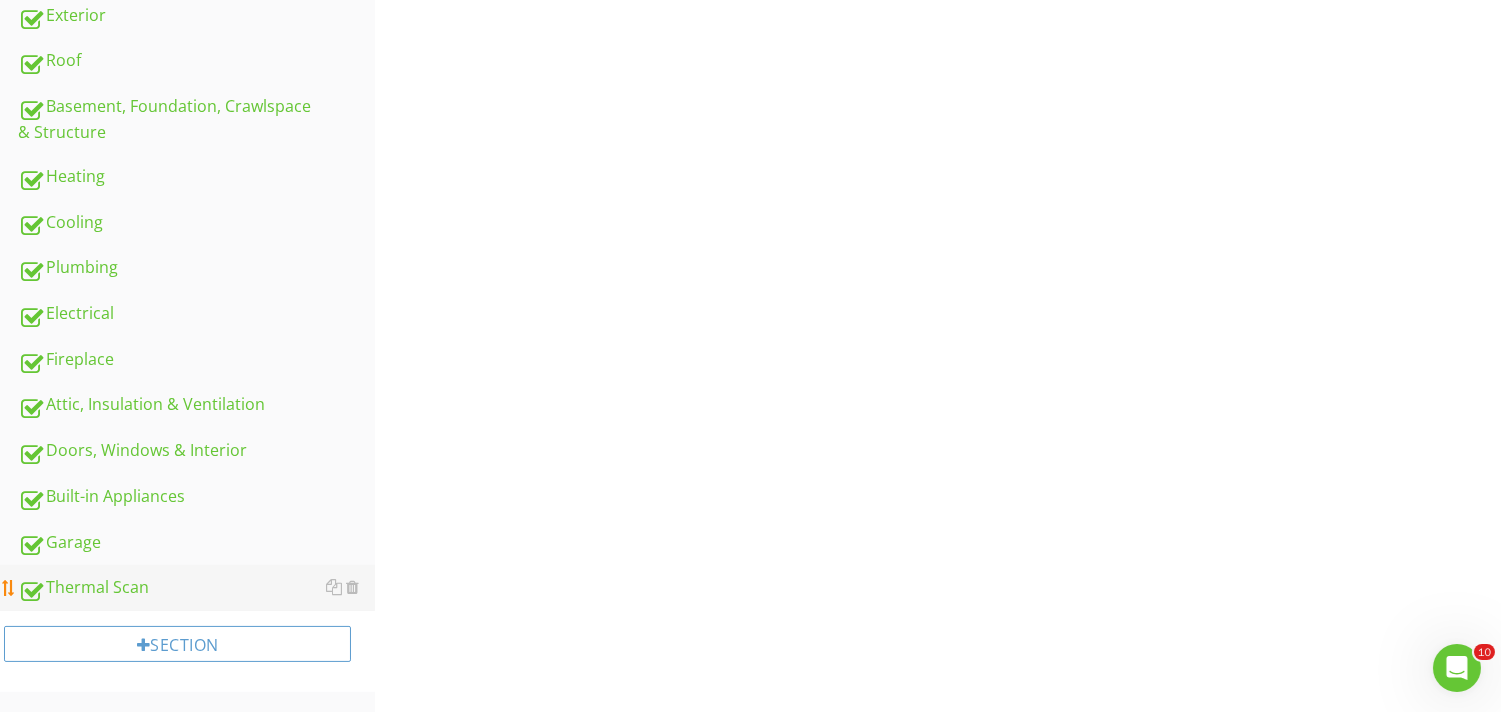scroll, scrollTop: 592, scrollLeft: 0, axis: vertical 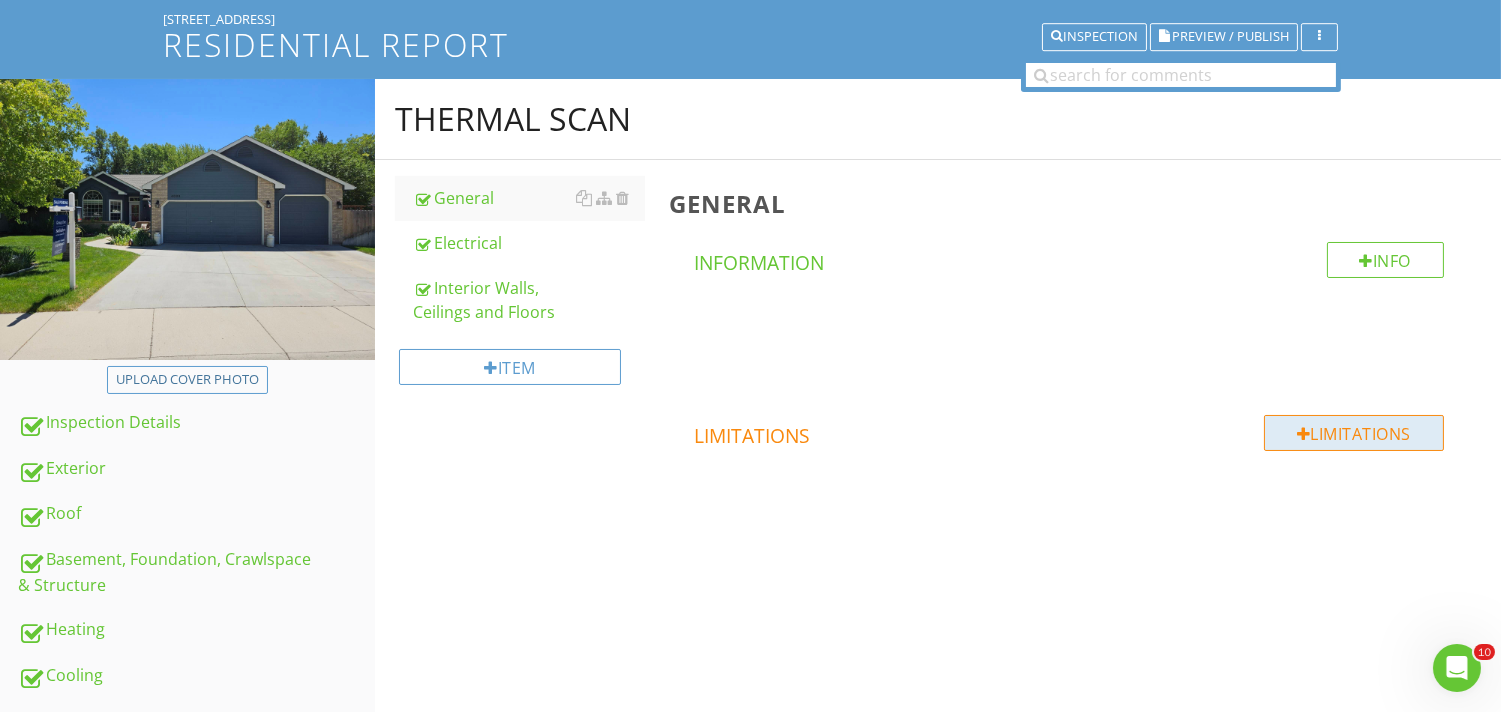click at bounding box center (1304, 434) 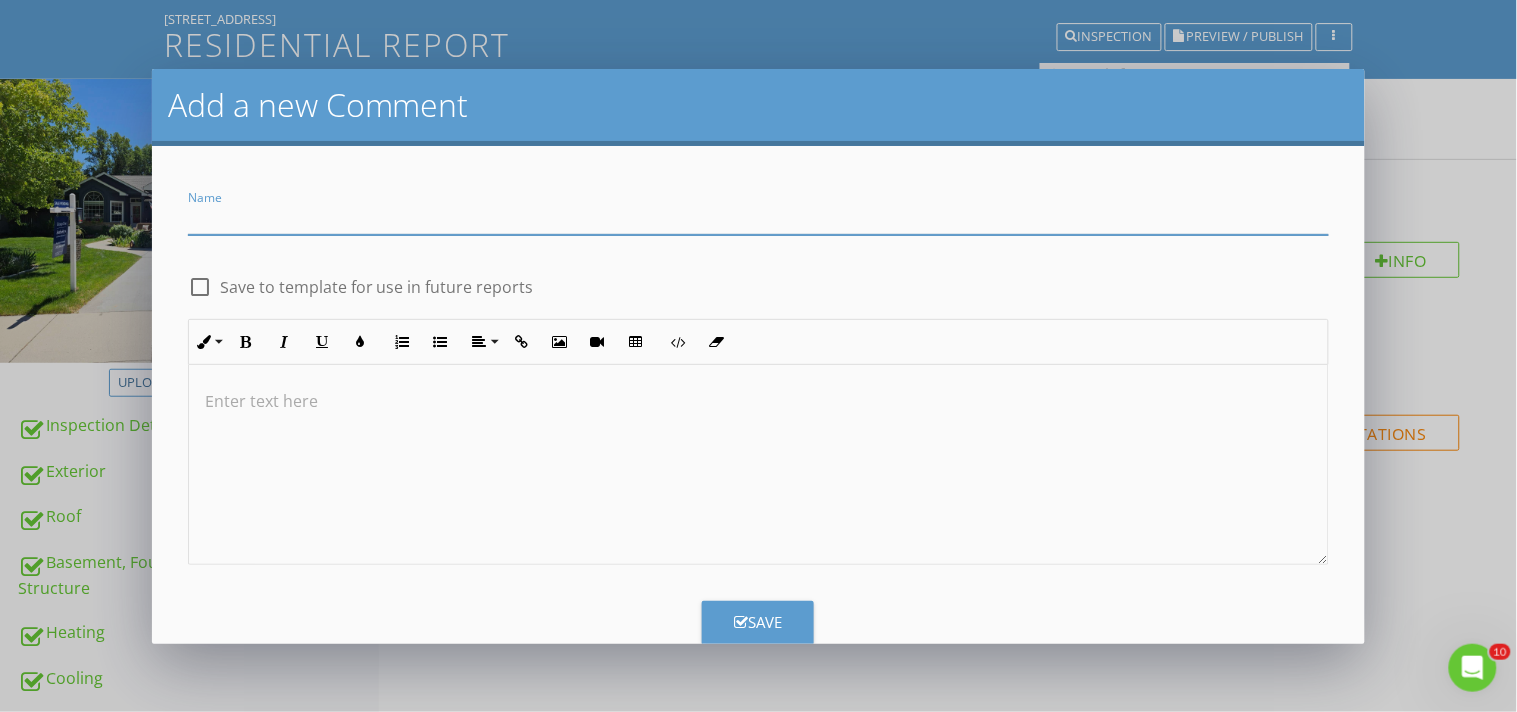 click at bounding box center (759, 401) 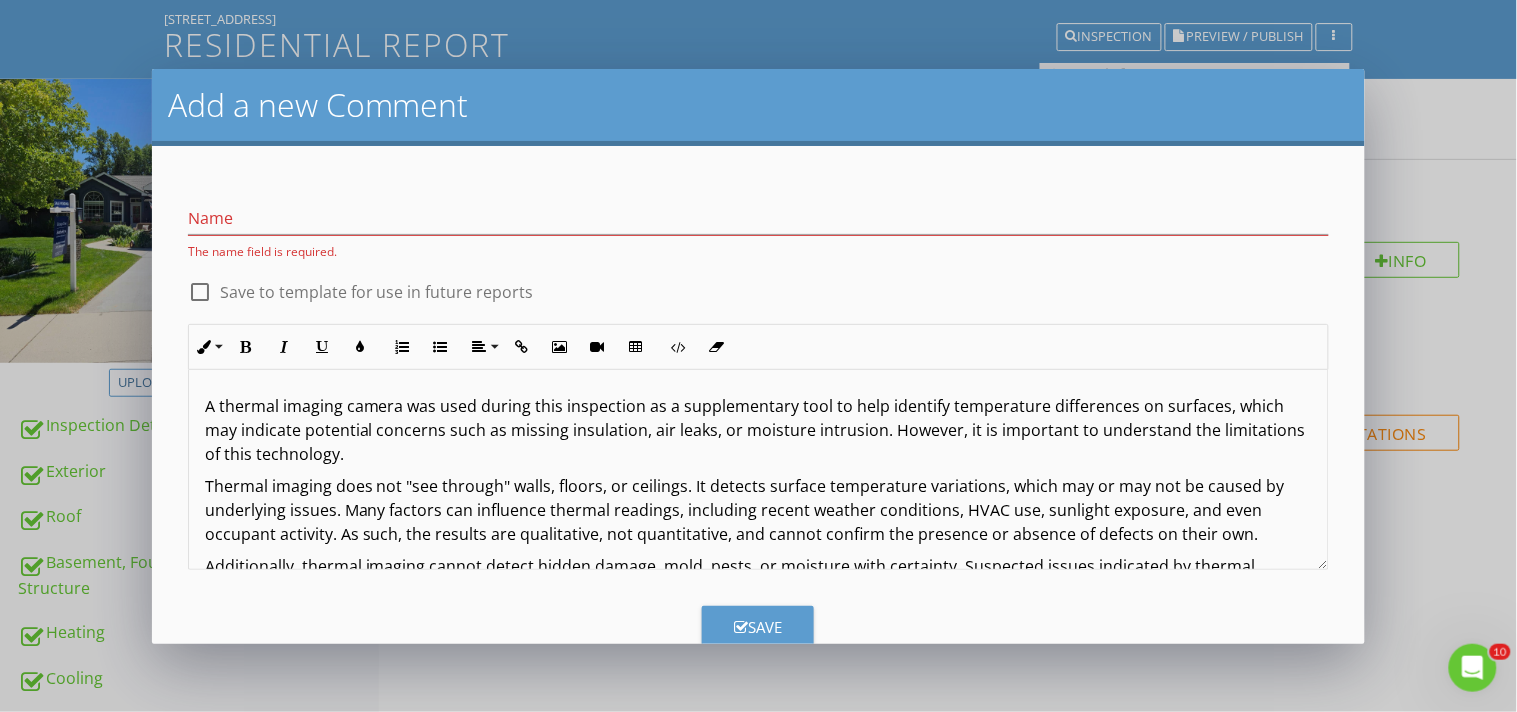scroll, scrollTop: 134, scrollLeft: 0, axis: vertical 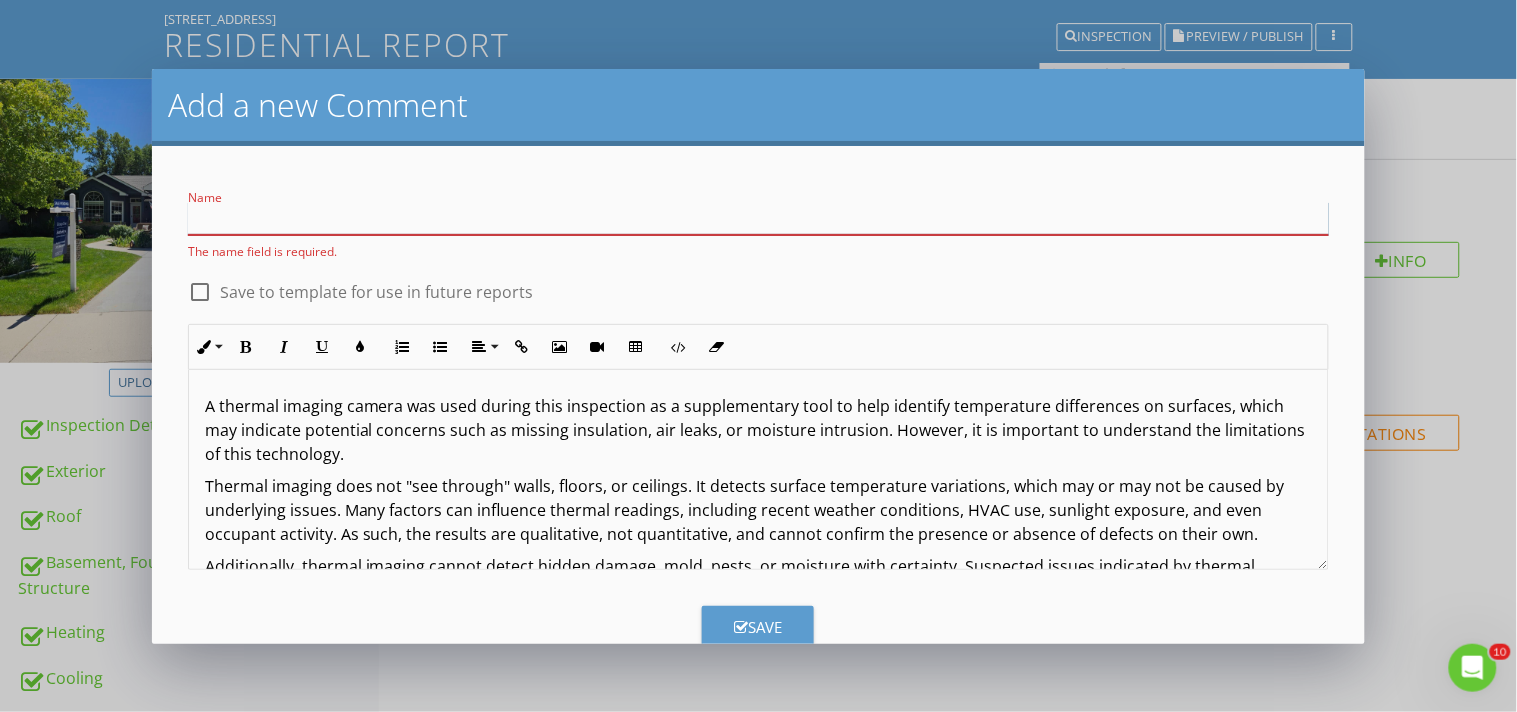 click at bounding box center [759, 218] 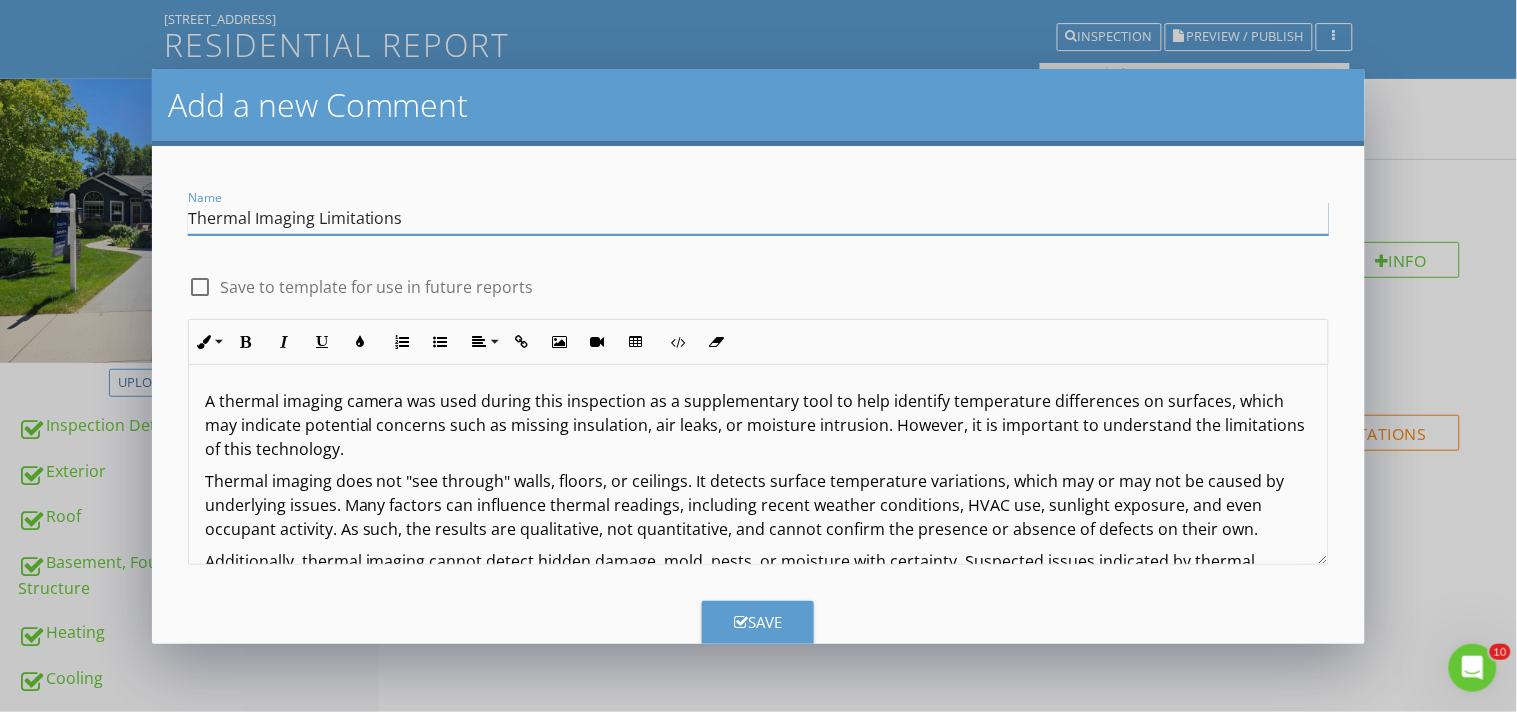 type on "Thermal Imaging Limitations" 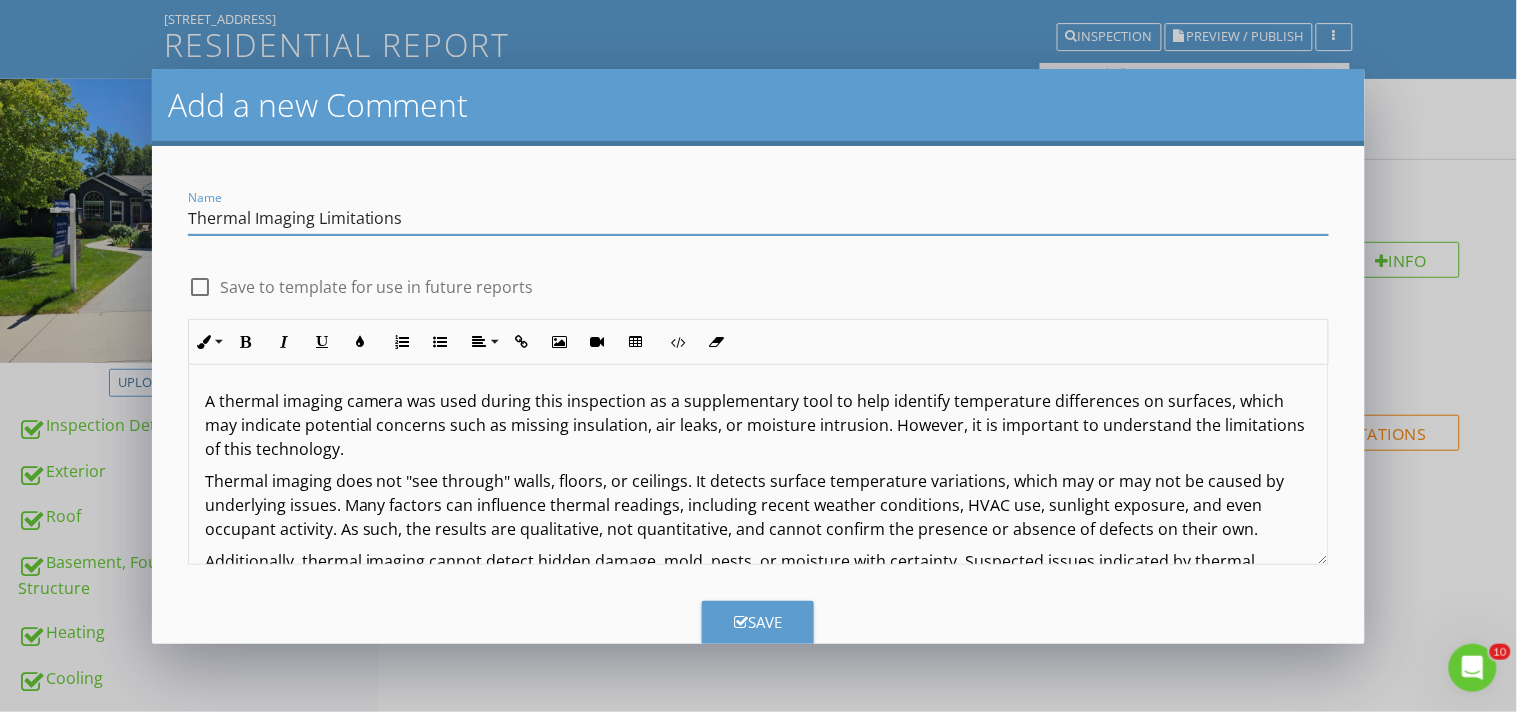 click at bounding box center (200, 287) 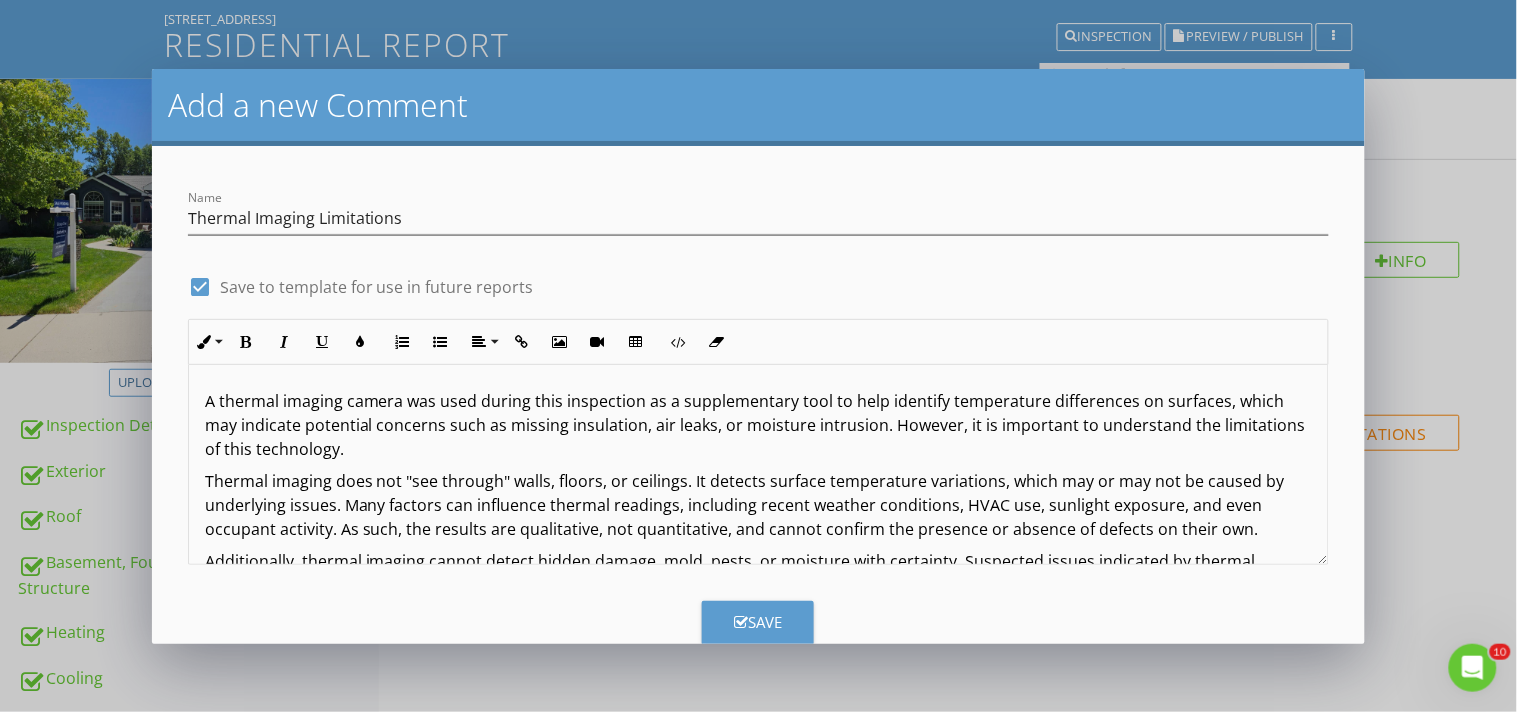 click on "Save" at bounding box center (758, 623) 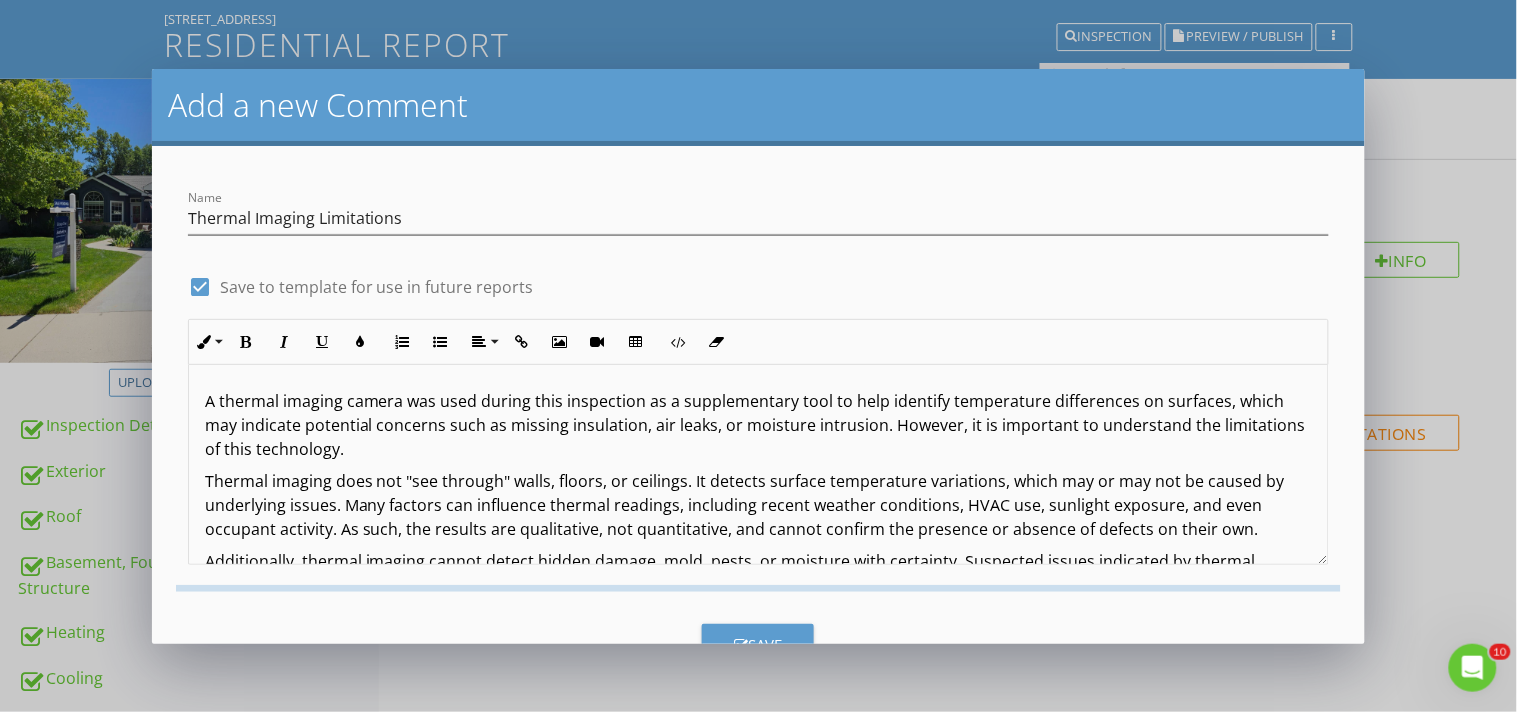 checkbox on "false" 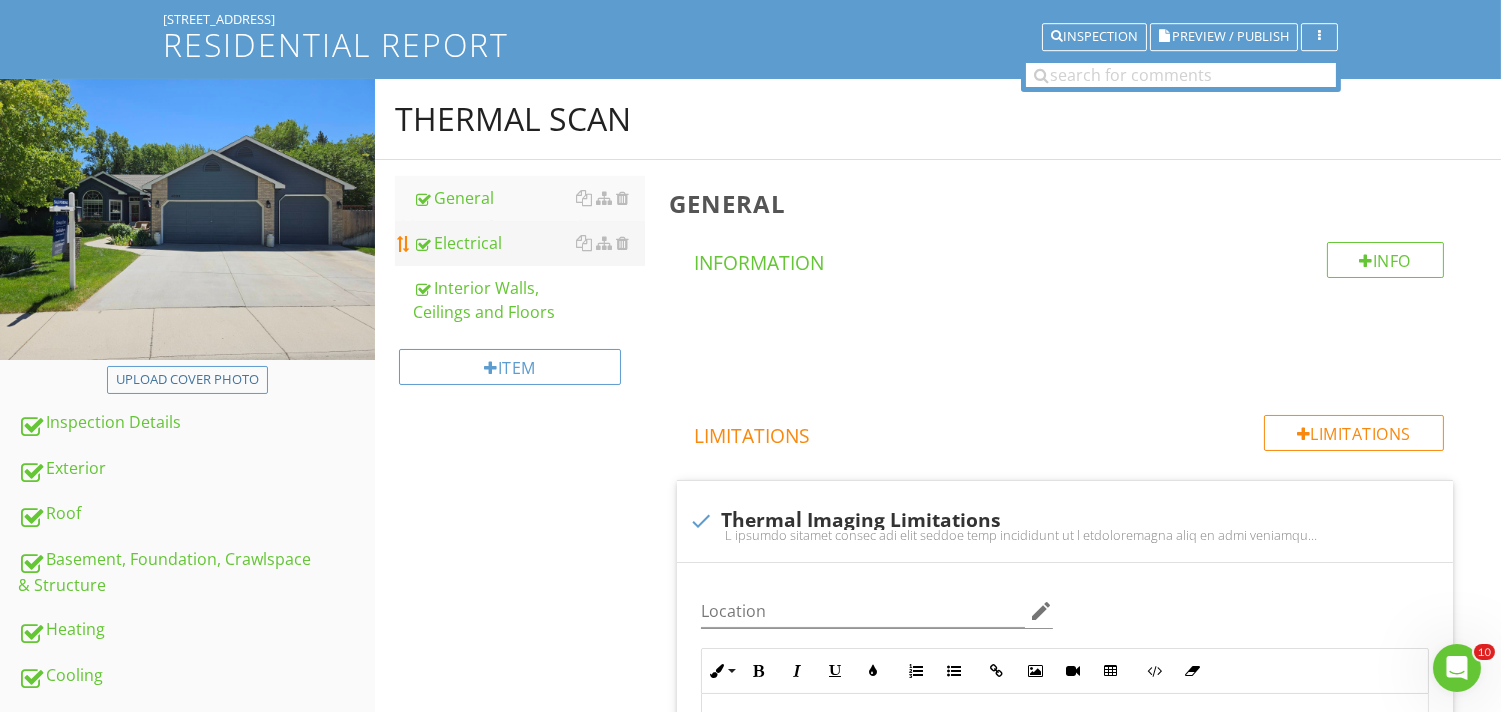click on "Electrical" at bounding box center [528, 243] 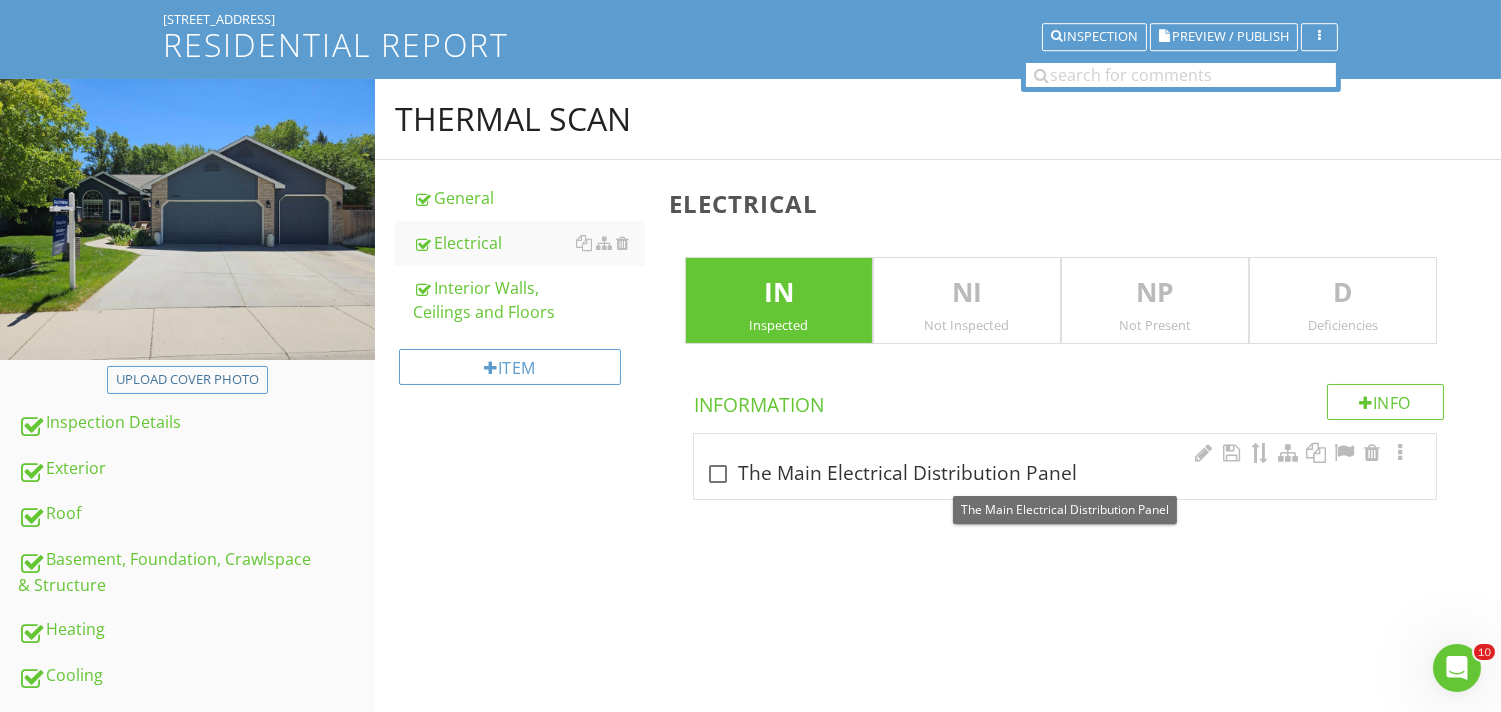 click at bounding box center (718, 474) 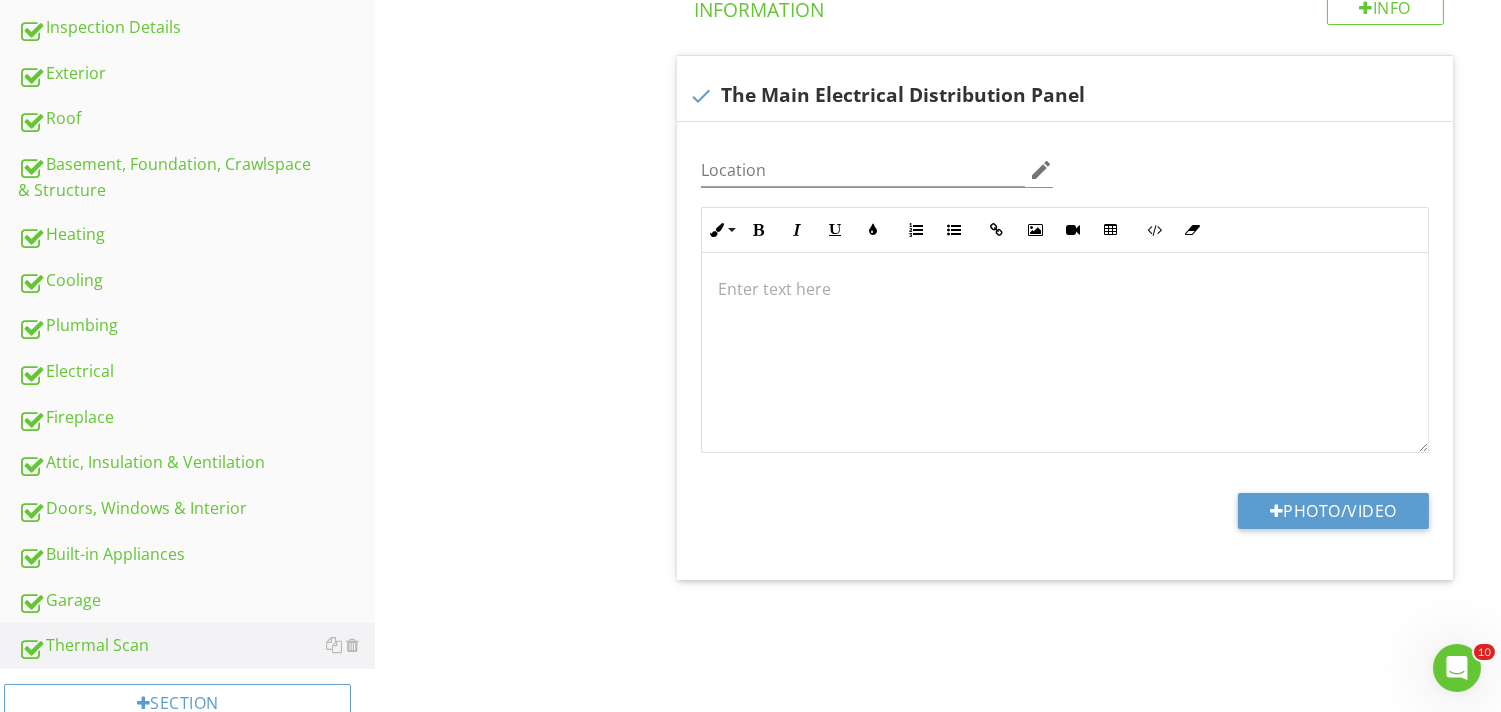 scroll, scrollTop: 544, scrollLeft: 0, axis: vertical 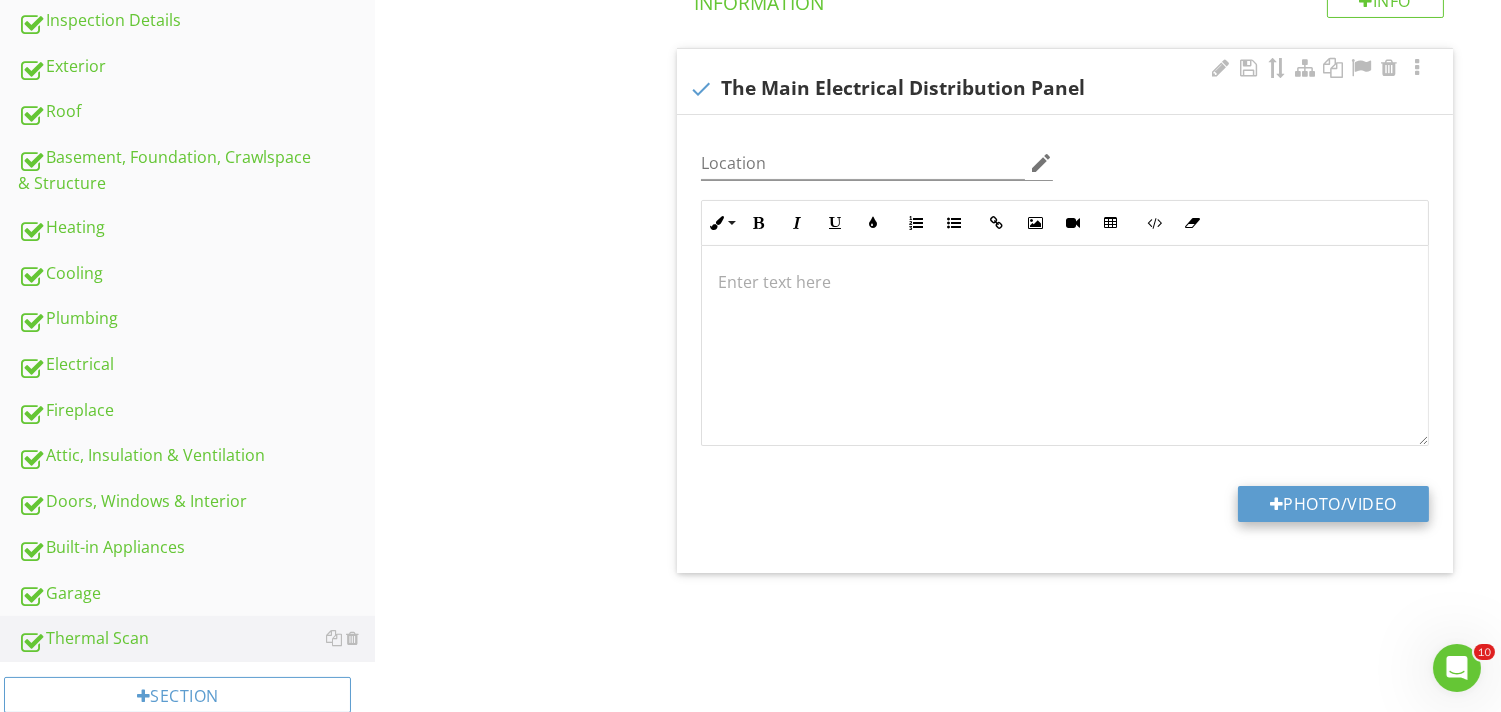click on "Photo/Video" at bounding box center [1333, 504] 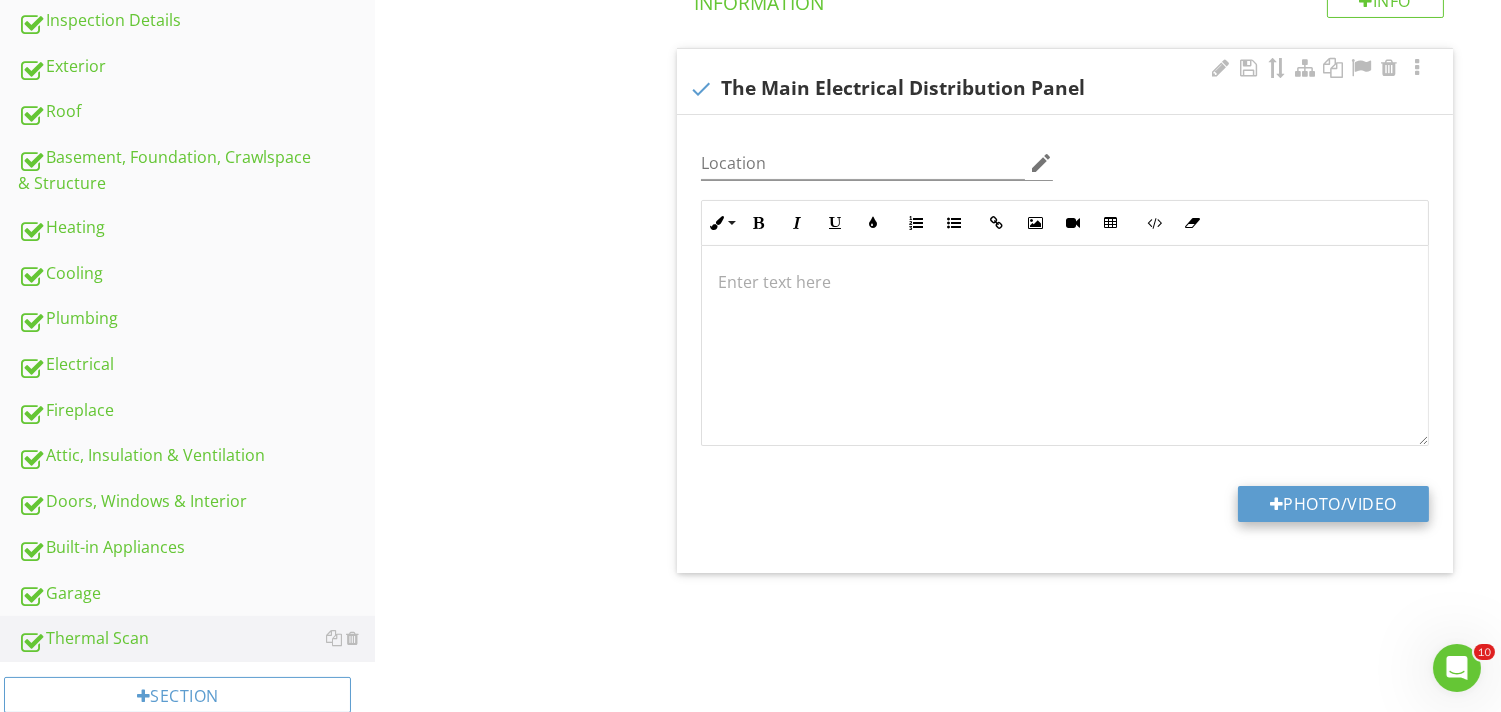 type on "C:\fakepath\FOTRIC_2025-07-10_0091.jpg" 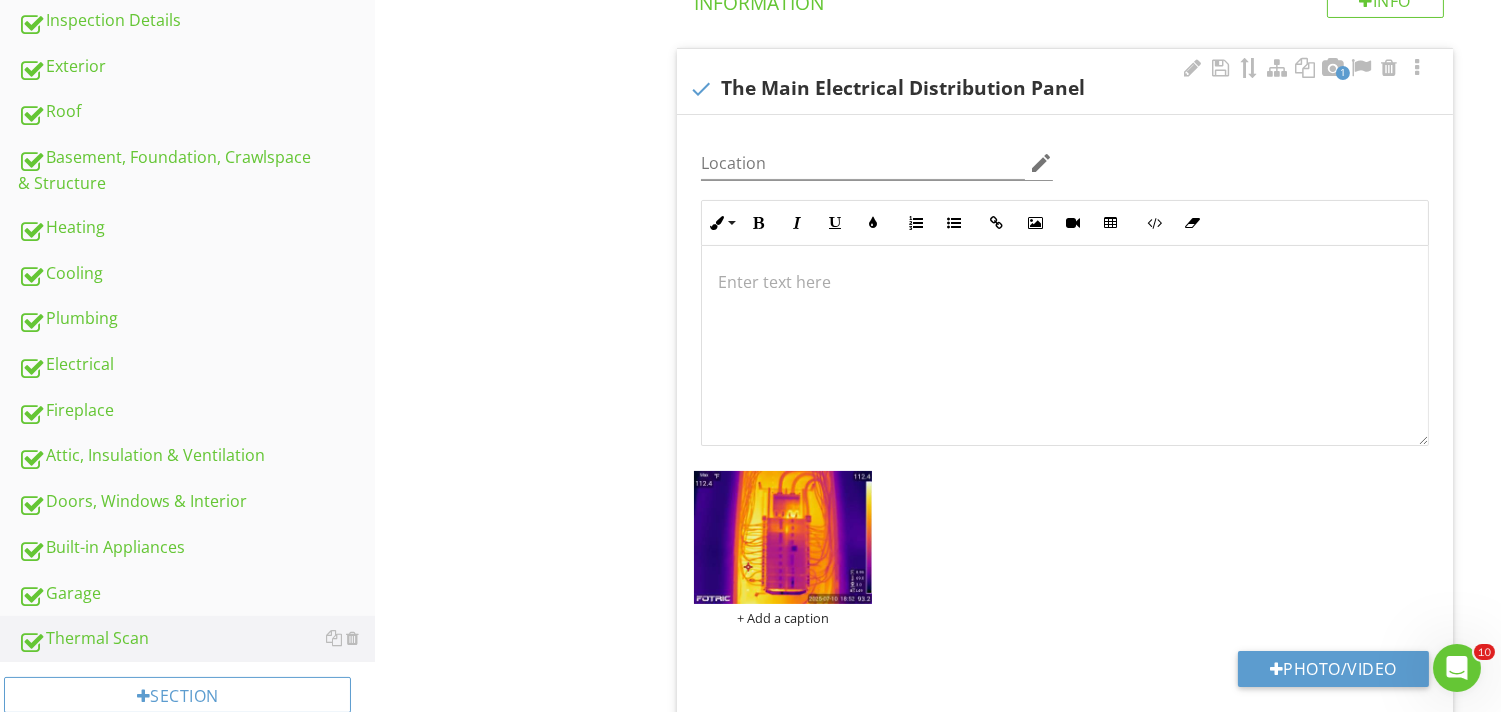 click at bounding box center (1065, 346) 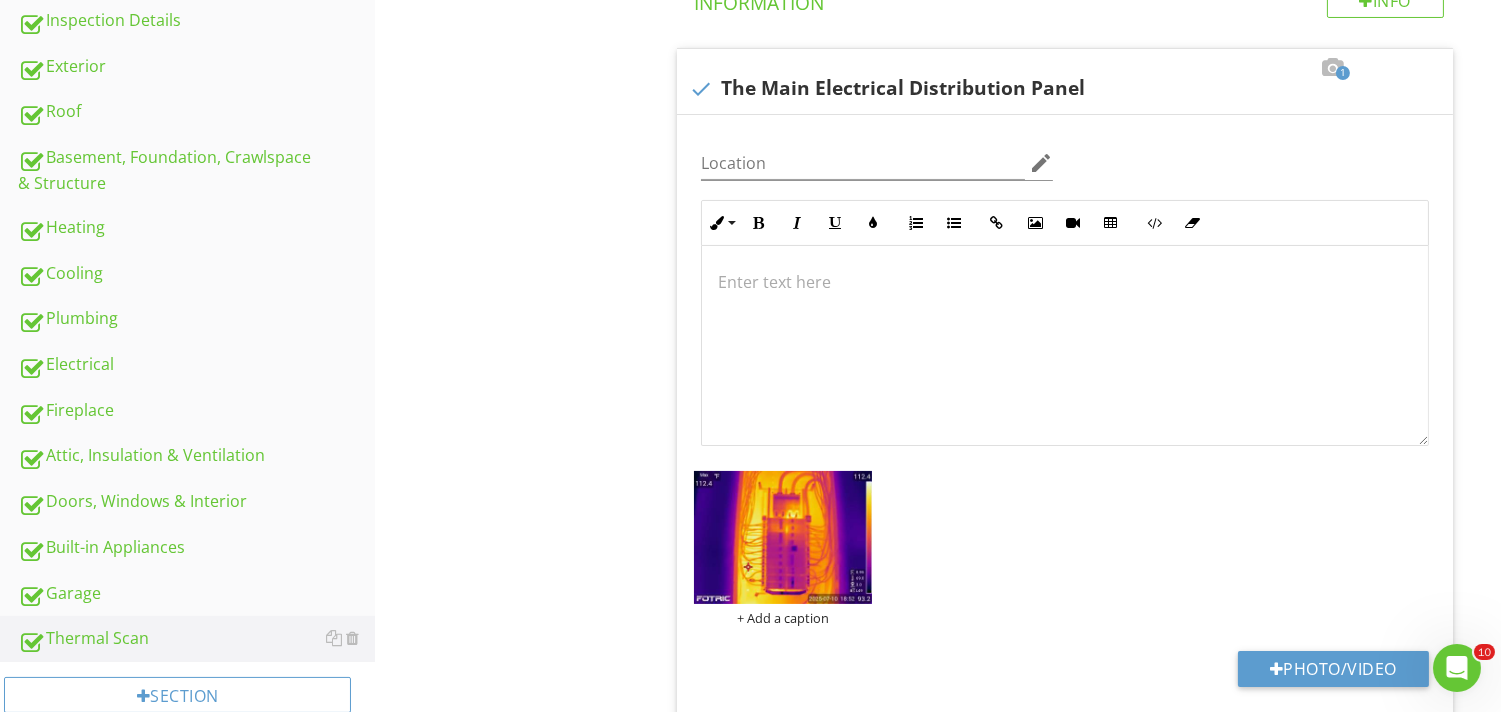 type 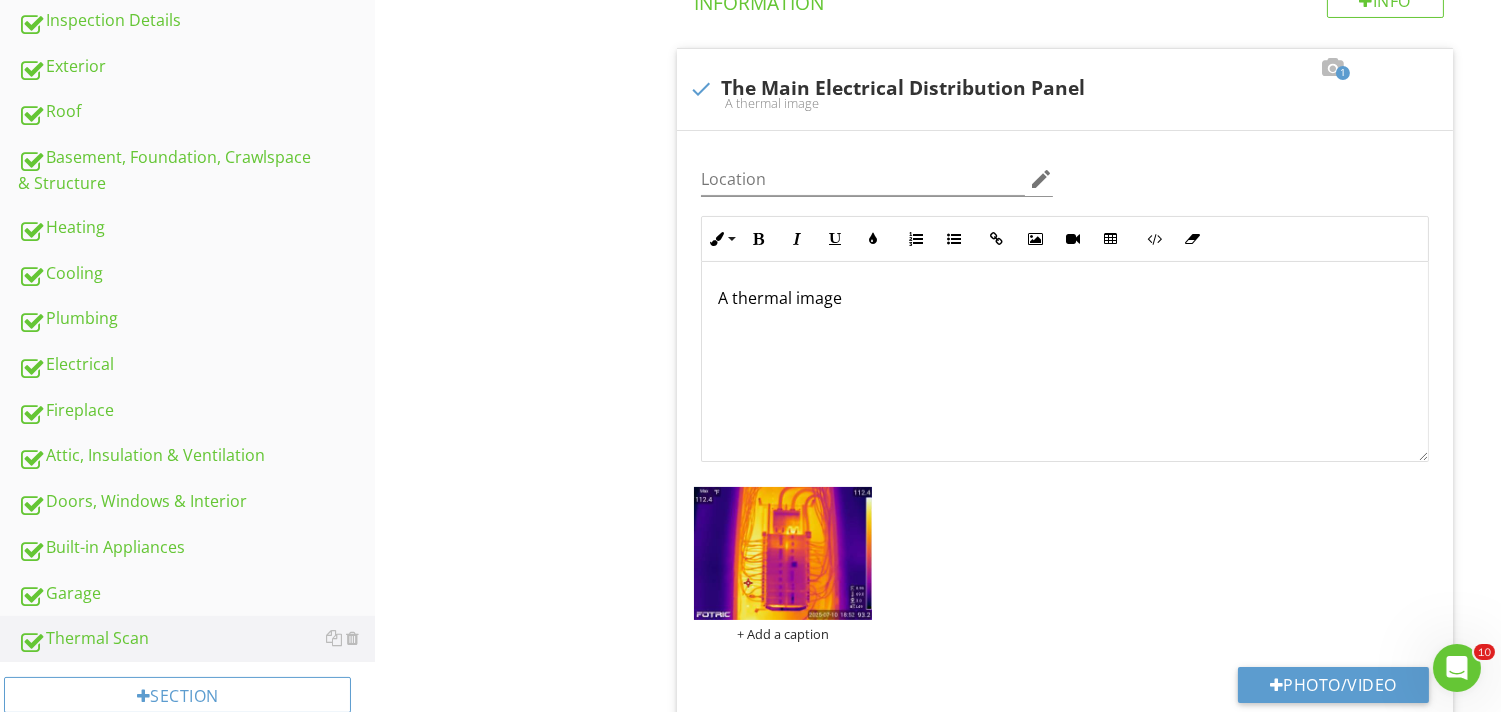 scroll, scrollTop: 560, scrollLeft: 0, axis: vertical 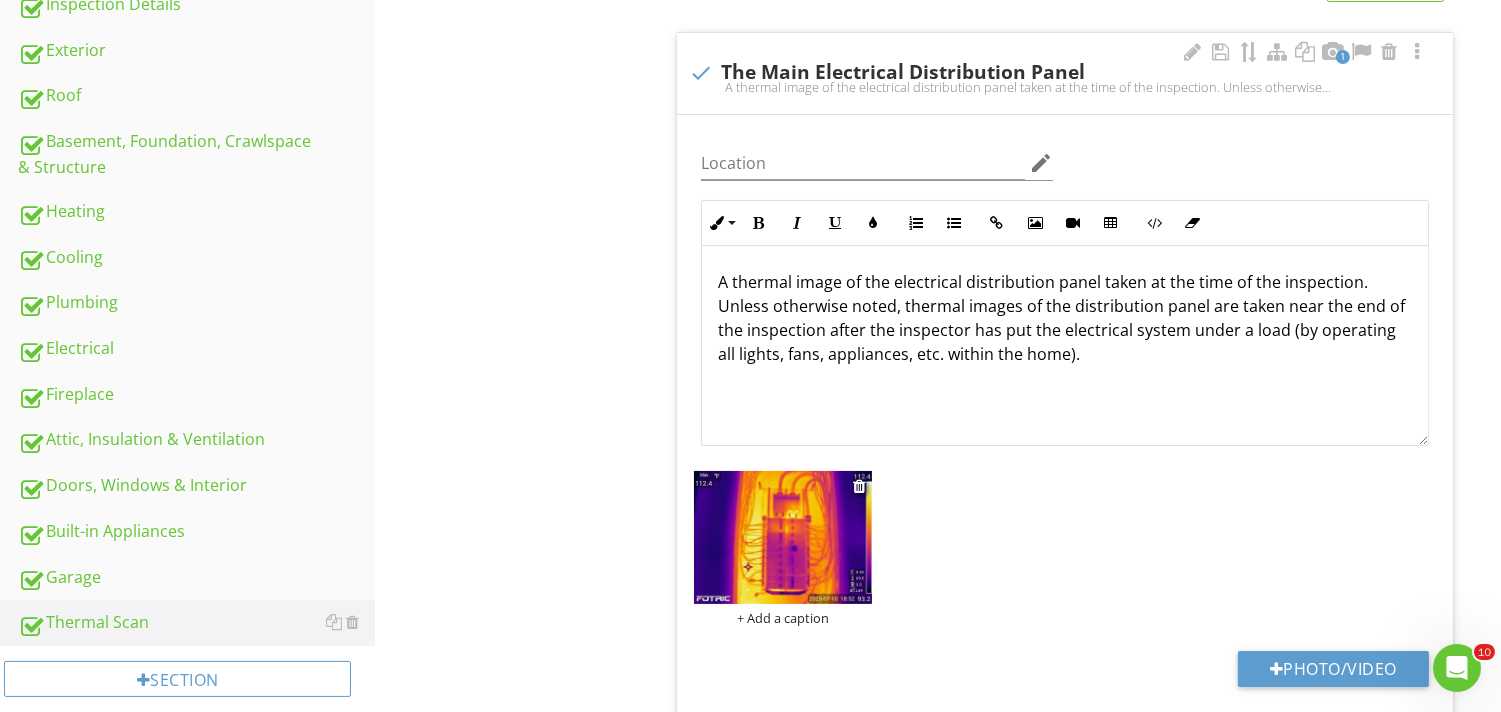 click on "+ Add a caption" at bounding box center [783, 618] 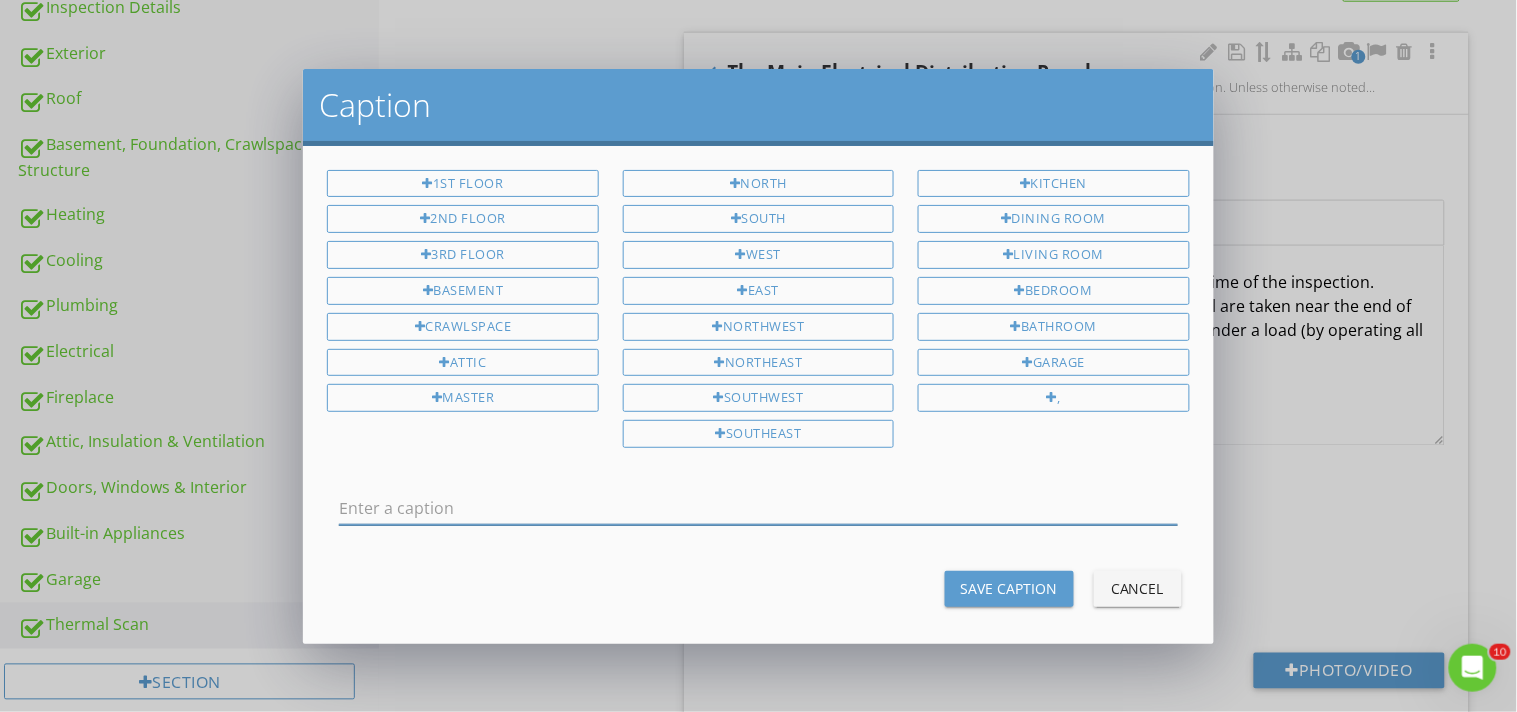 click at bounding box center (758, 508) 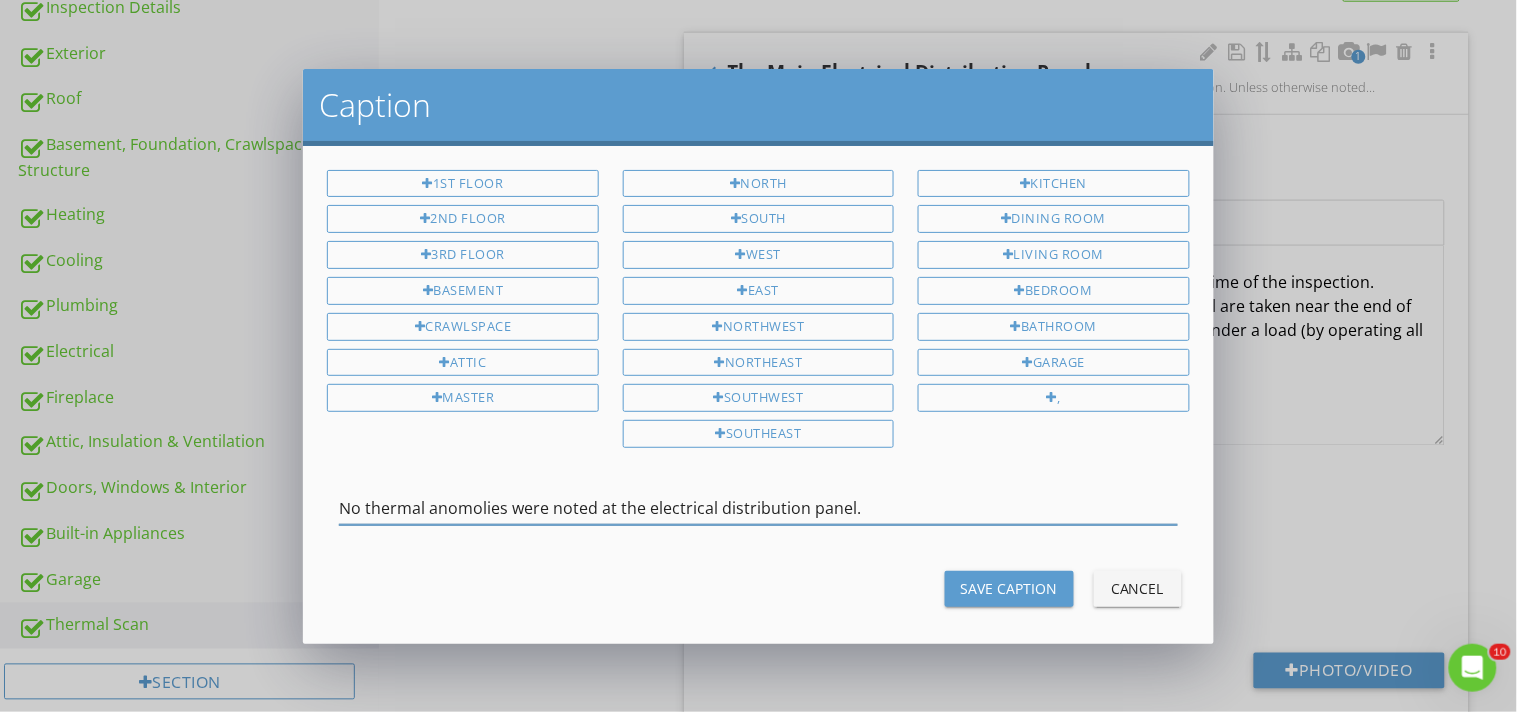 type on "No thermal anomolies were noted at the electrical distribution panel." 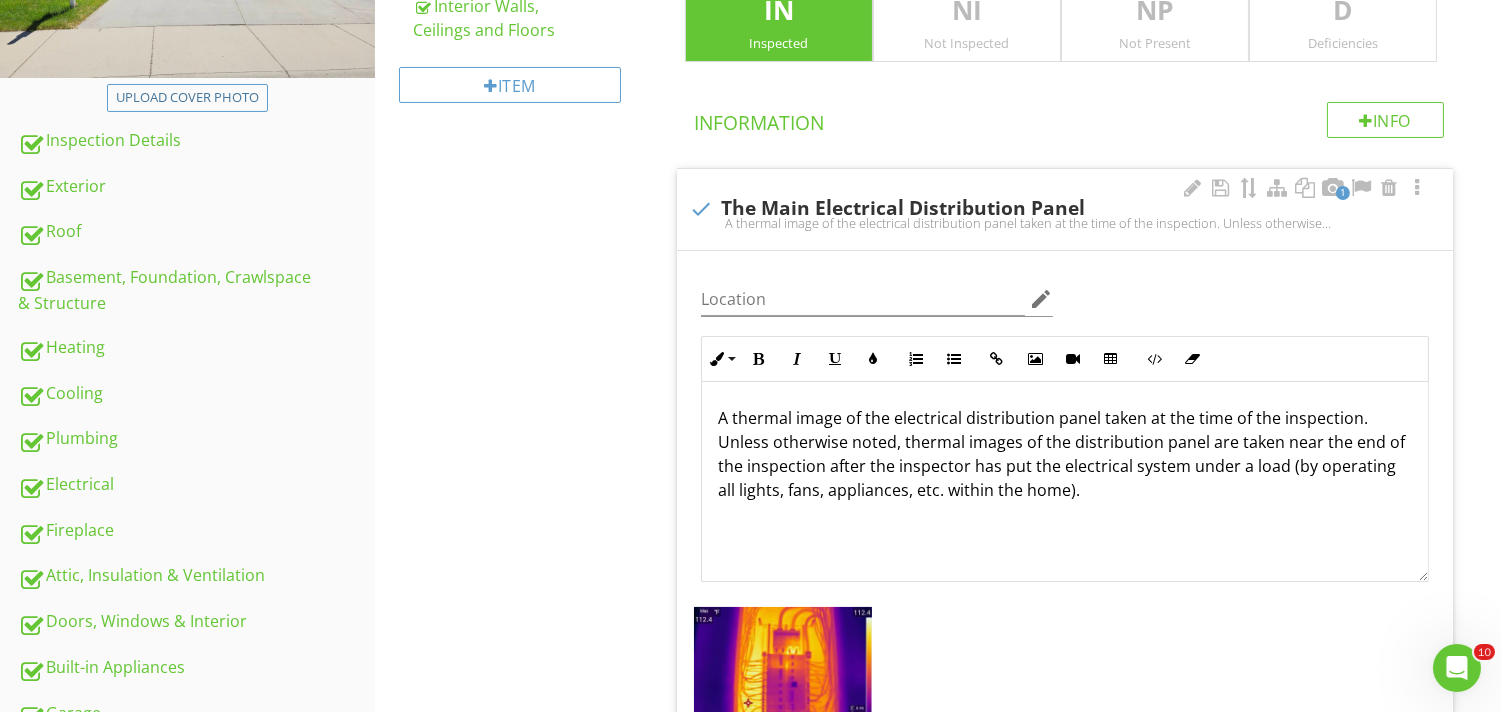 scroll, scrollTop: 422, scrollLeft: 0, axis: vertical 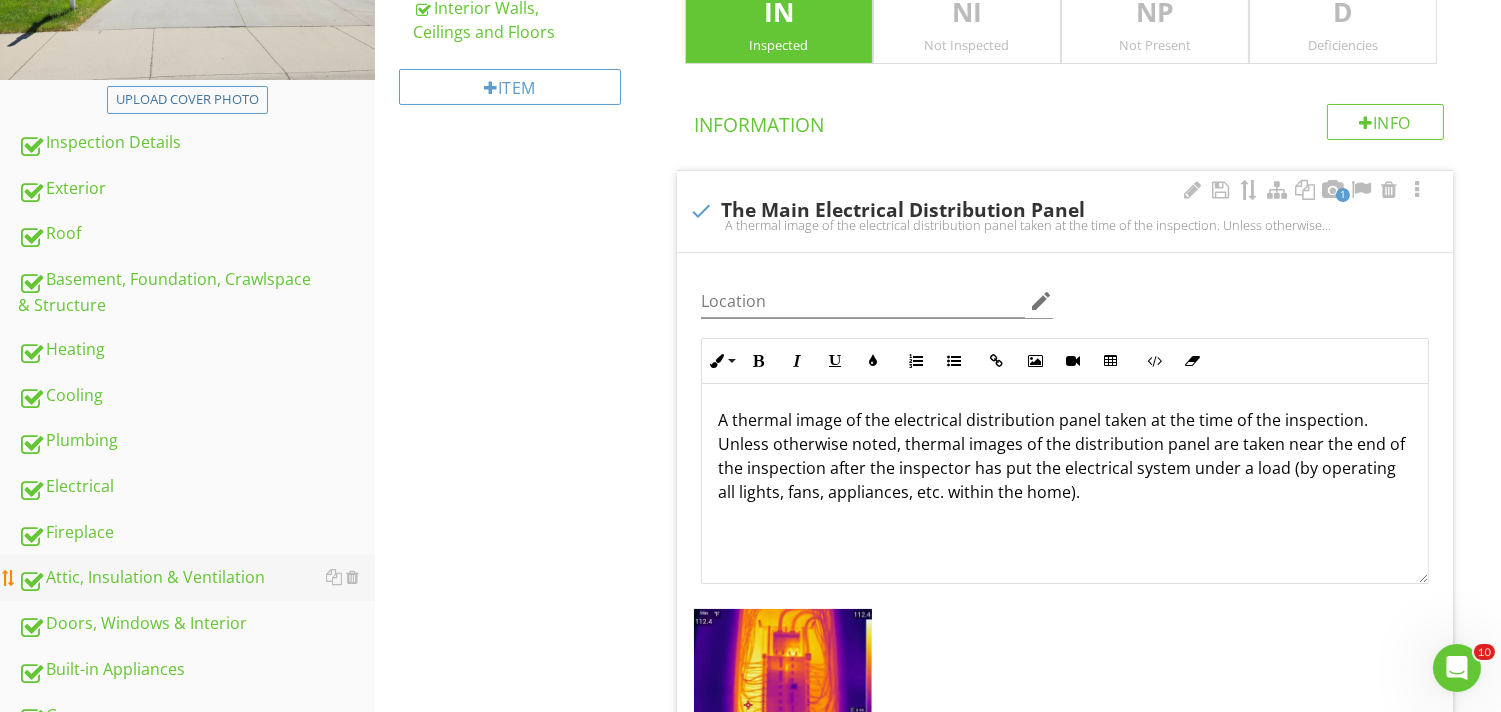 click on "Attic, Insulation & Ventilation" at bounding box center (196, 578) 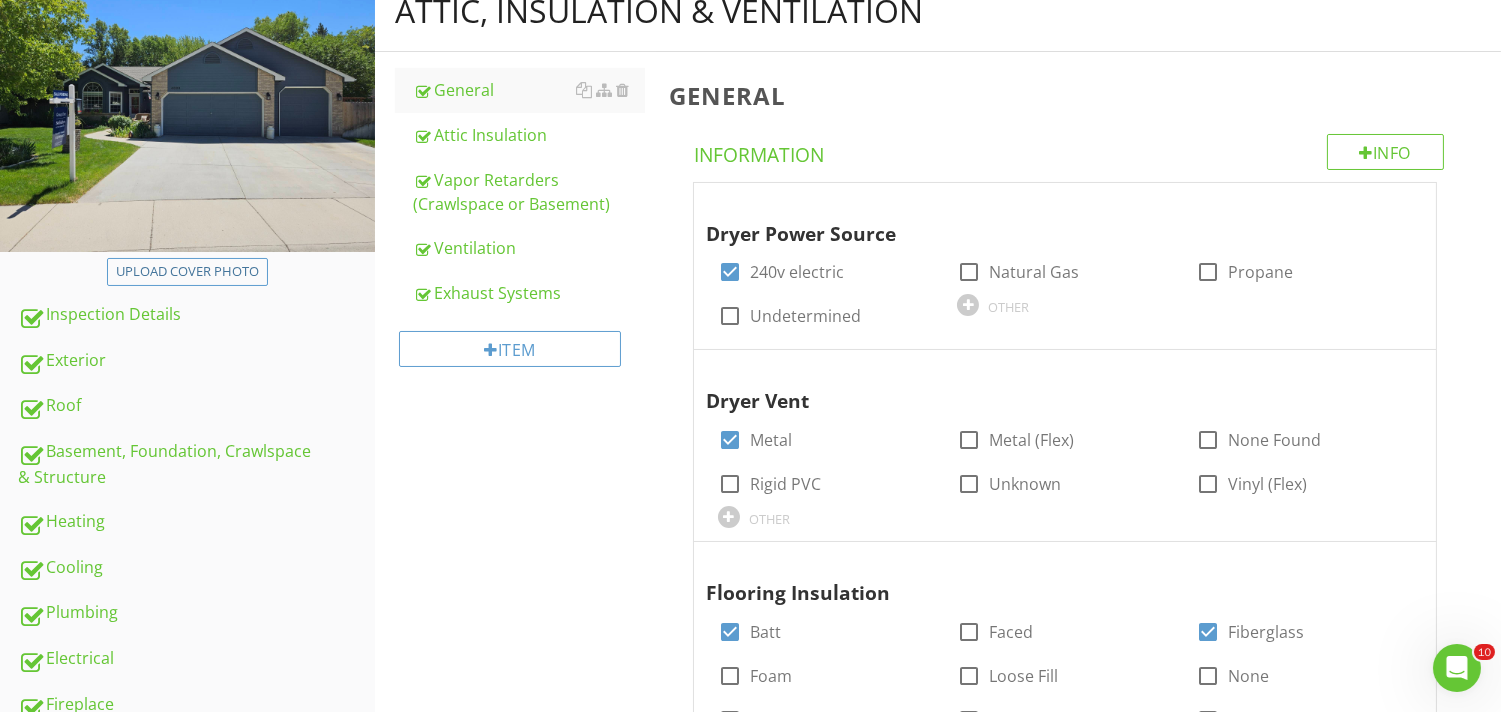 scroll, scrollTop: 245, scrollLeft: 0, axis: vertical 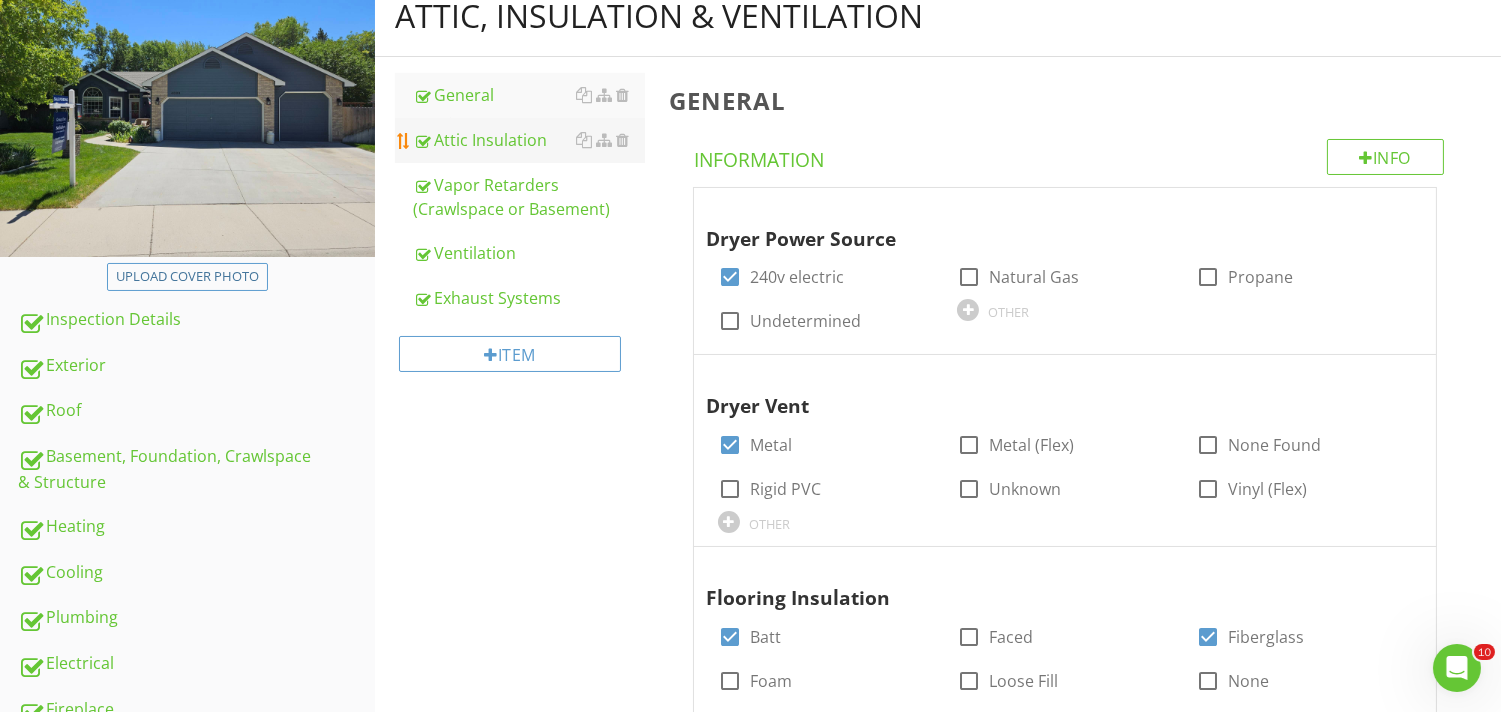 click on "Attic Insulation" at bounding box center (528, 140) 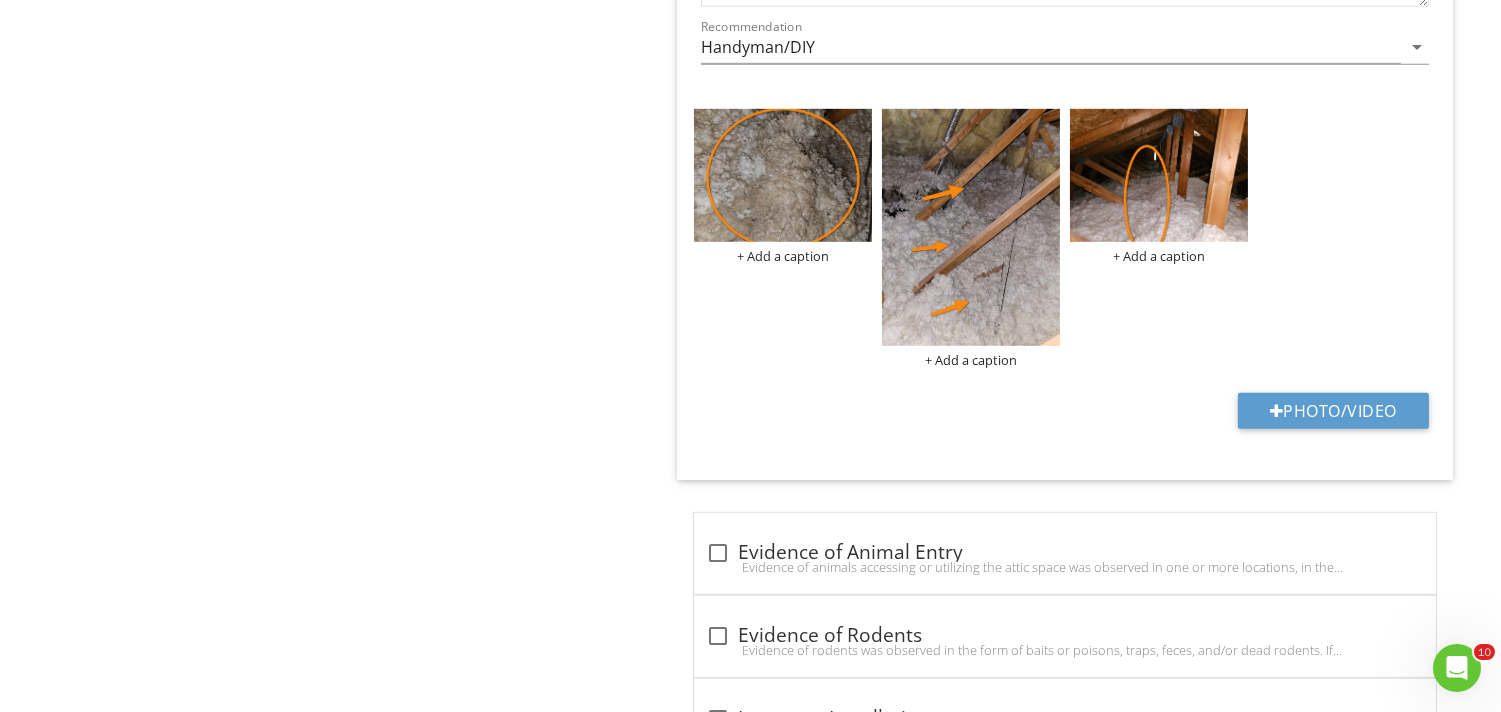 scroll, scrollTop: 2407, scrollLeft: 0, axis: vertical 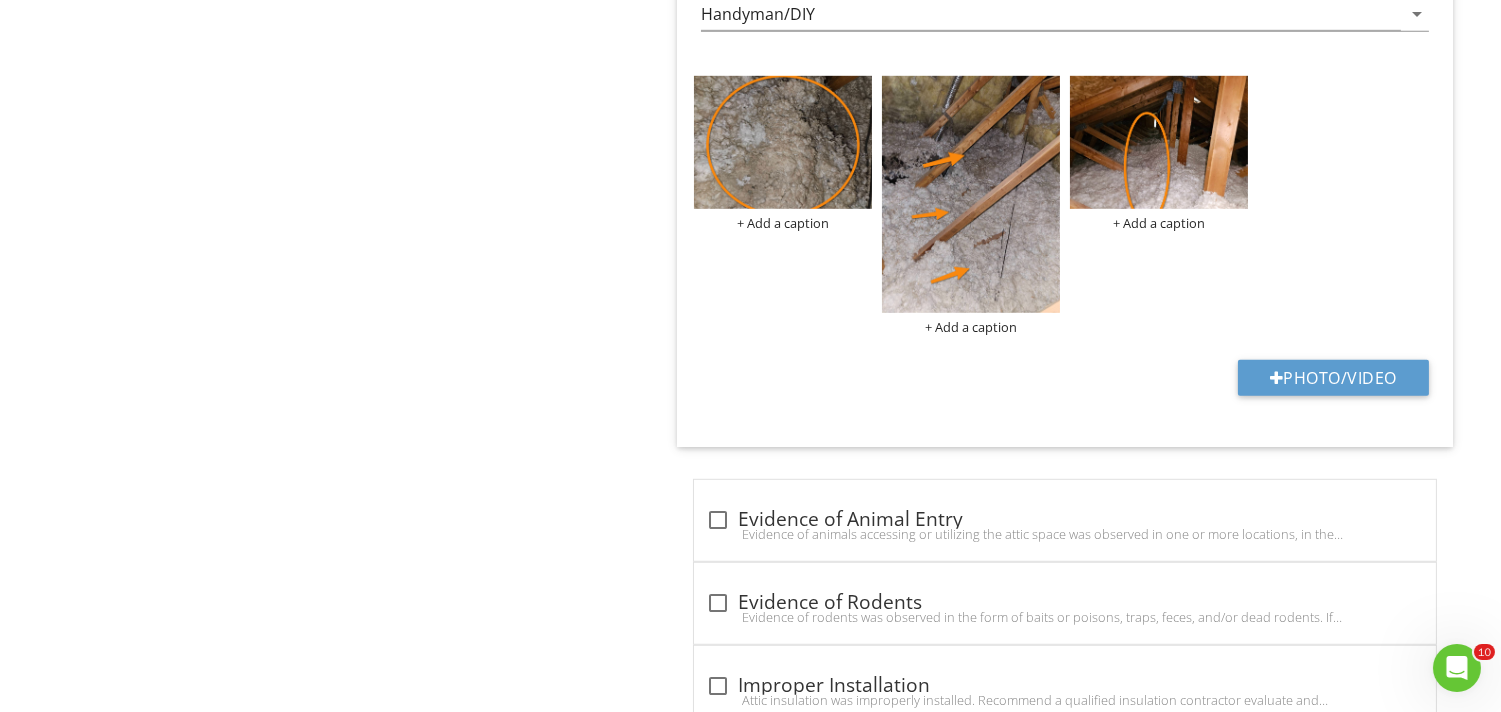 click on "Photo/Video" at bounding box center [1065, 385] 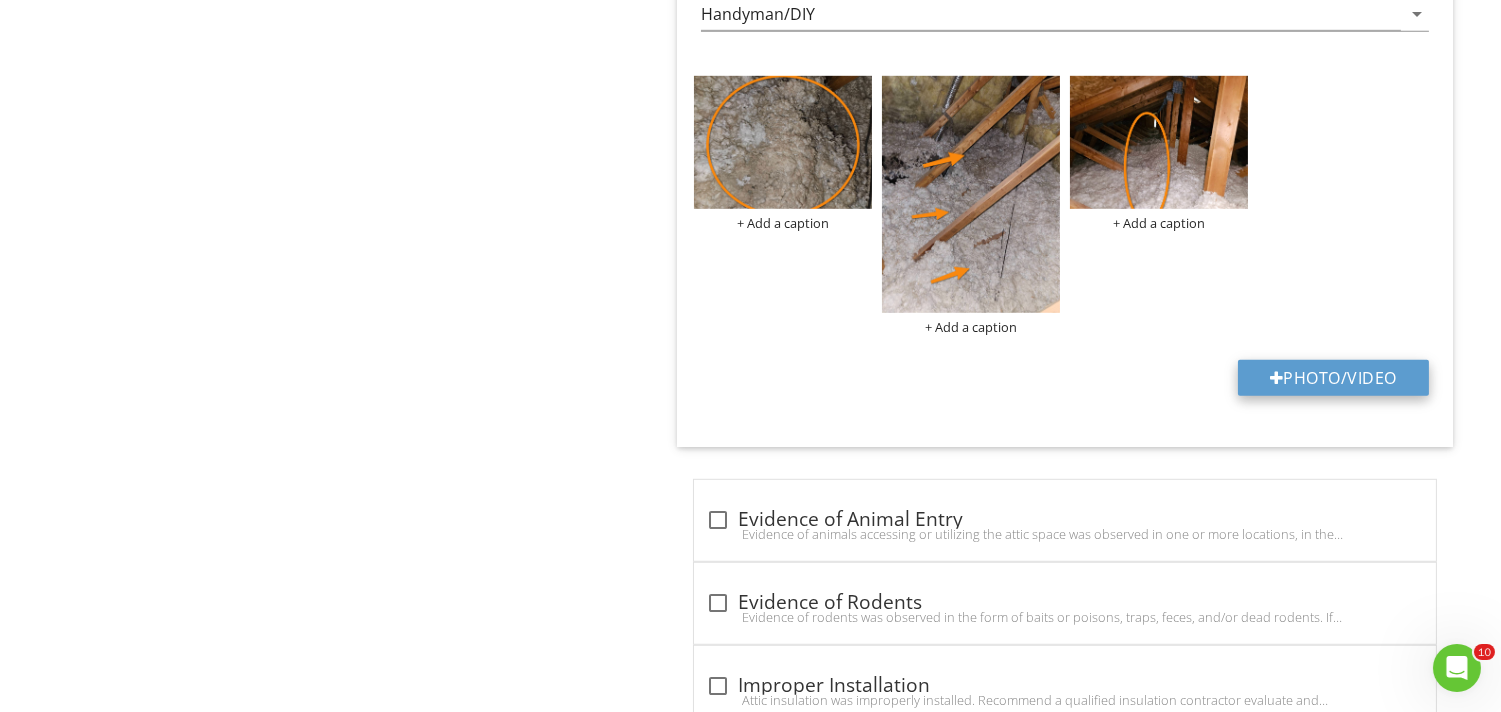 click on "Photo/Video" at bounding box center [1333, 378] 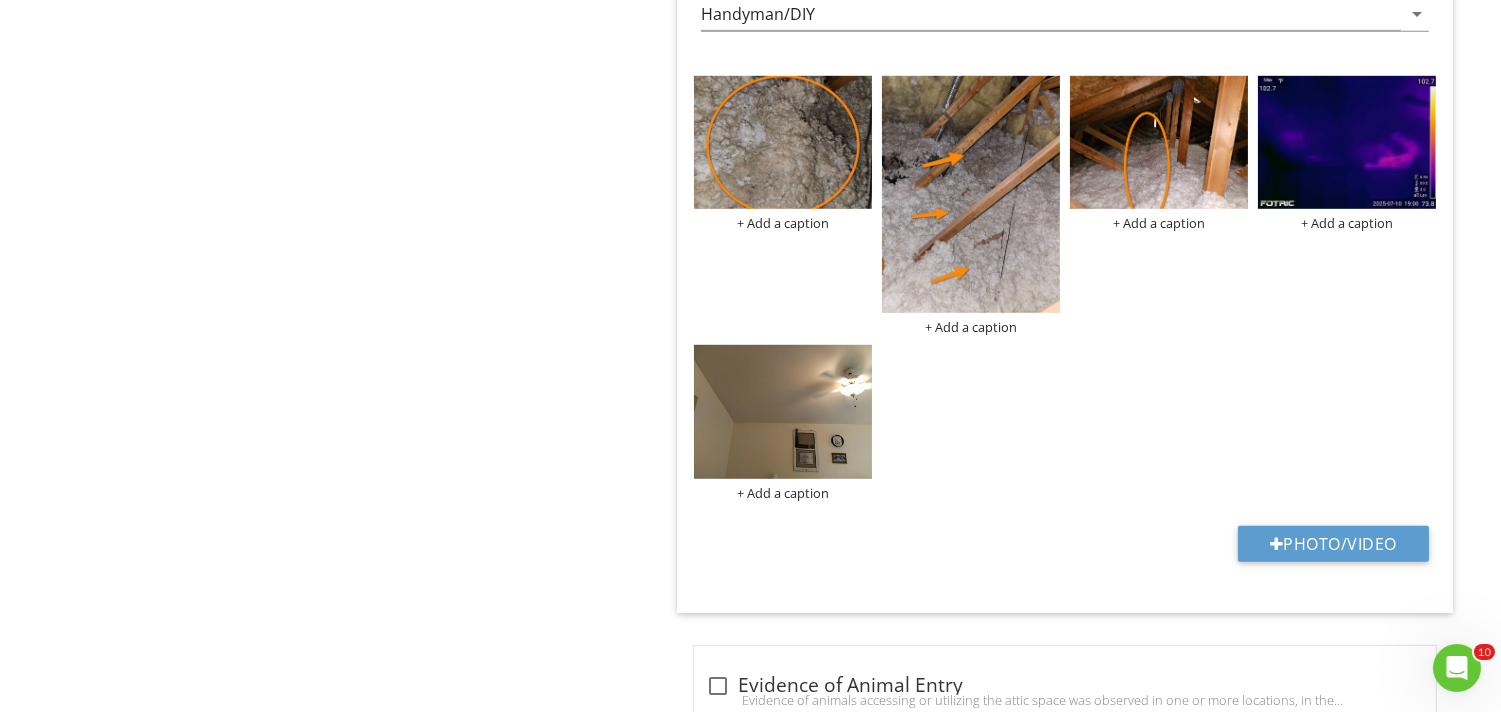 click on "+ Add a caption         + Add a caption         + Add a caption         + Add a caption         + Add a caption" at bounding box center (1065, 288) 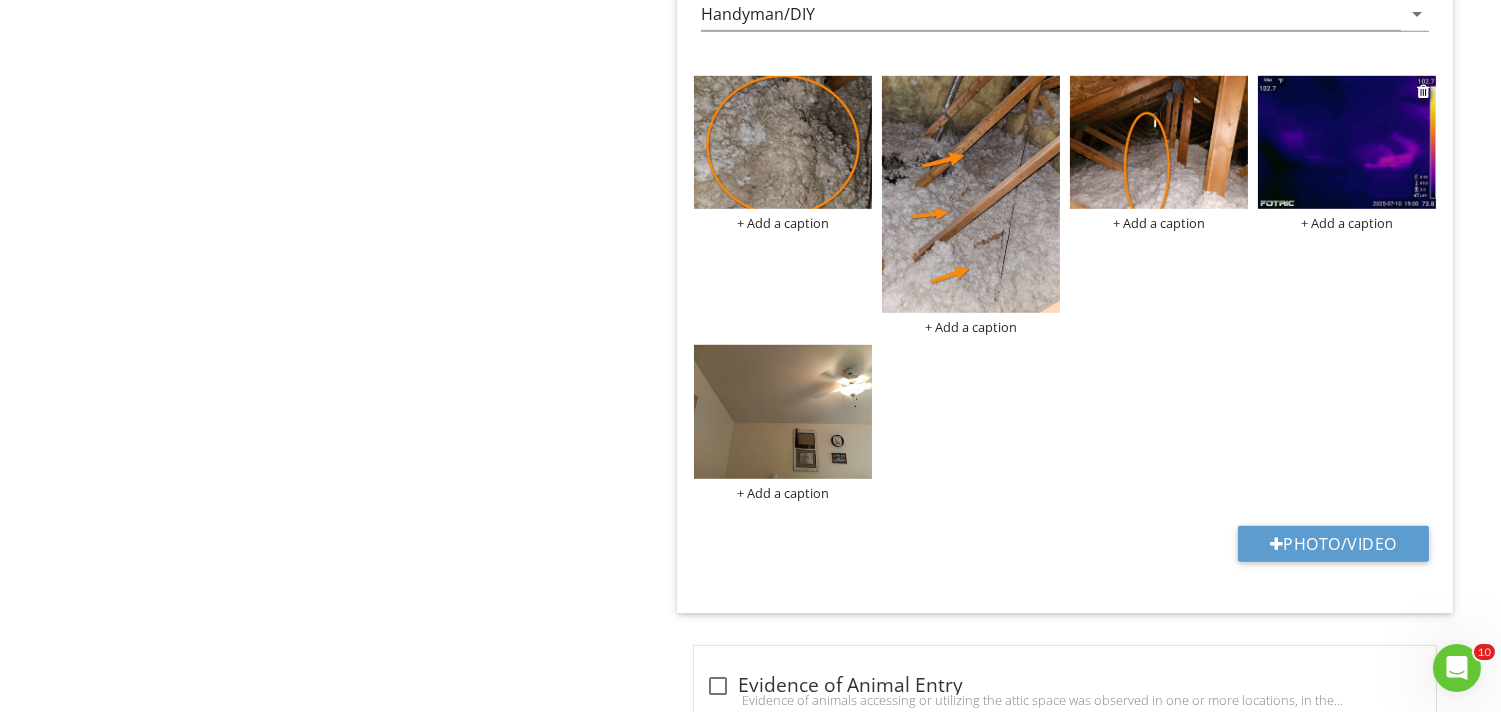 click on "+ Add a caption" at bounding box center (1347, 223) 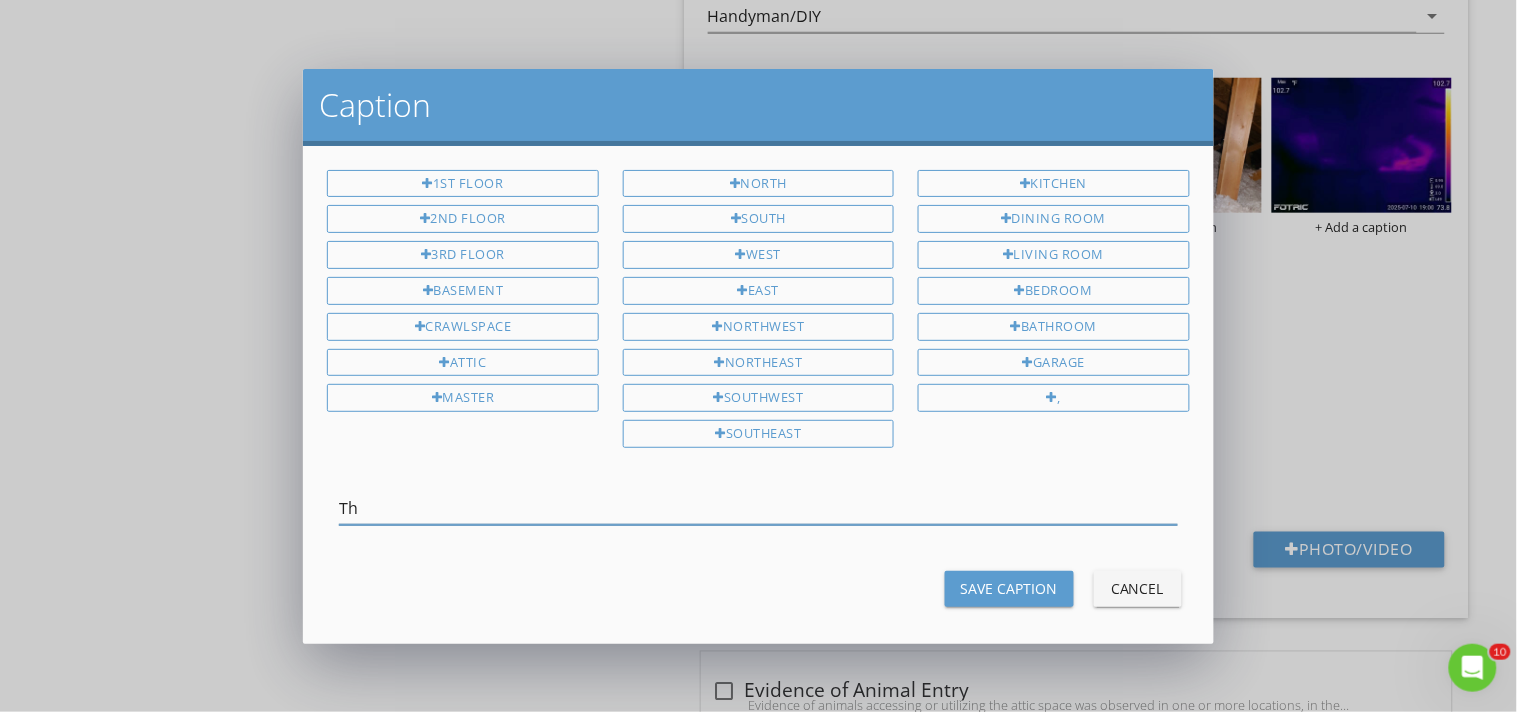 type on "T" 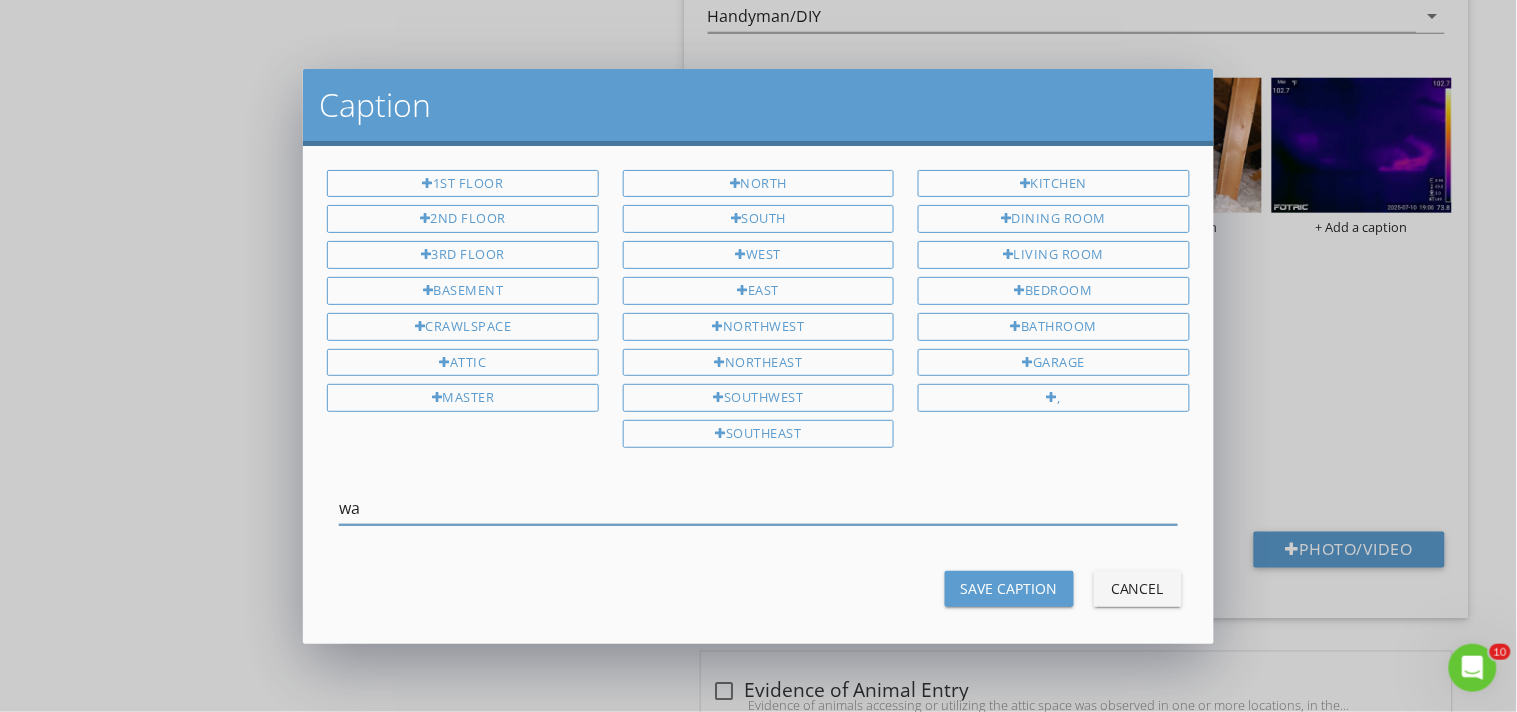 type on "w" 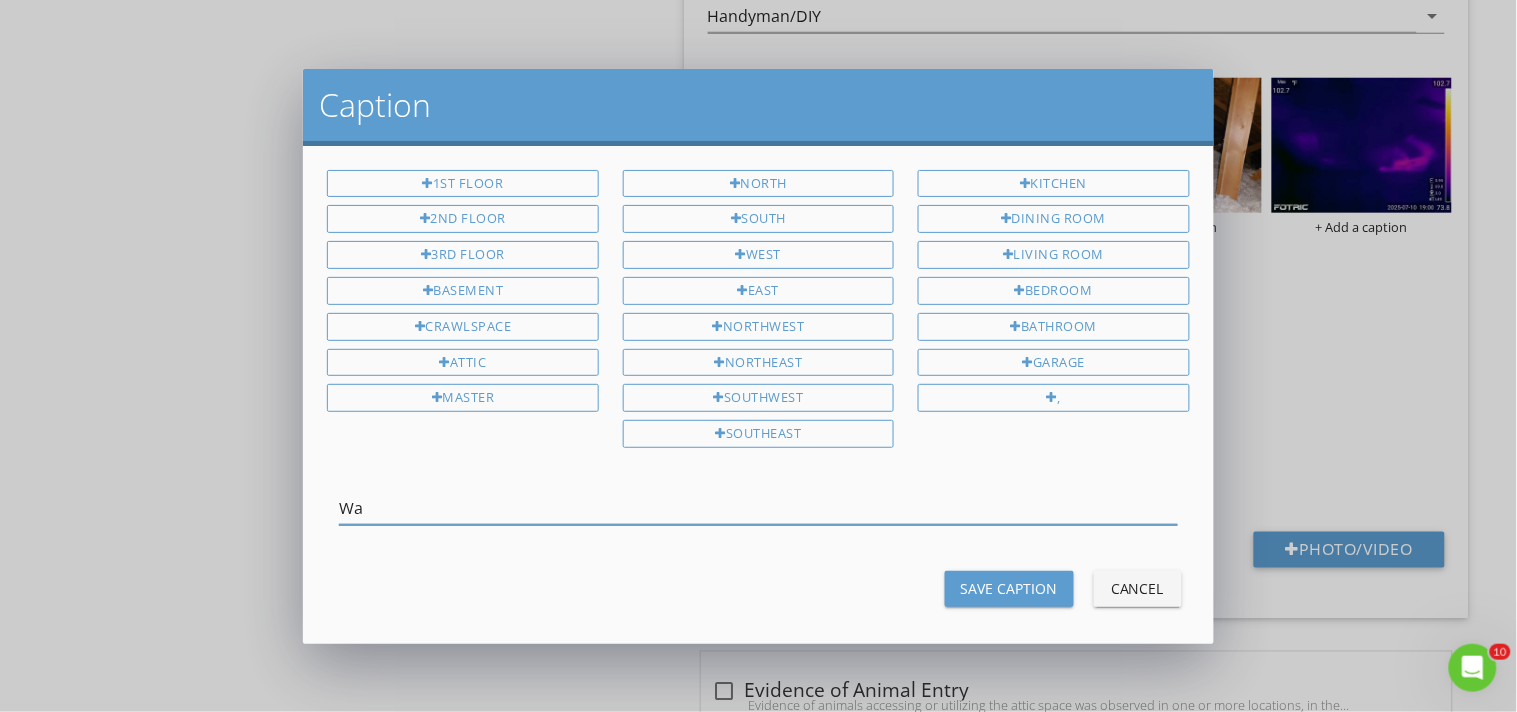 type on "W" 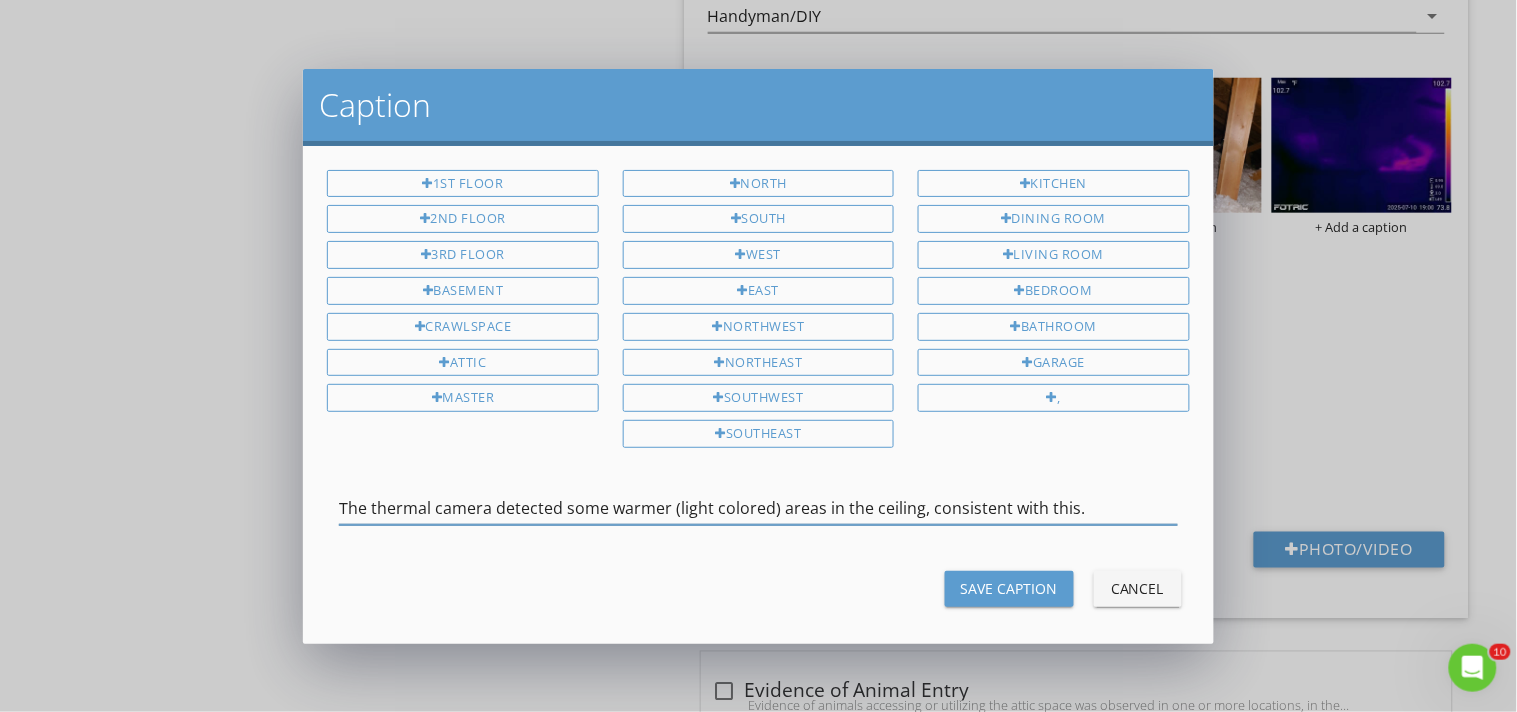 type on "The thermal camera detected some warmer (light colored) areas in the ceiling, consistent with this." 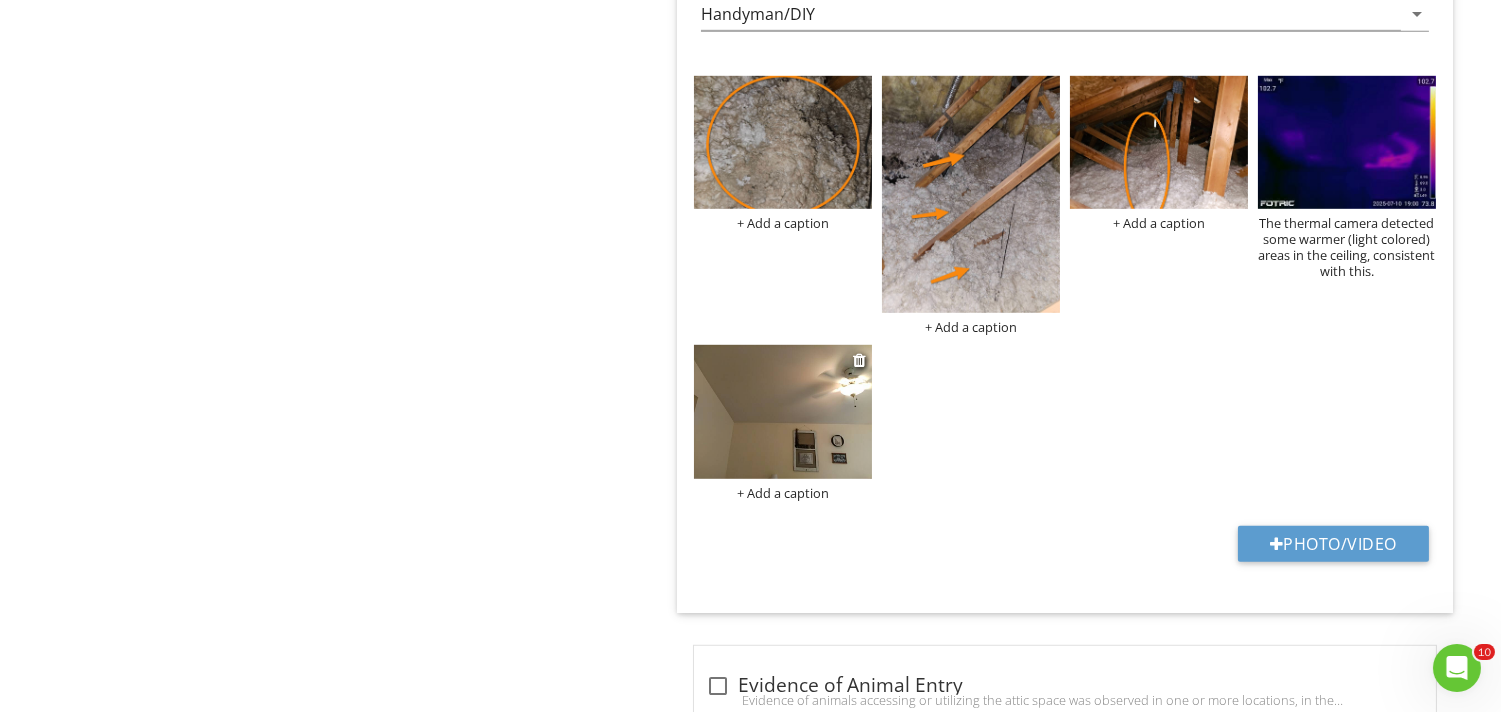 click on "+ Add a caption" at bounding box center [783, 493] 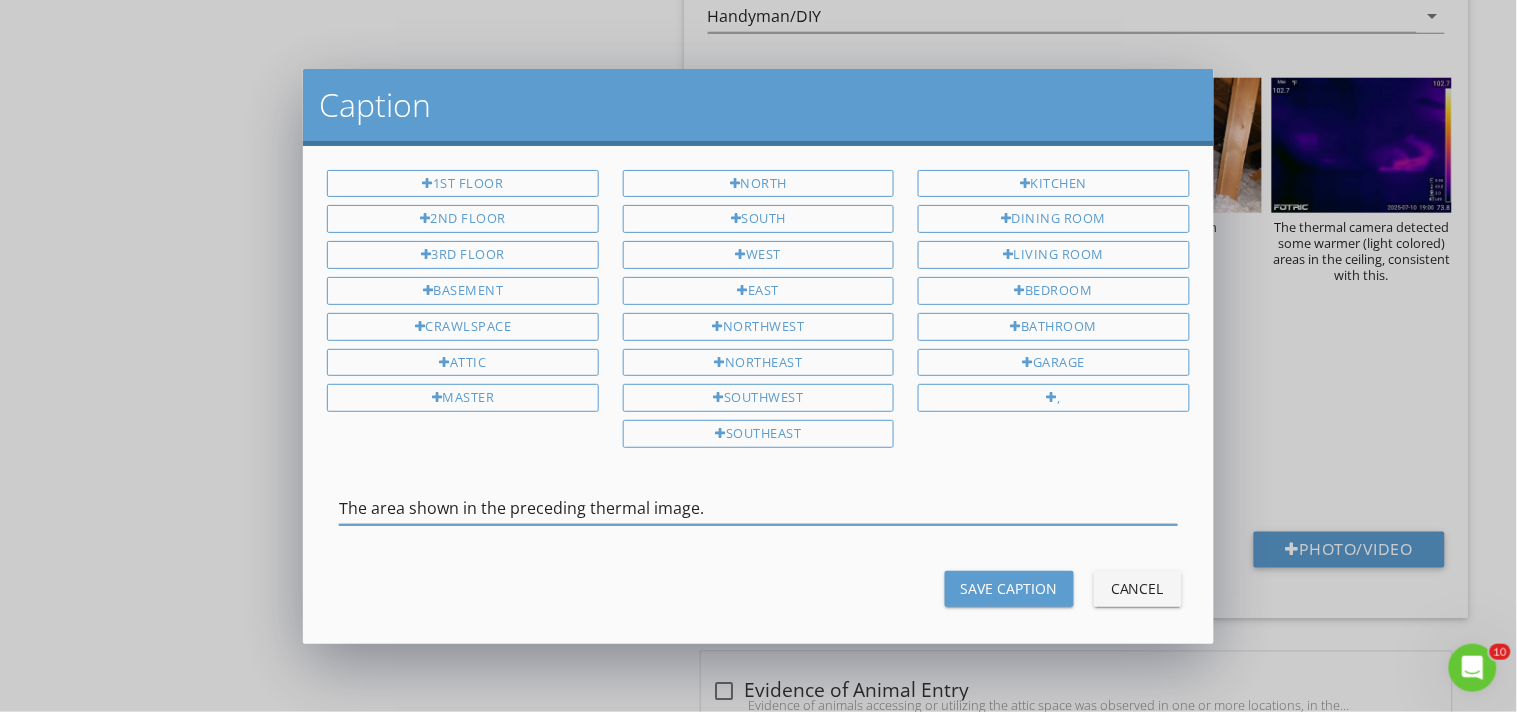 type on "The area shown in the preceding thermal image." 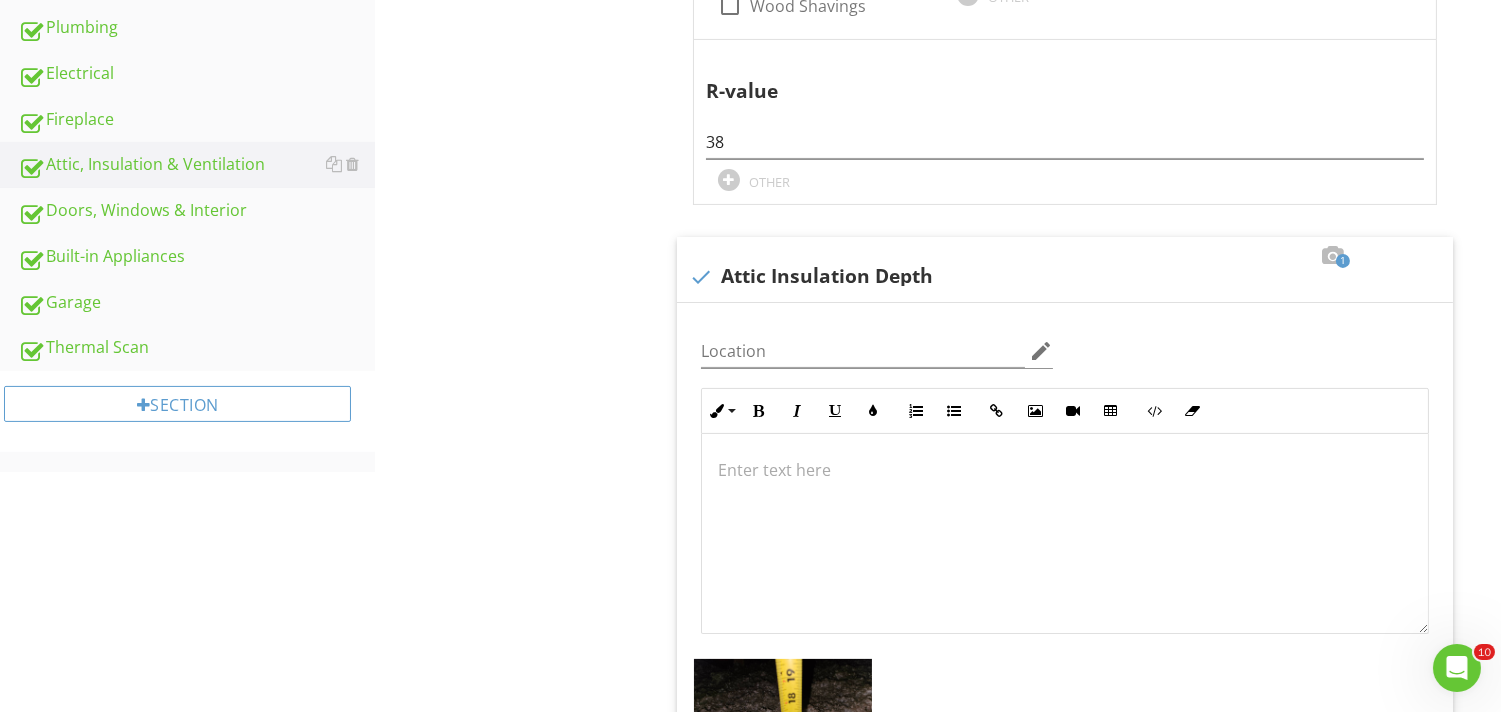scroll, scrollTop: 828, scrollLeft: 0, axis: vertical 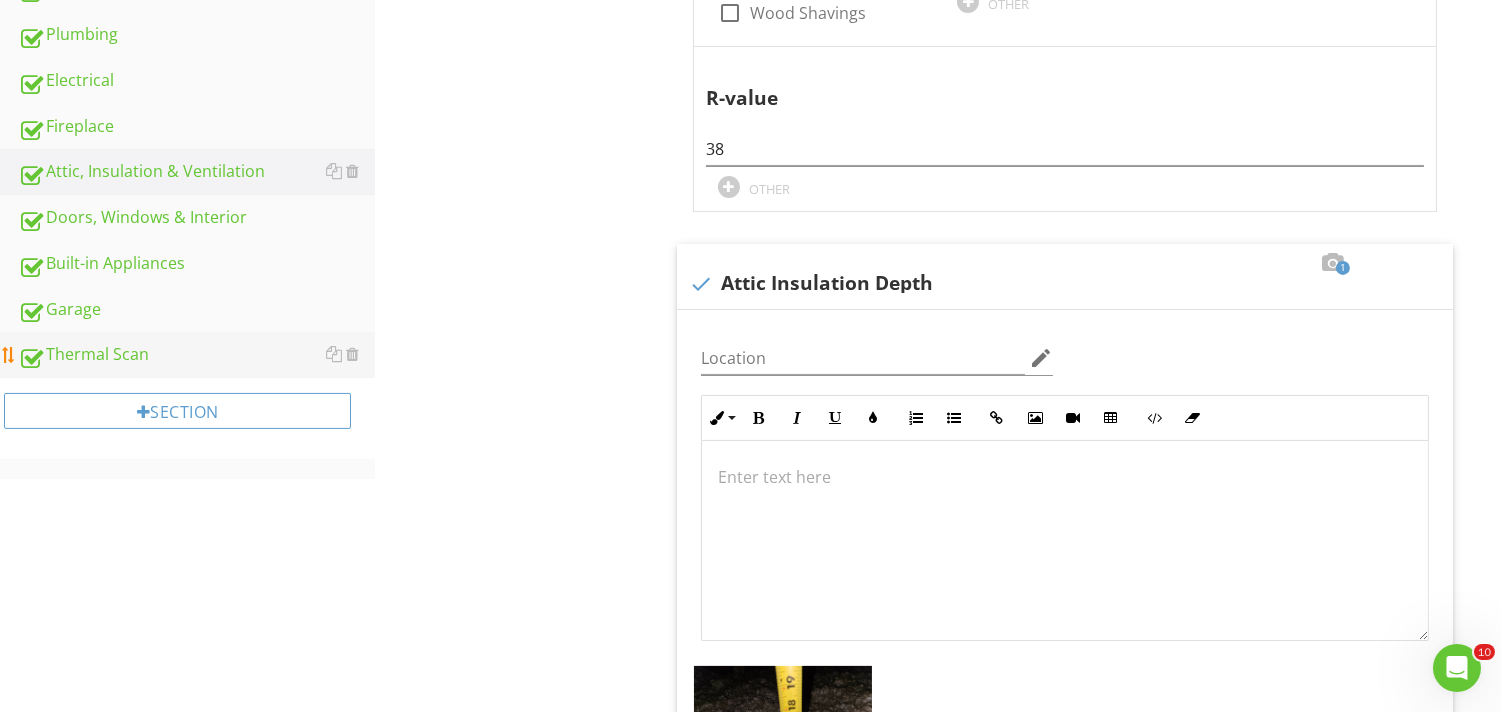 click on "Thermal Scan" at bounding box center (196, 355) 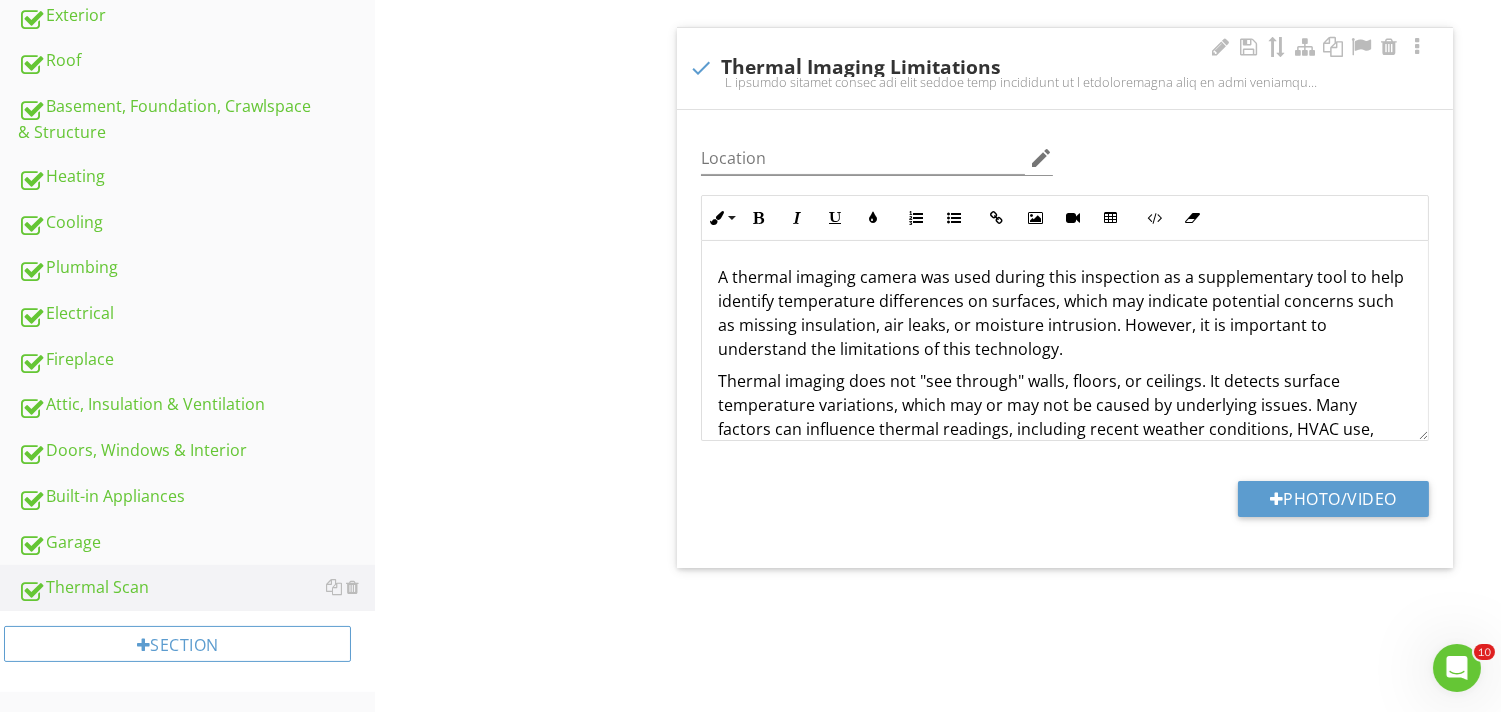 scroll, scrollTop: 592, scrollLeft: 0, axis: vertical 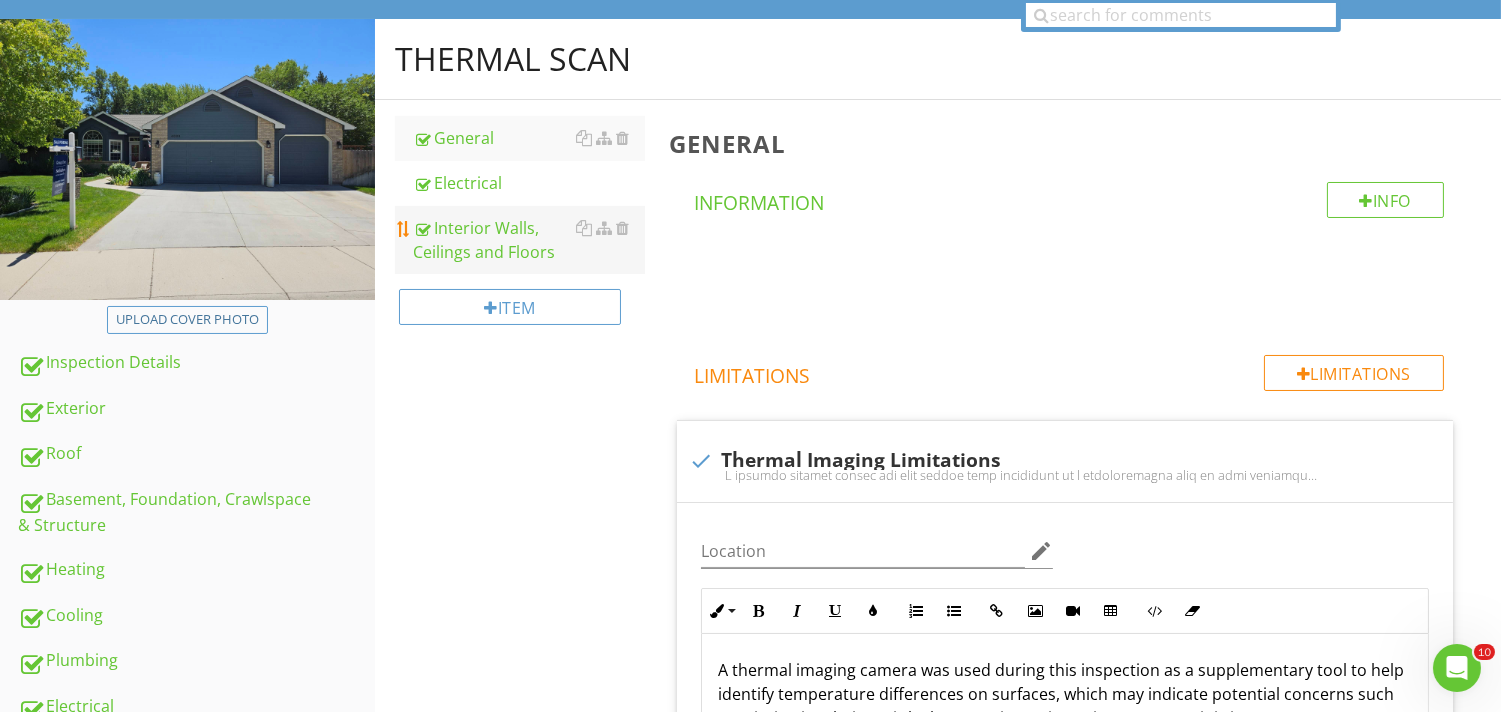 click on "Interior Walls, Ceilings and Floors" at bounding box center (528, 240) 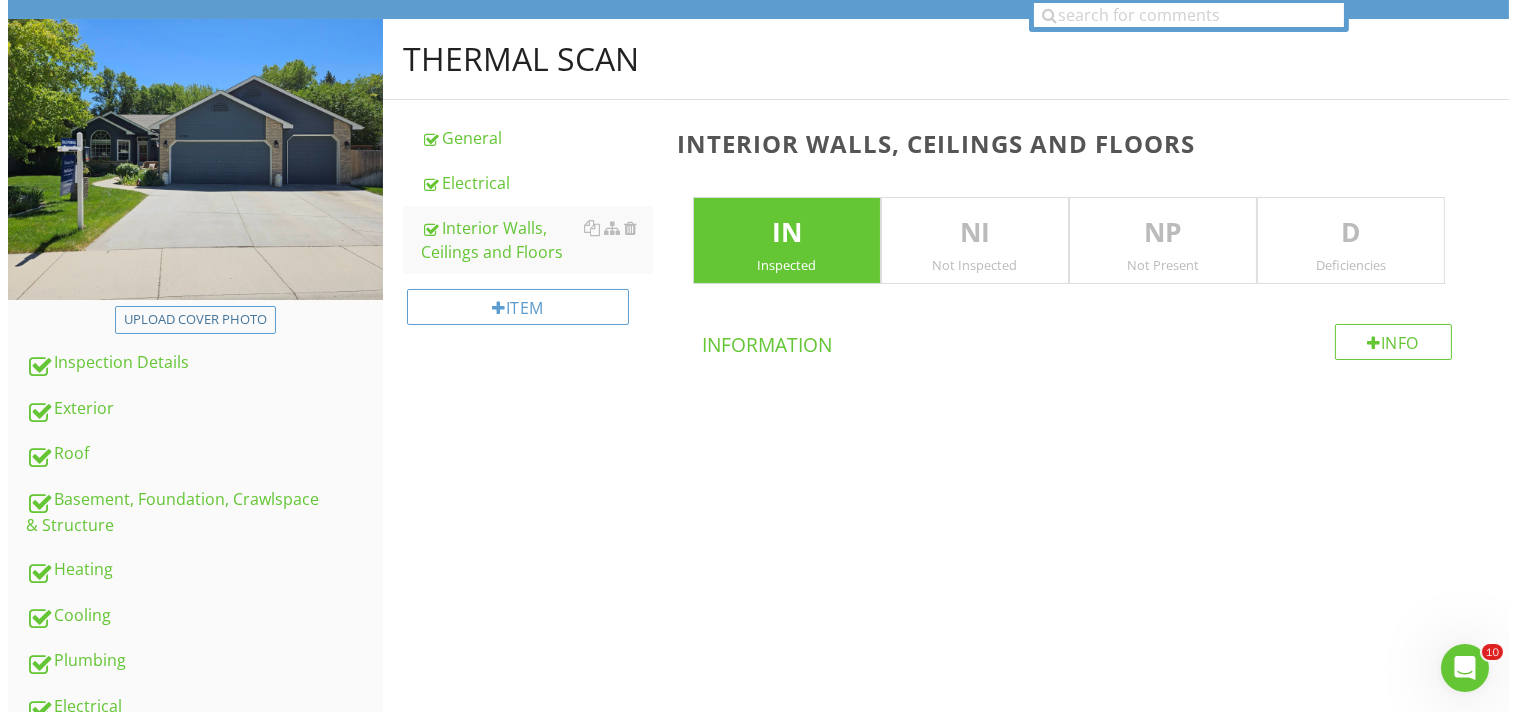 scroll, scrollTop: 208, scrollLeft: 0, axis: vertical 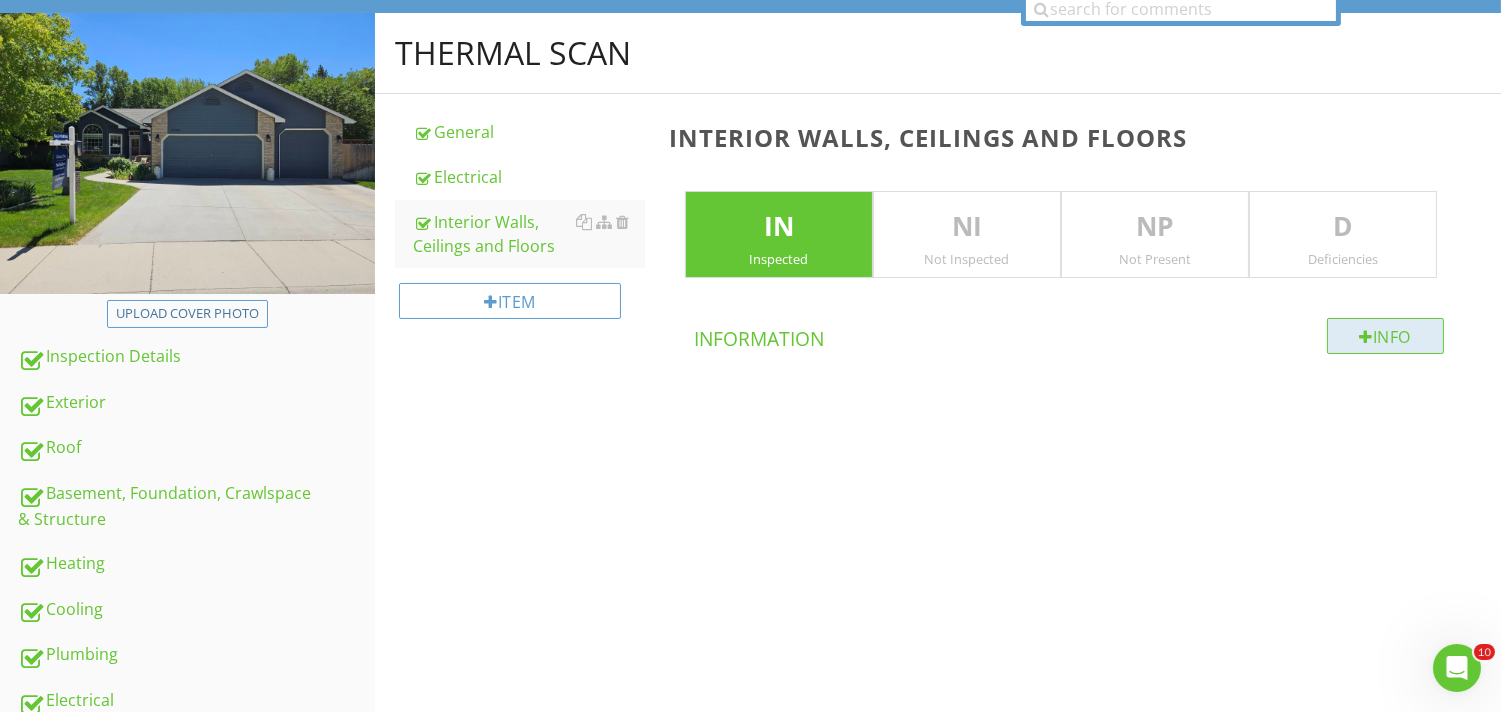 click on "Info" at bounding box center [1386, 336] 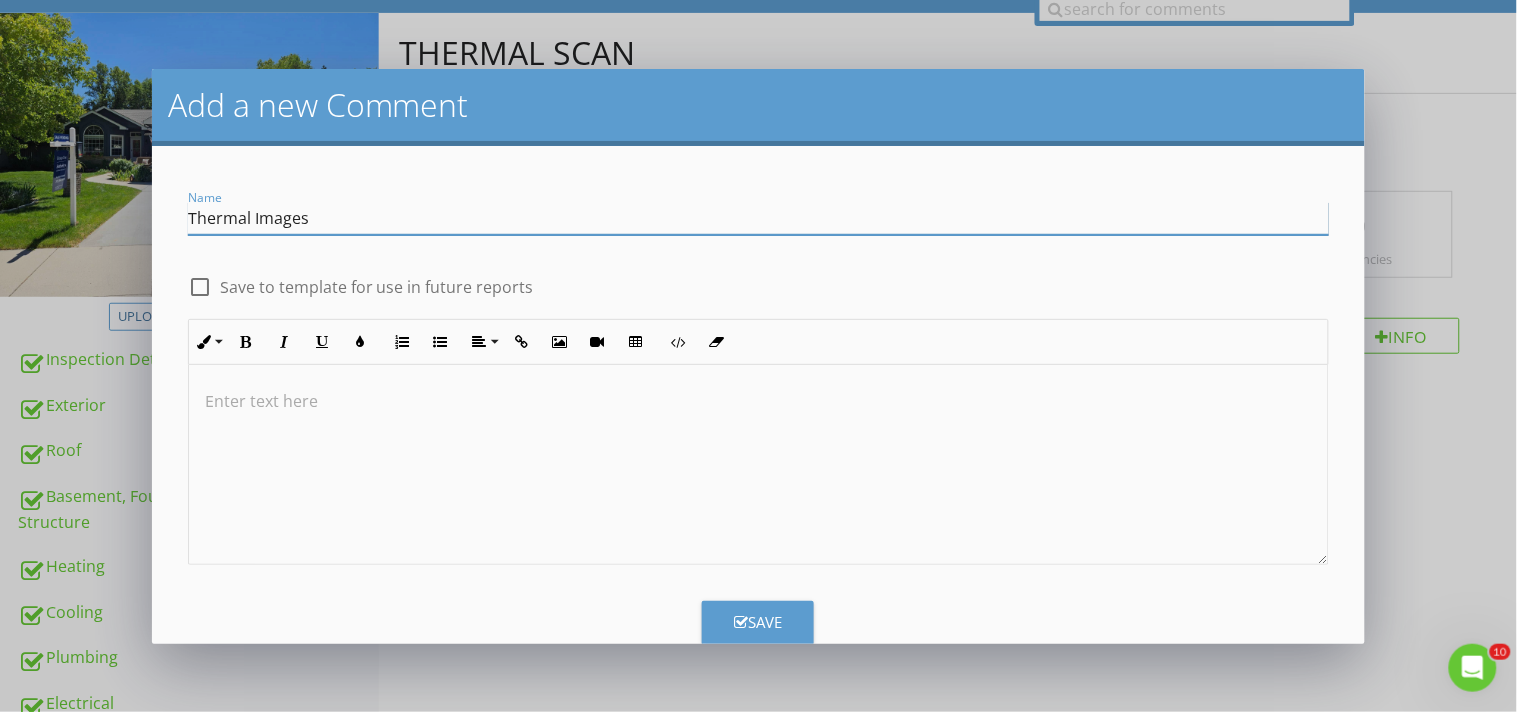 type on "Thermal Images" 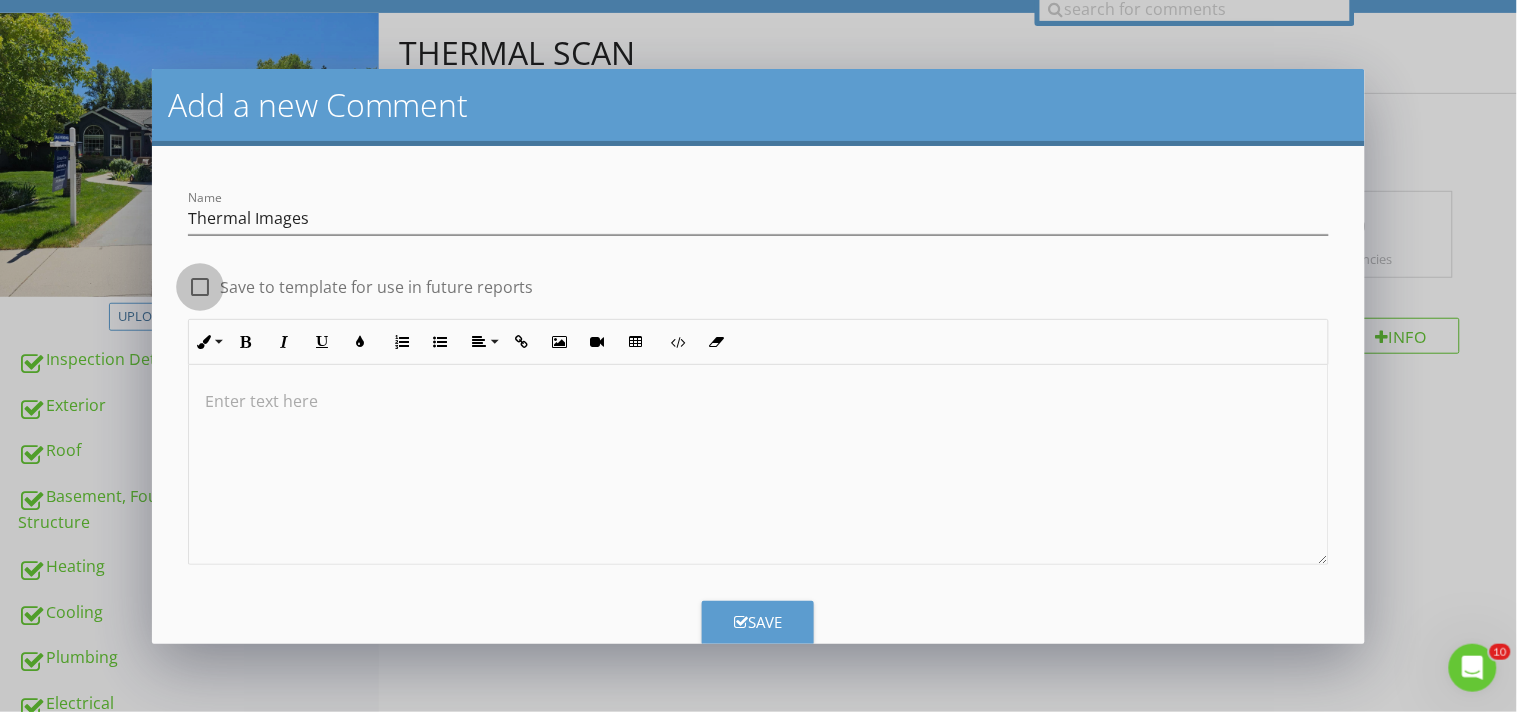 click at bounding box center (200, 287) 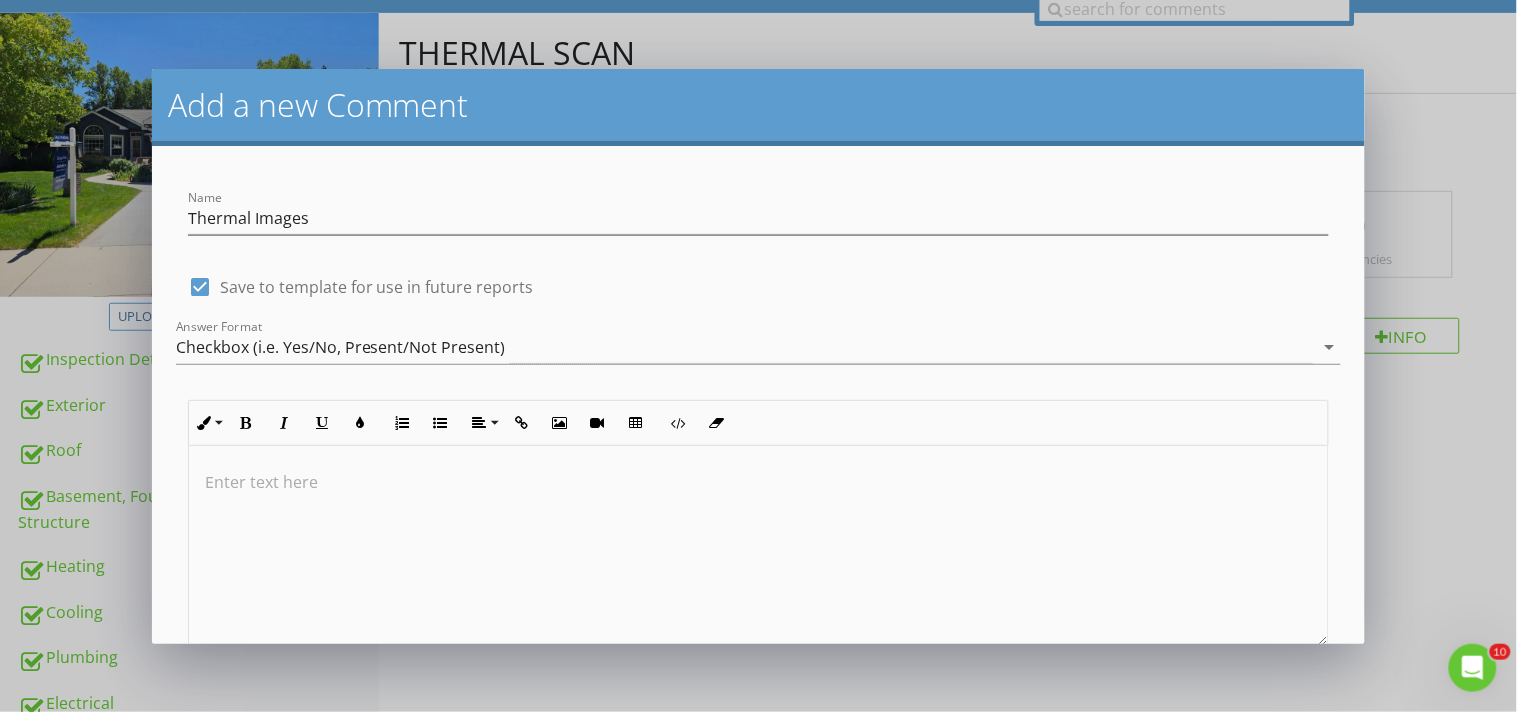 click at bounding box center [759, 546] 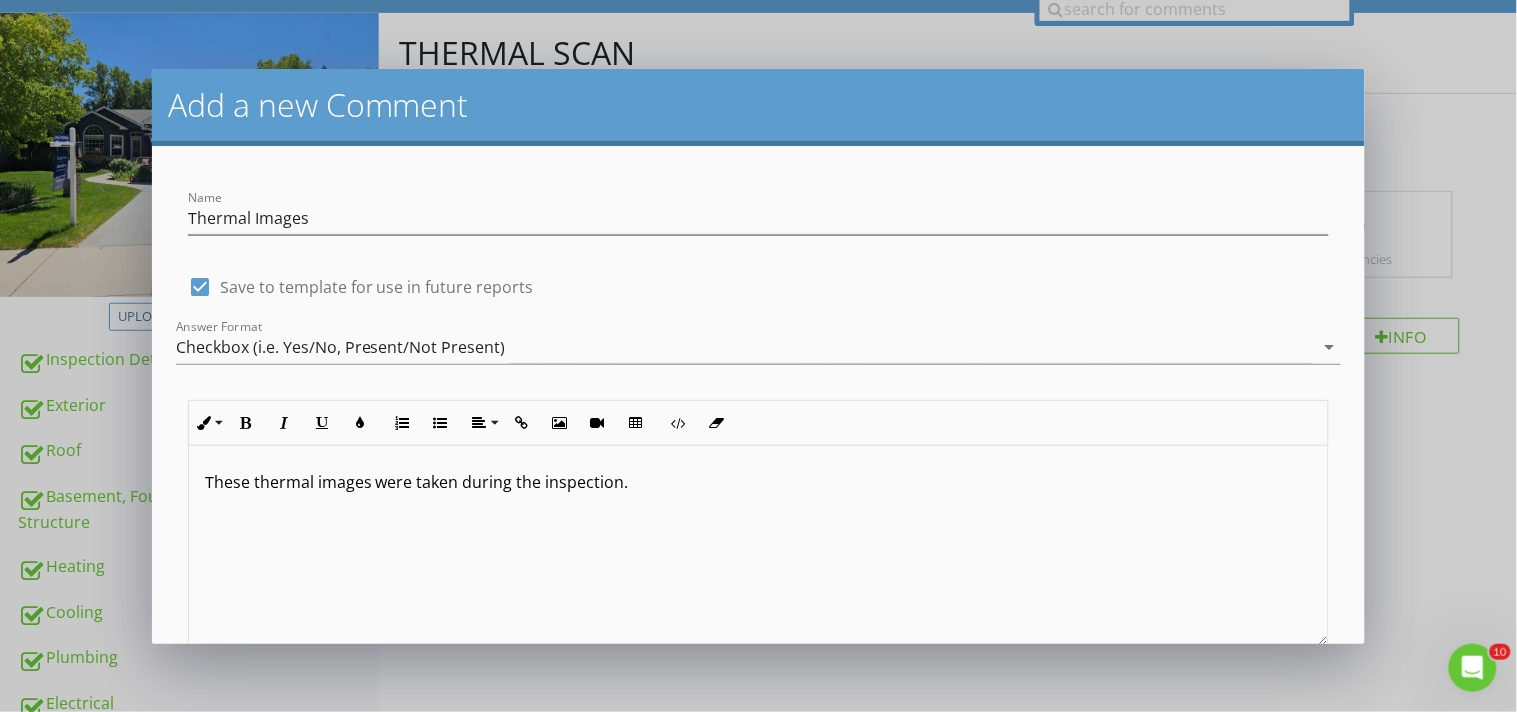 scroll, scrollTop: 125, scrollLeft: 0, axis: vertical 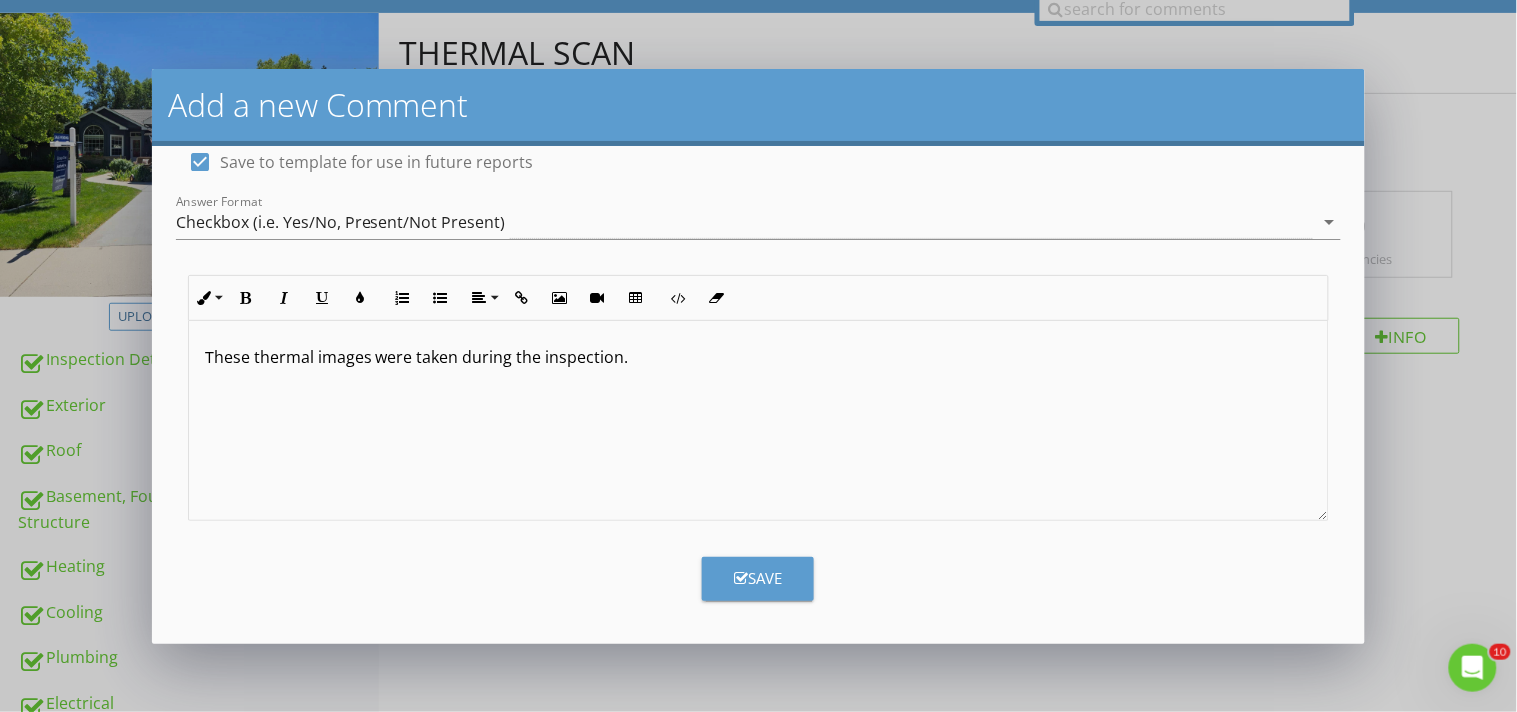 click on "Save" at bounding box center (758, 578) 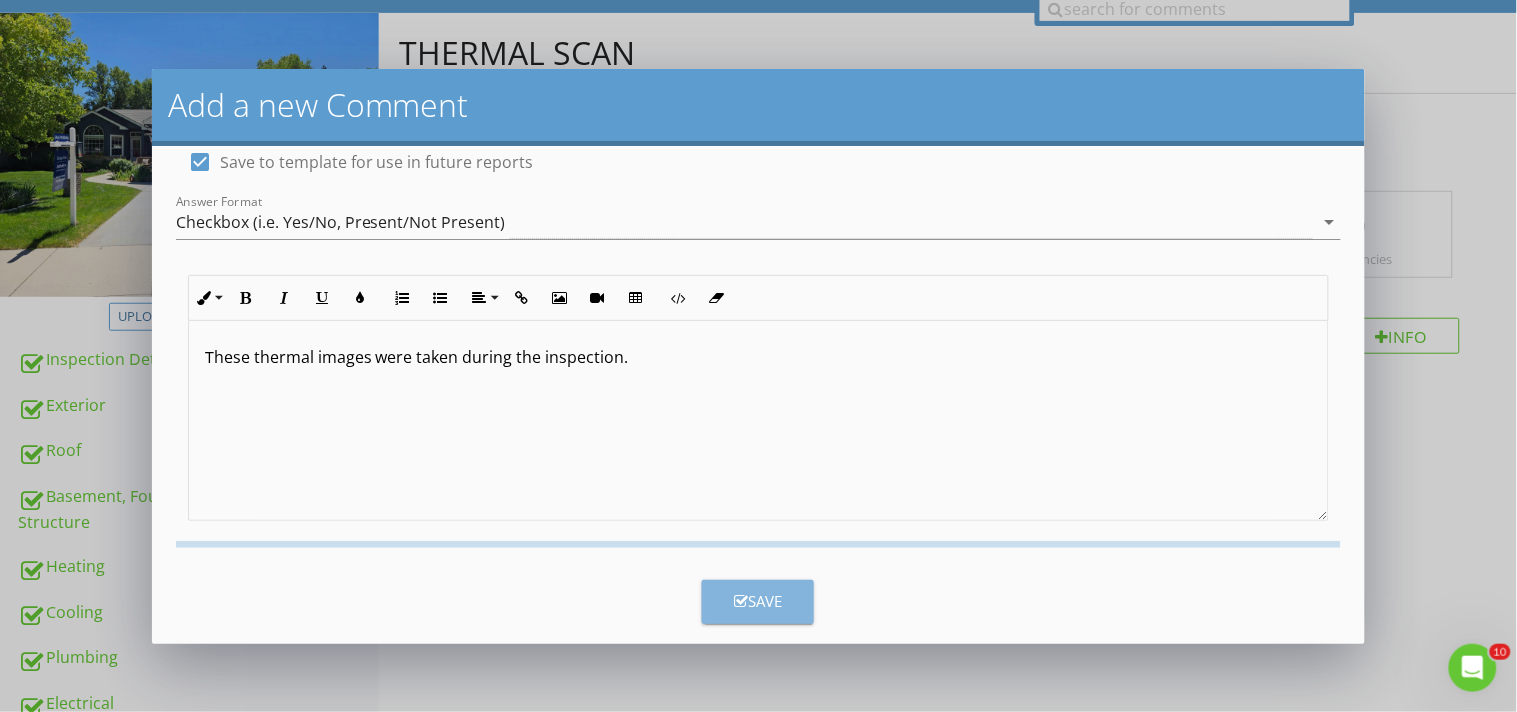 checkbox on "false" 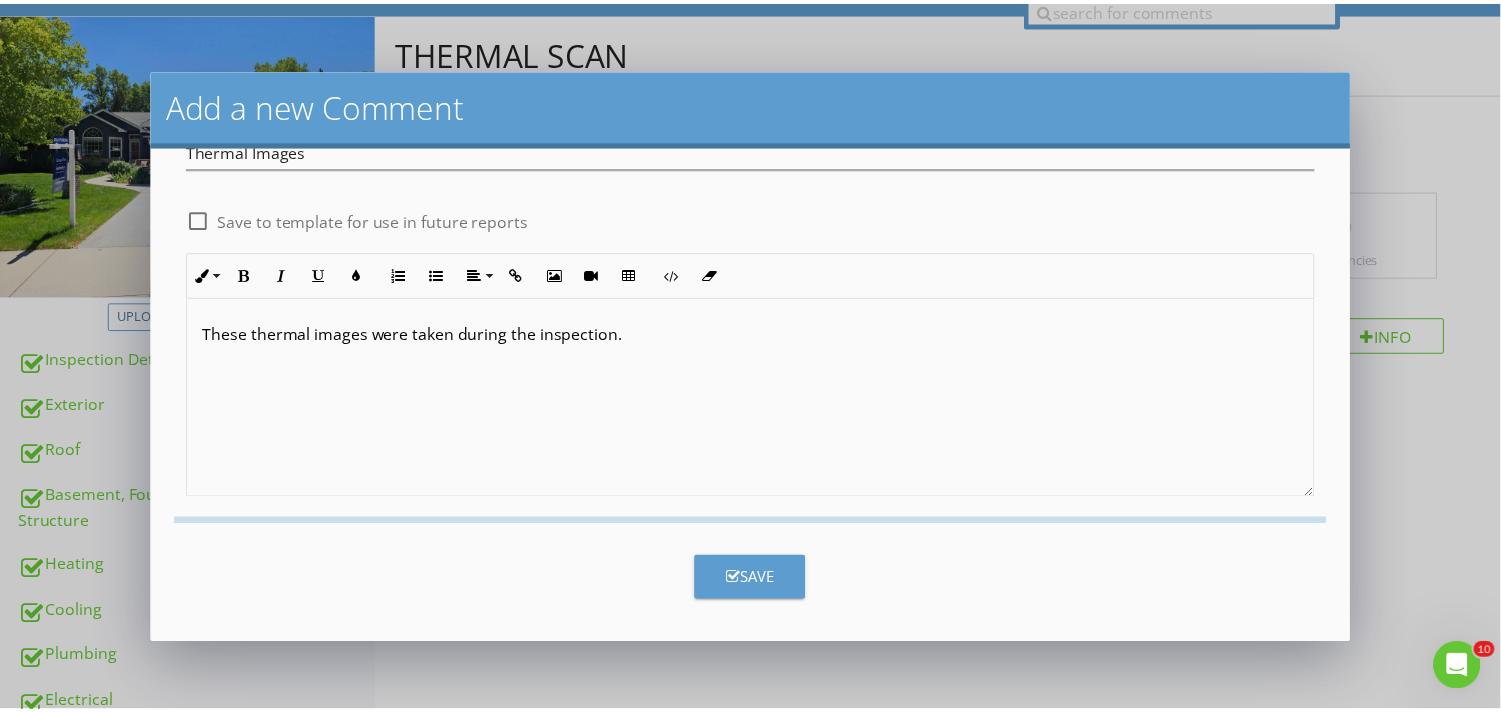 scroll, scrollTop: 0, scrollLeft: 0, axis: both 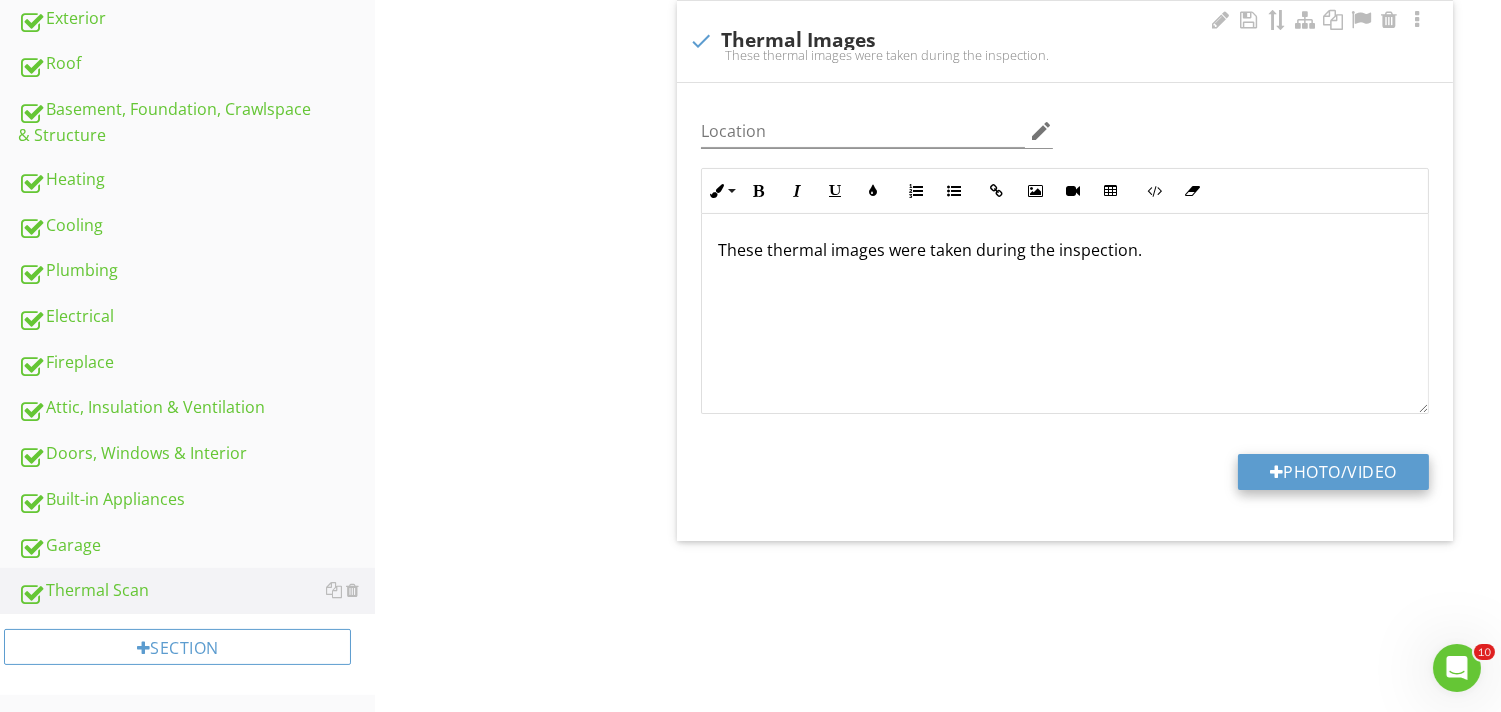 click on "Photo/Video" at bounding box center [1333, 472] 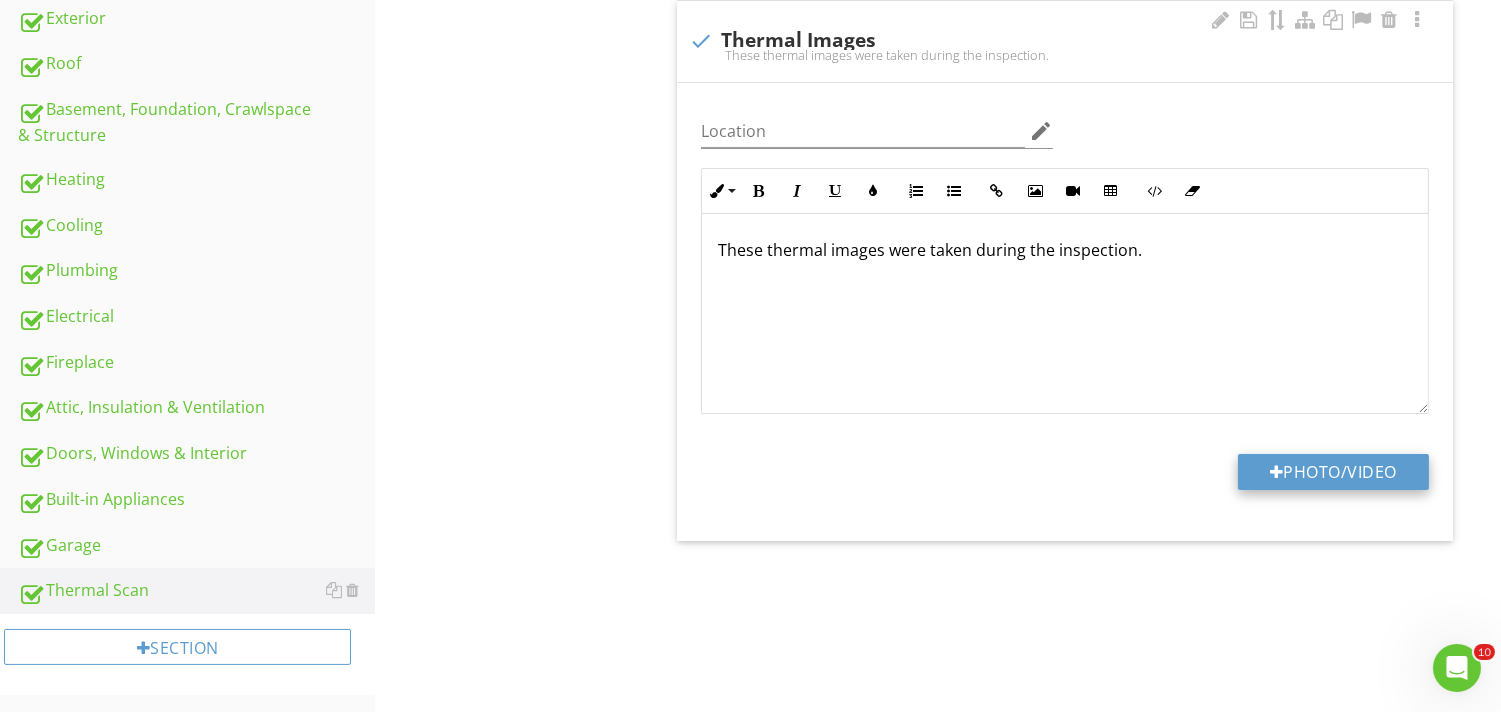type on "C:\fakepath\FOTRIC_2025-07-10_0092.jpg" 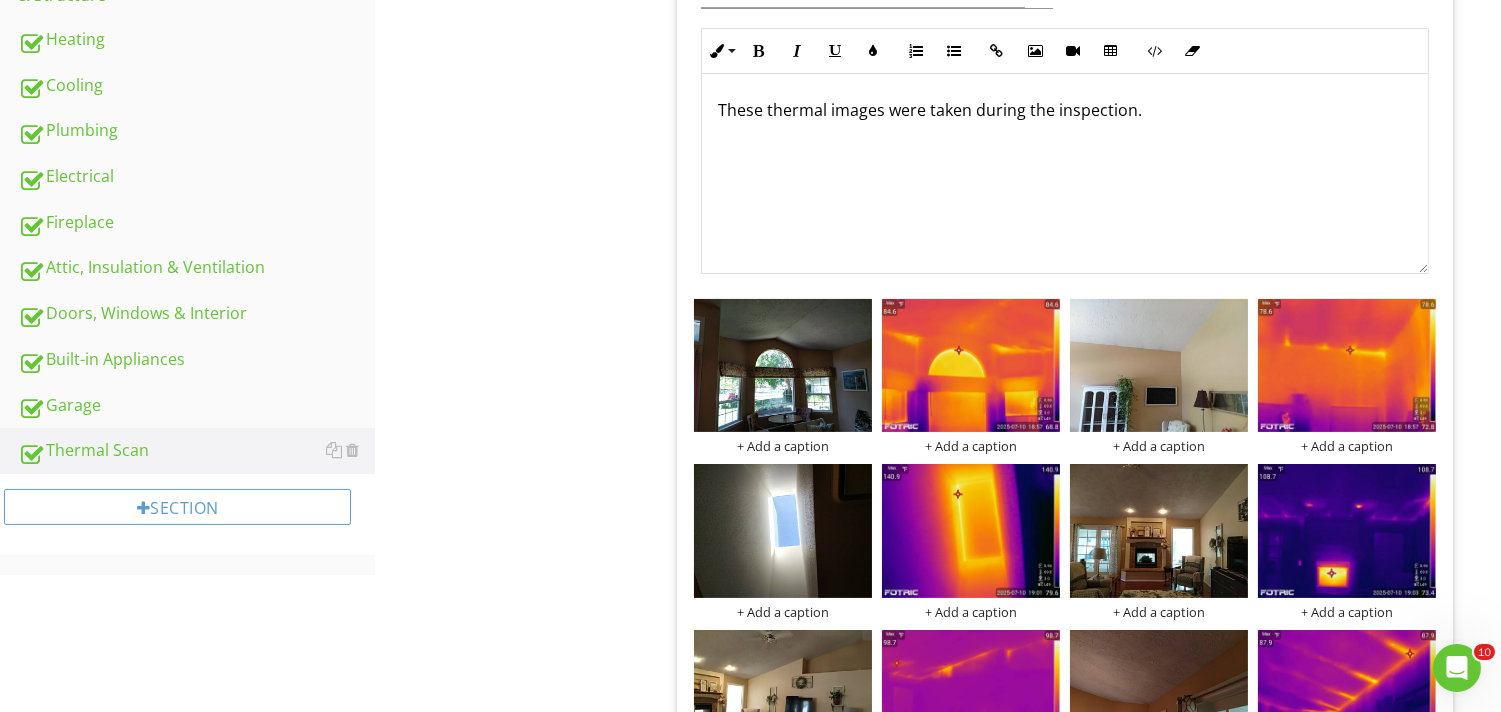 scroll, scrollTop: 697, scrollLeft: 0, axis: vertical 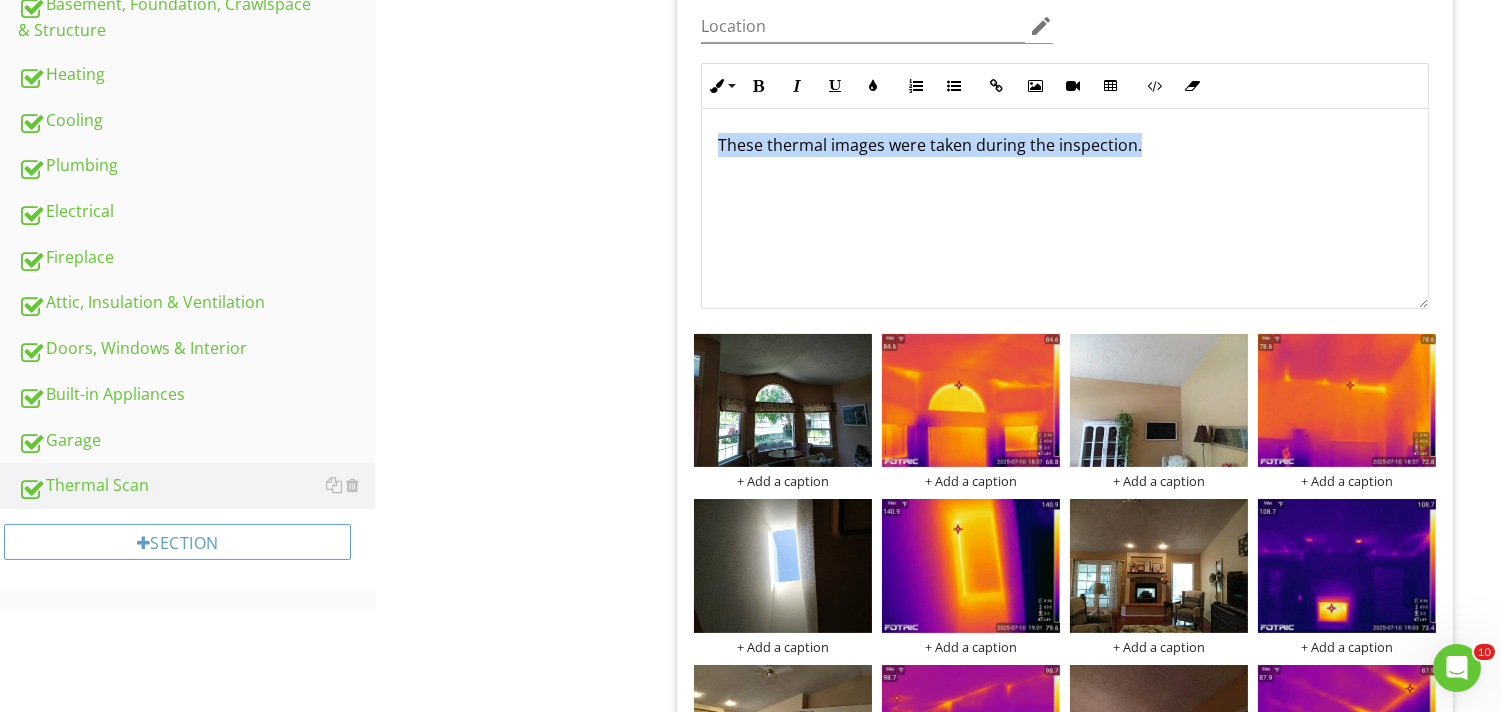 drag, startPoint x: 1138, startPoint y: 140, endPoint x: 664, endPoint y: 120, distance: 474.42175 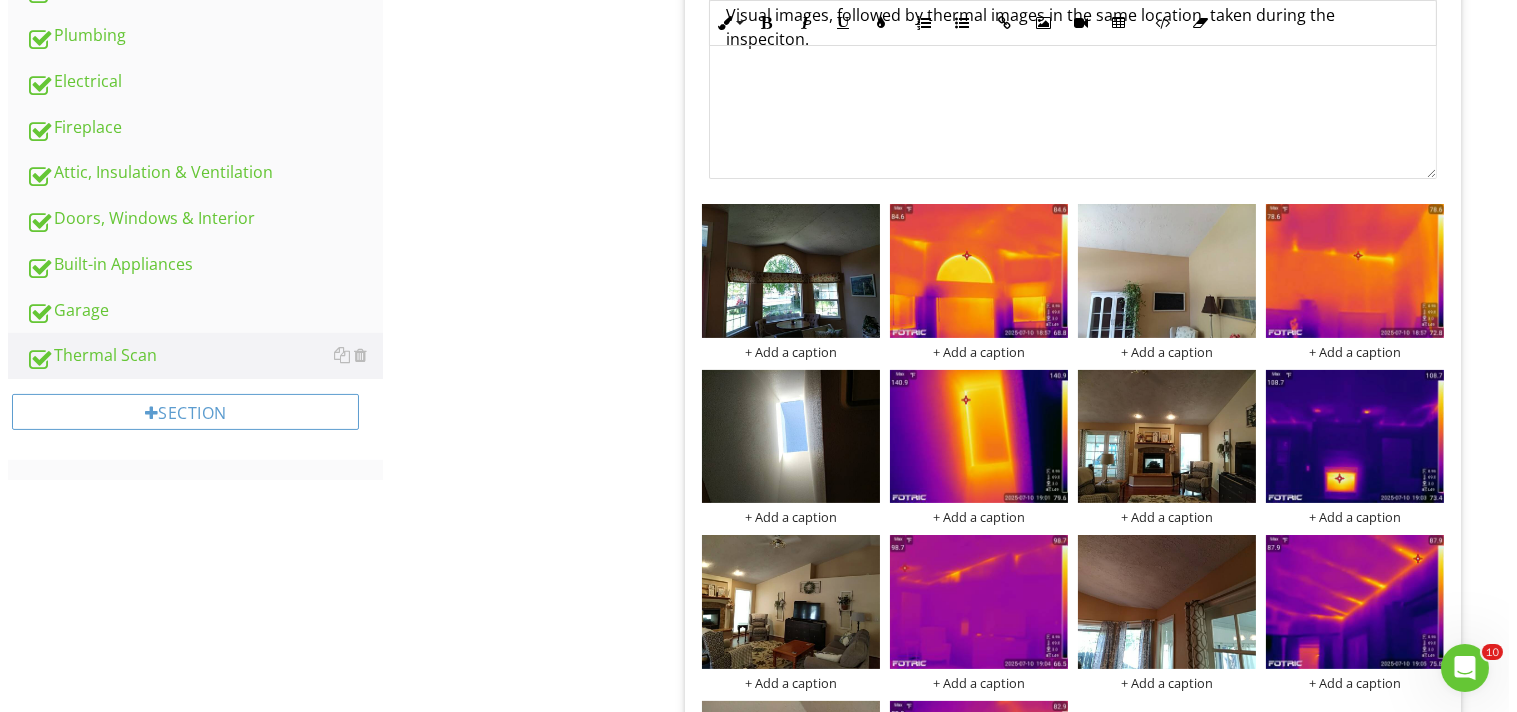 scroll, scrollTop: 831, scrollLeft: 0, axis: vertical 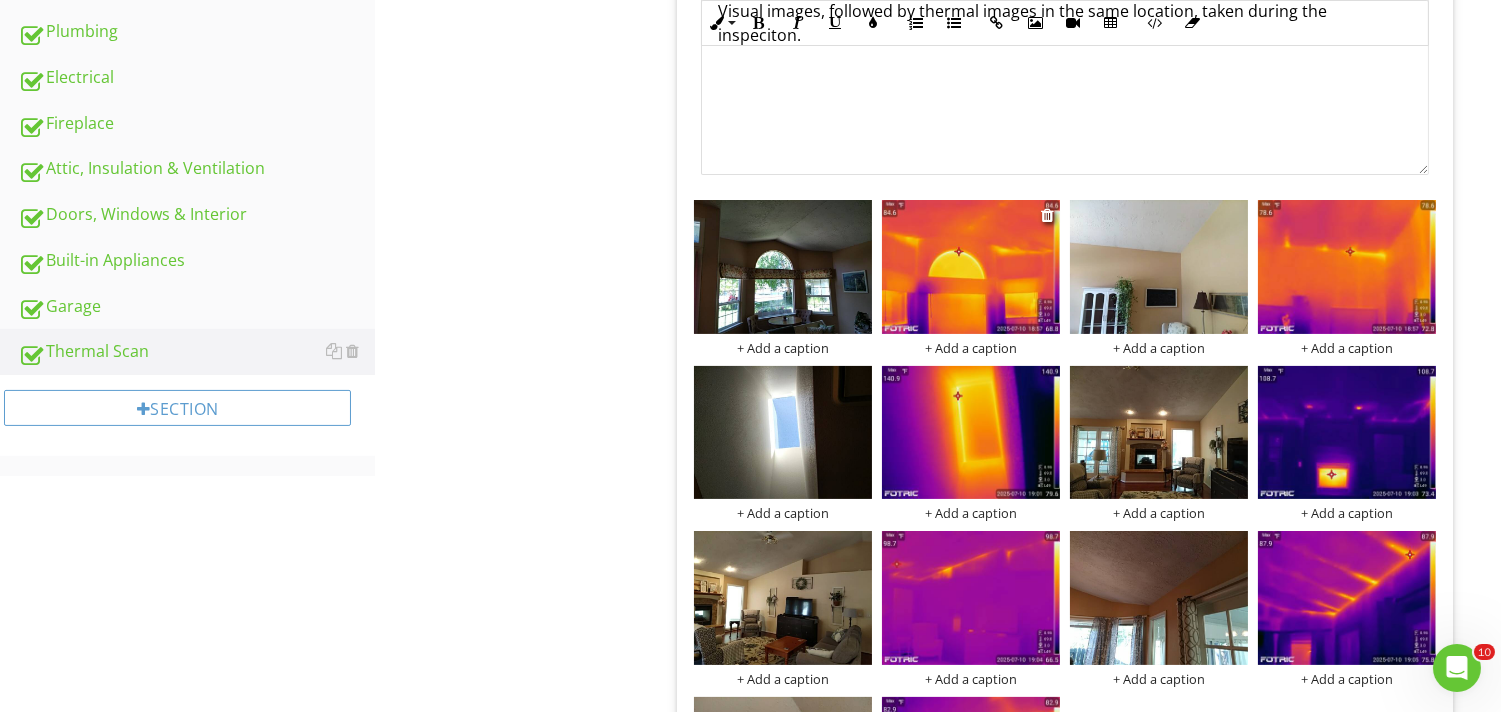 click on "+ Add a caption" at bounding box center (971, 348) 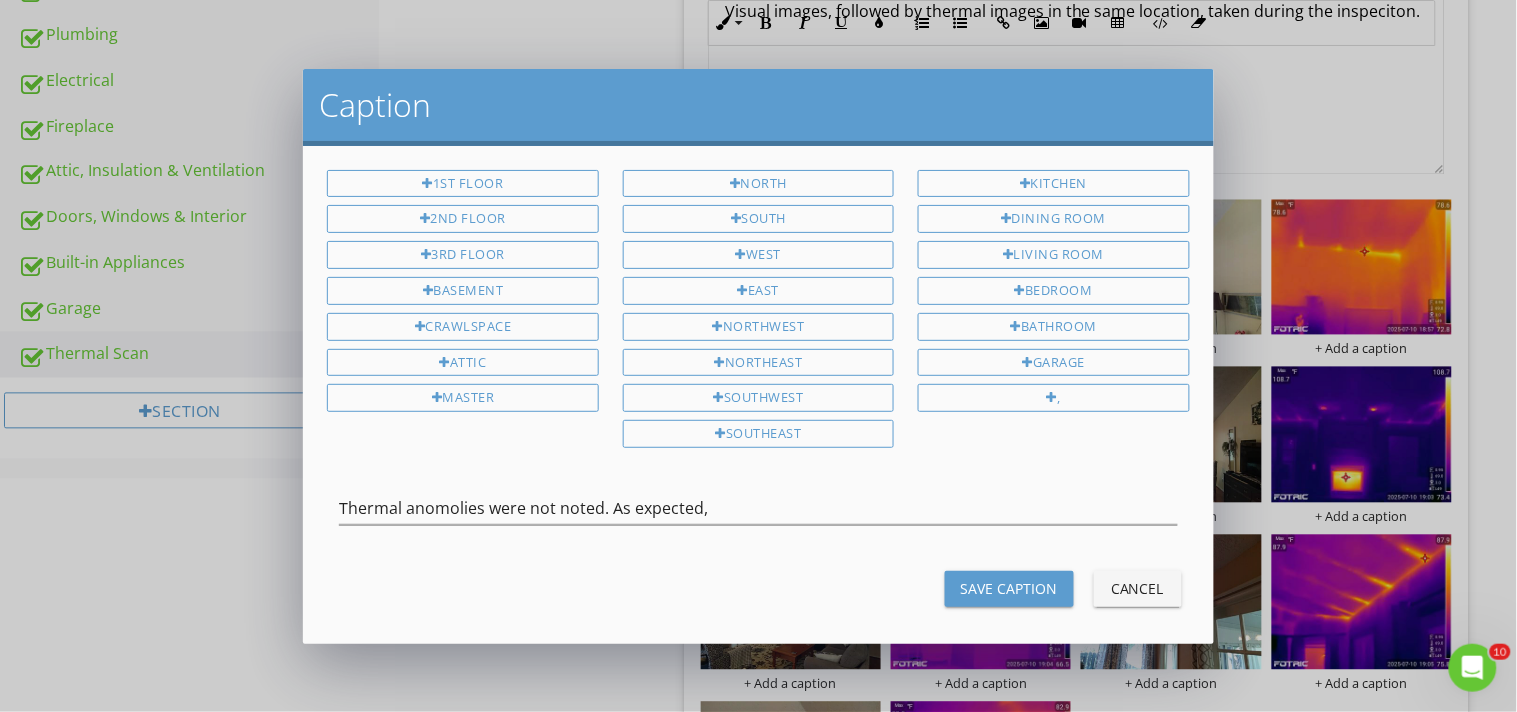 drag, startPoint x: 798, startPoint y: 101, endPoint x: 521, endPoint y: 32, distance: 285.46454 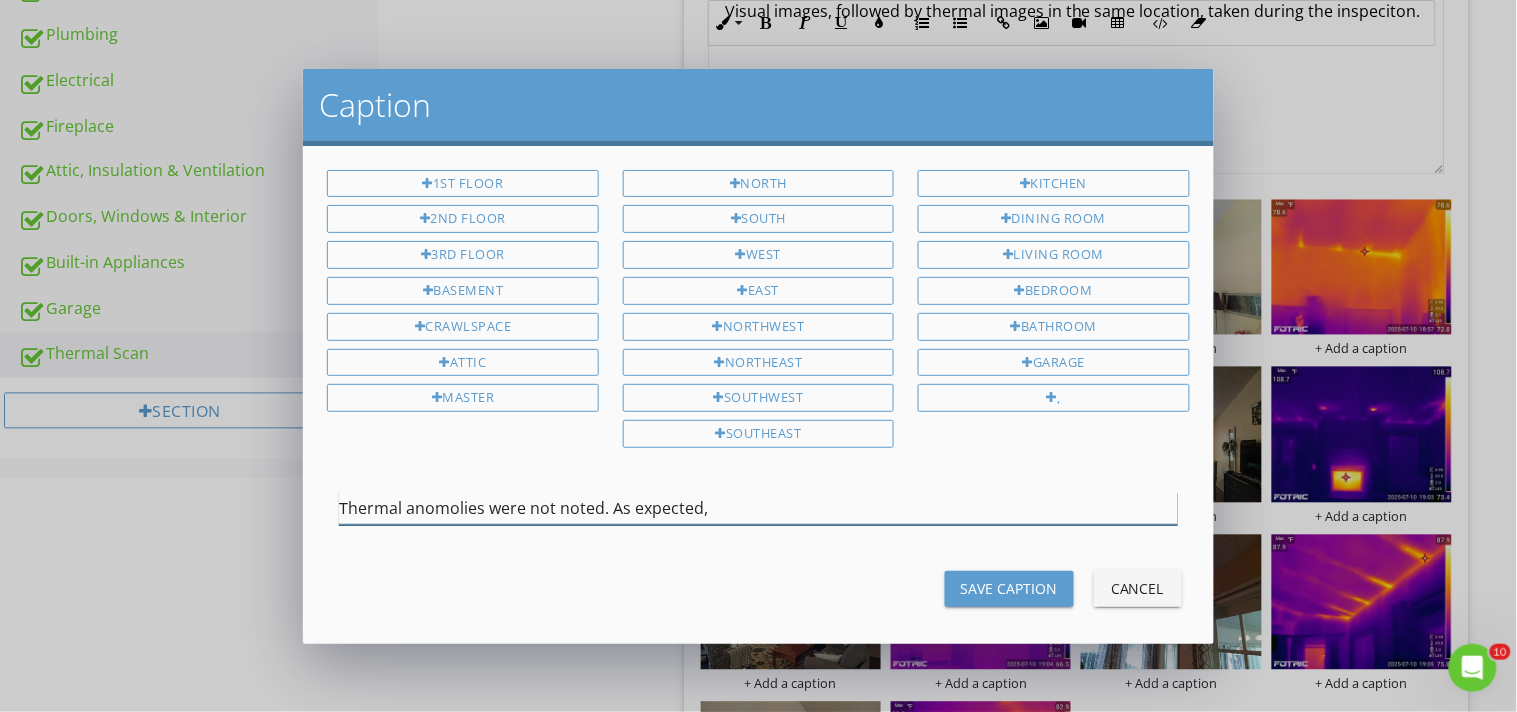 click on "Thermal anomolies were not noted. As expected," at bounding box center (758, 508) 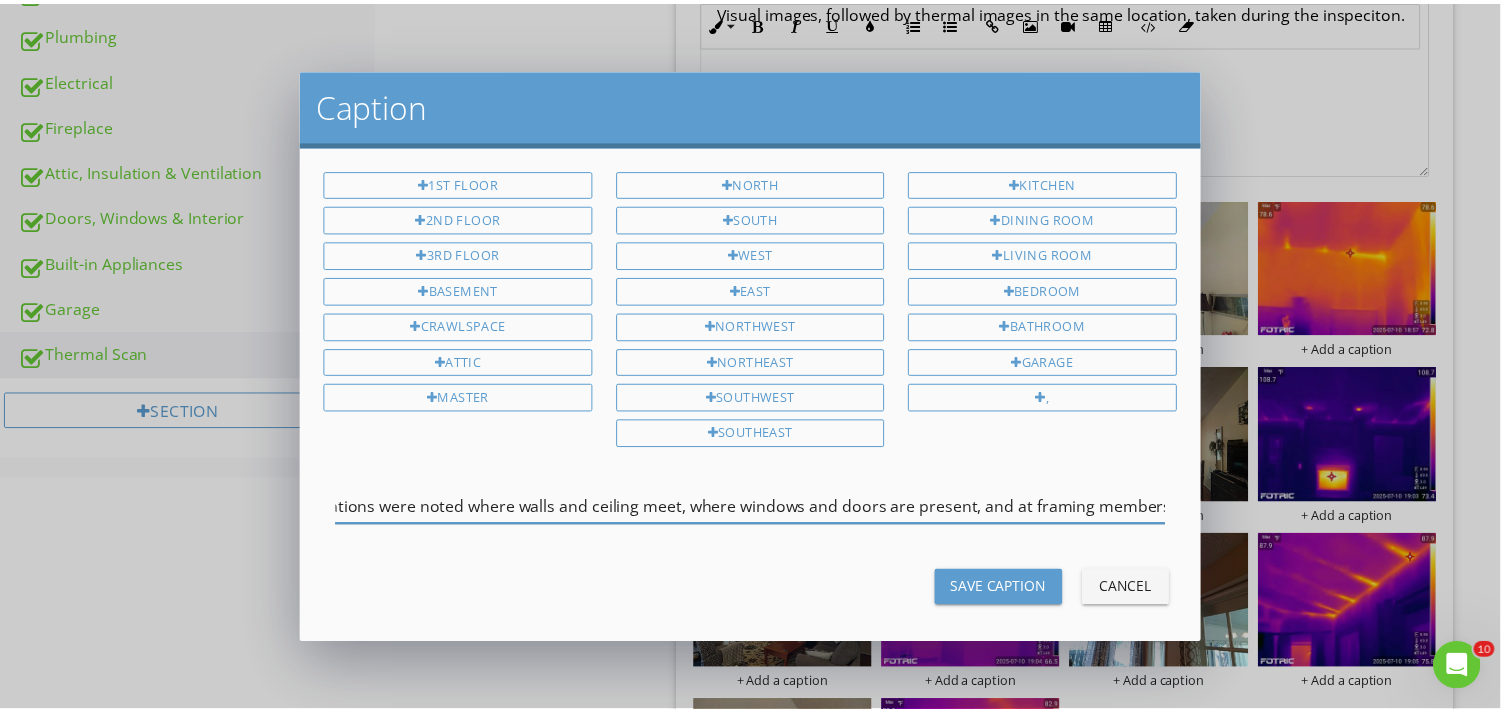 scroll, scrollTop: 0, scrollLeft: 512, axis: horizontal 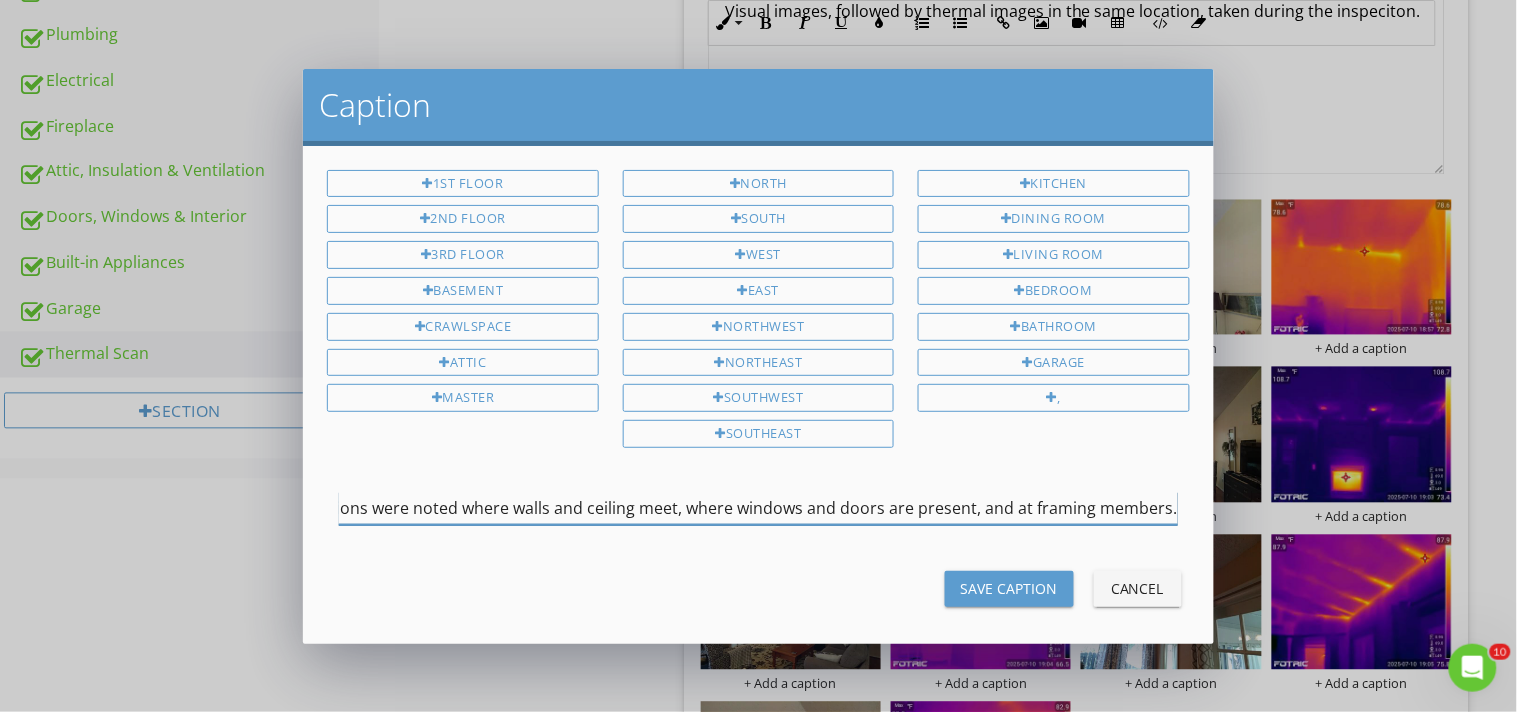 type on "Thermal anomolies were not noted. As expected, the warmest locations were noted where walls and ceiling meet, where windows and doors are present, and at framing members." 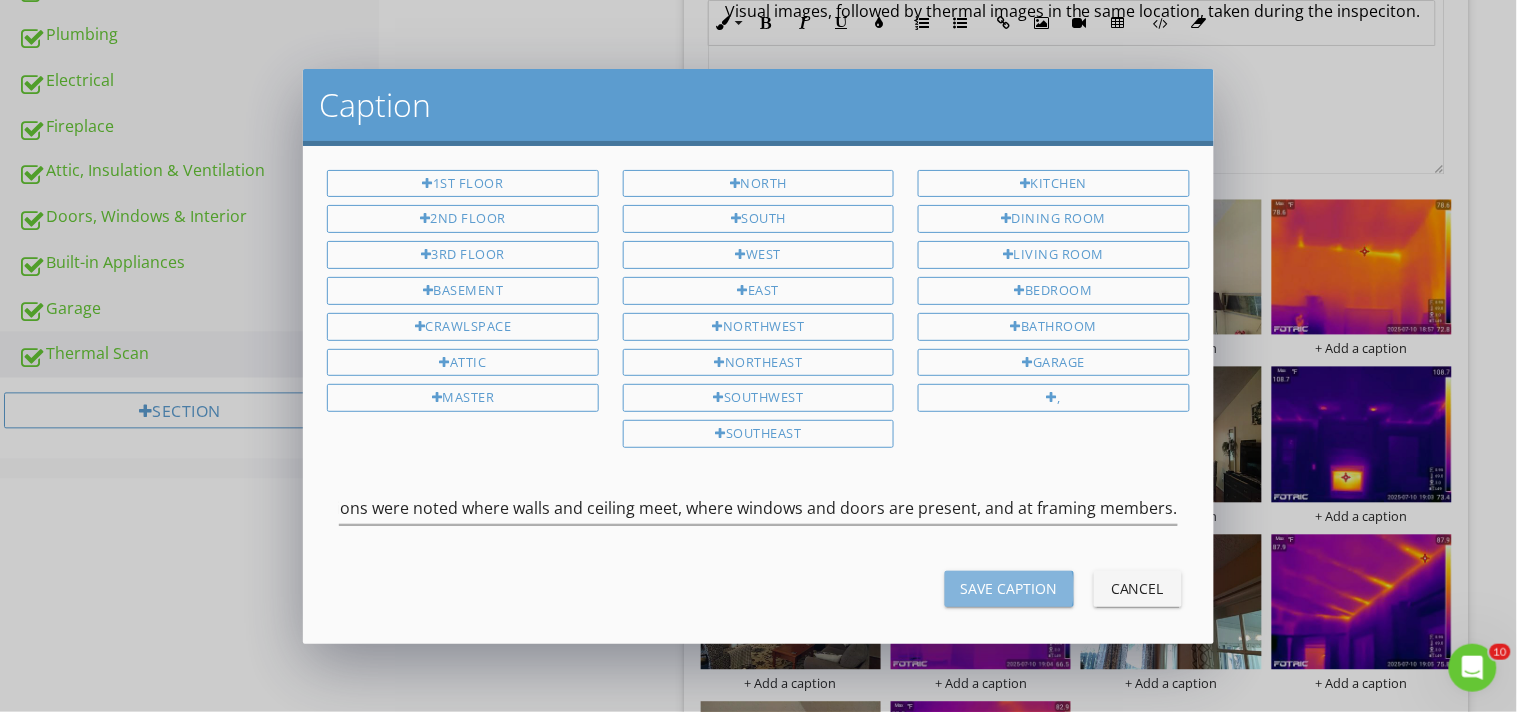 click on "Save Caption" at bounding box center (1009, 588) 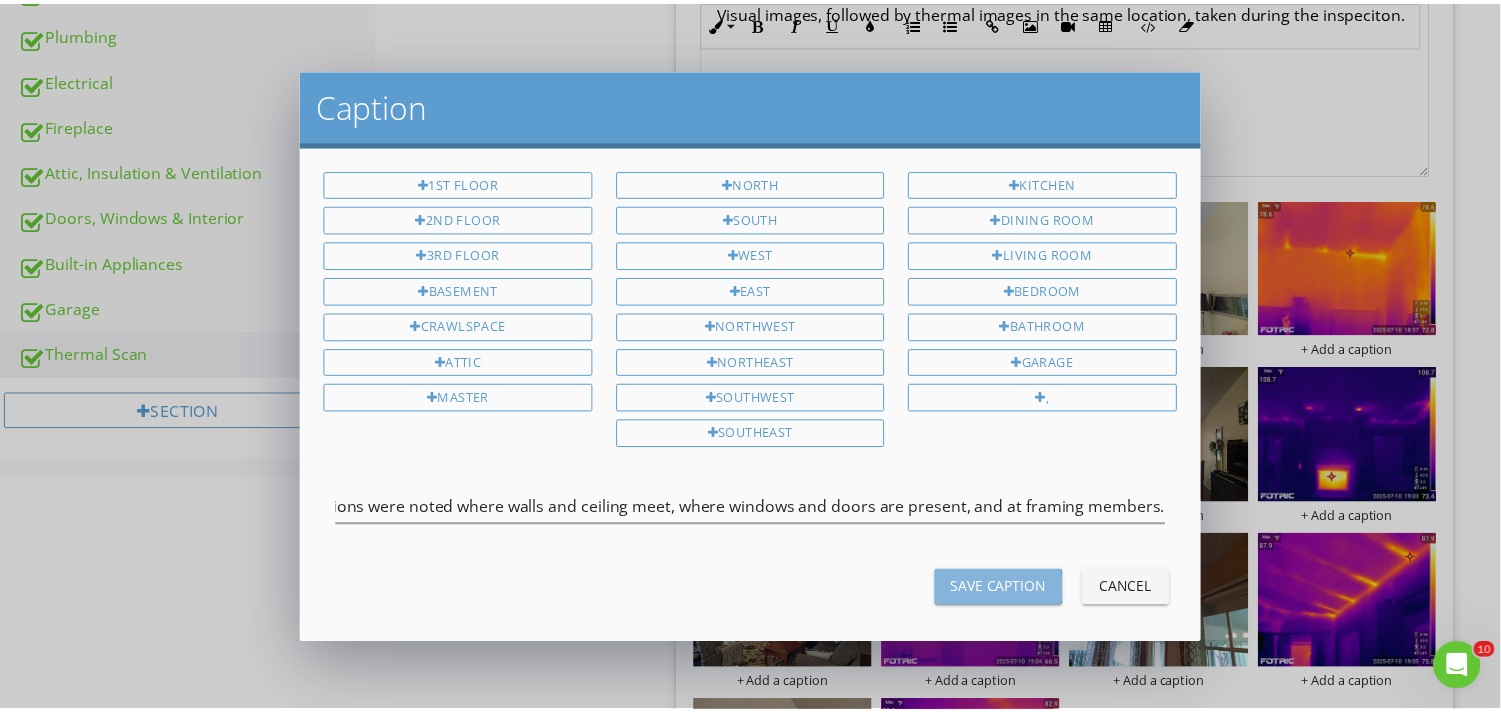 scroll, scrollTop: 0, scrollLeft: 0, axis: both 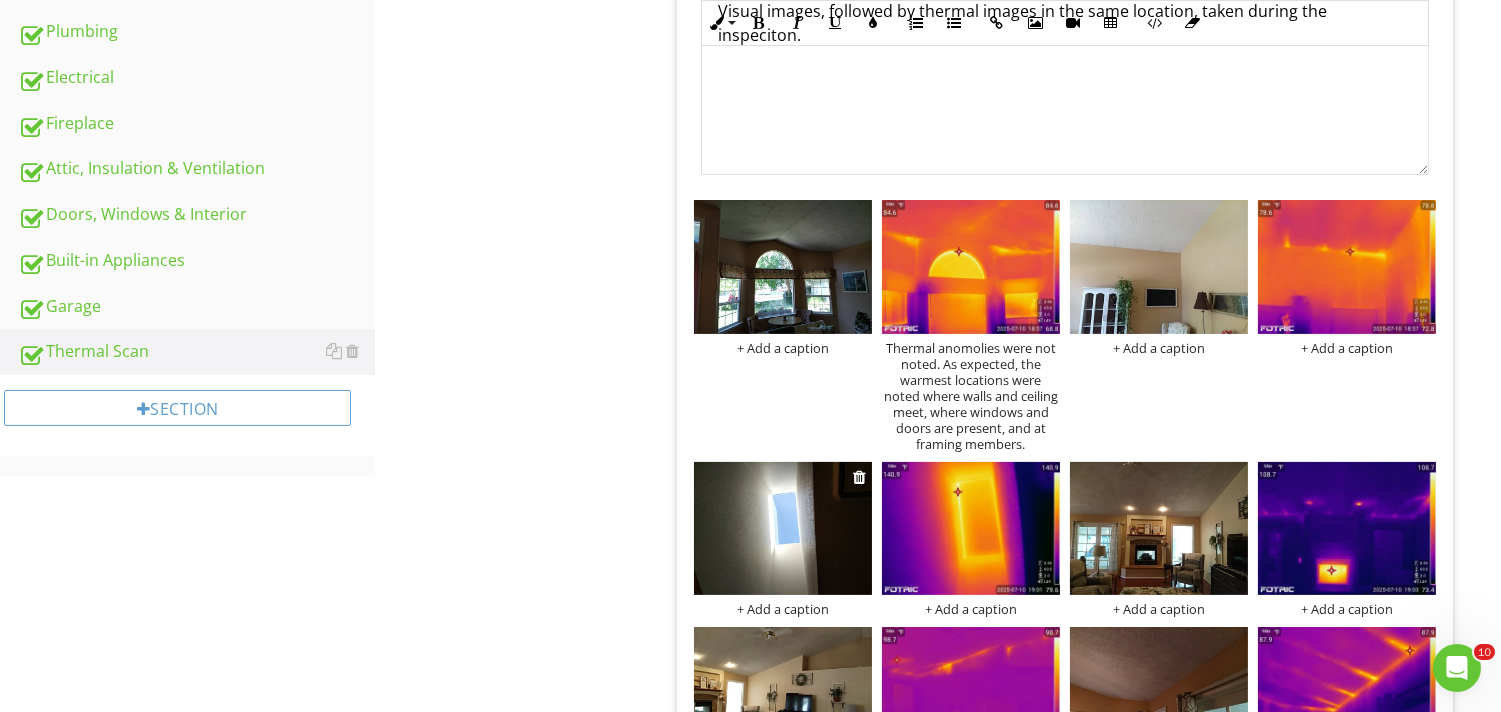 click on "+ Add a caption" at bounding box center [783, 609] 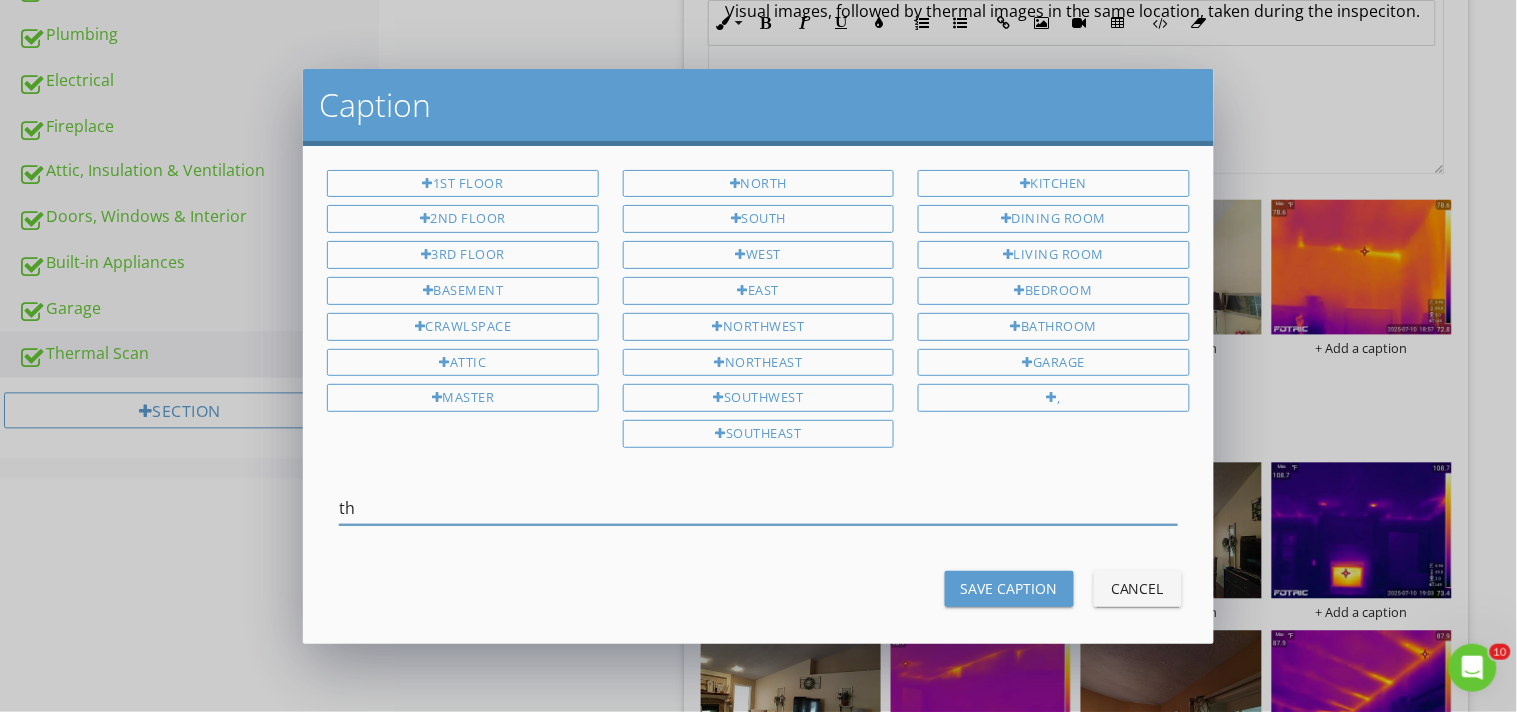type on "t" 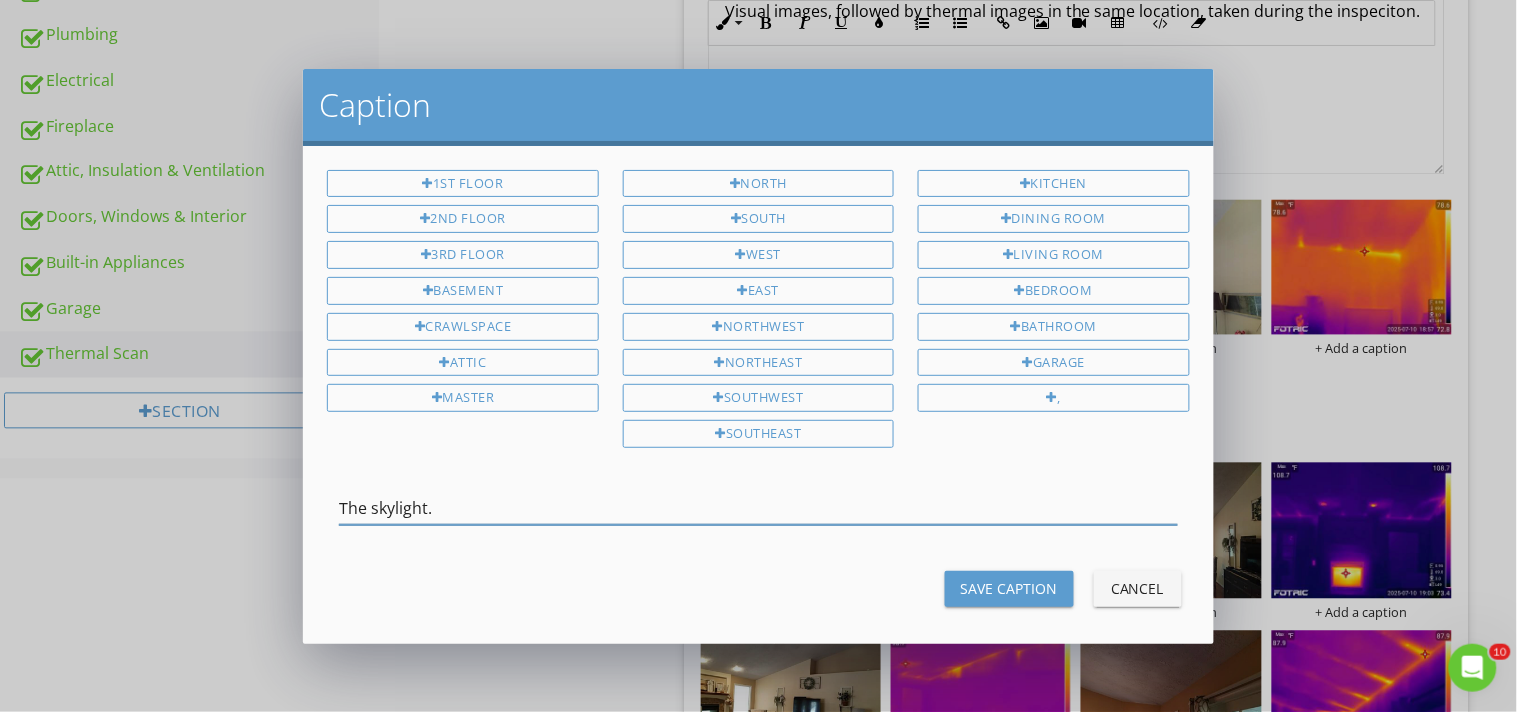 type on "The skylight." 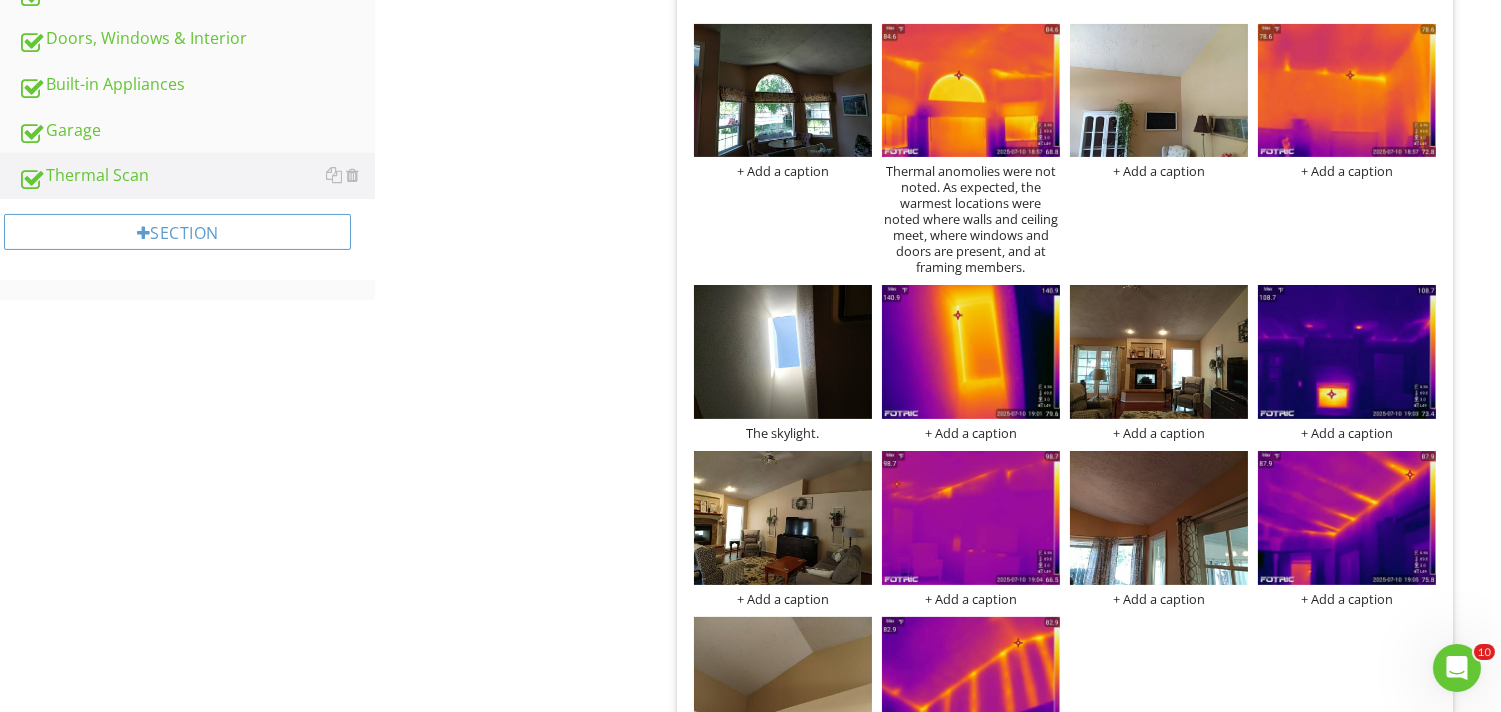 scroll, scrollTop: 1010, scrollLeft: 0, axis: vertical 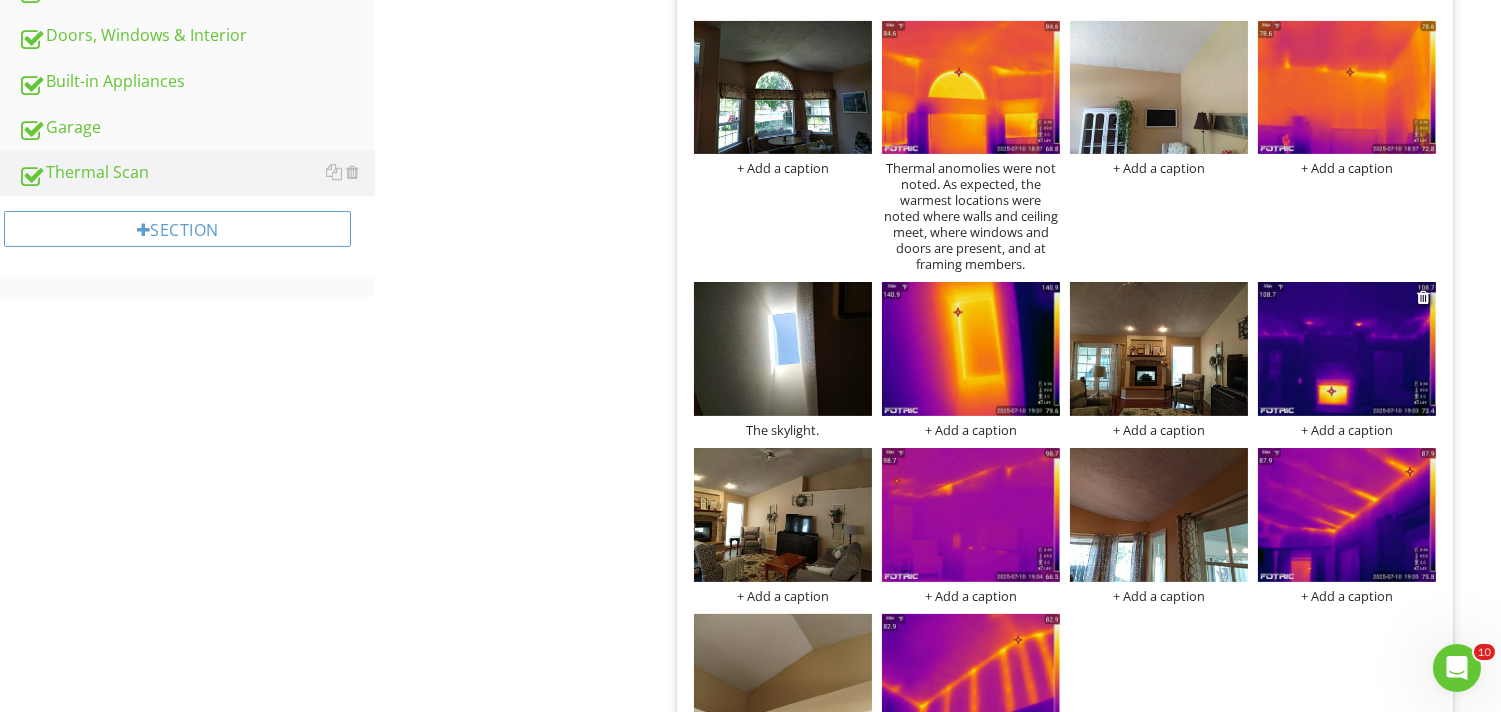 click on "+ Add a caption" at bounding box center (1347, 430) 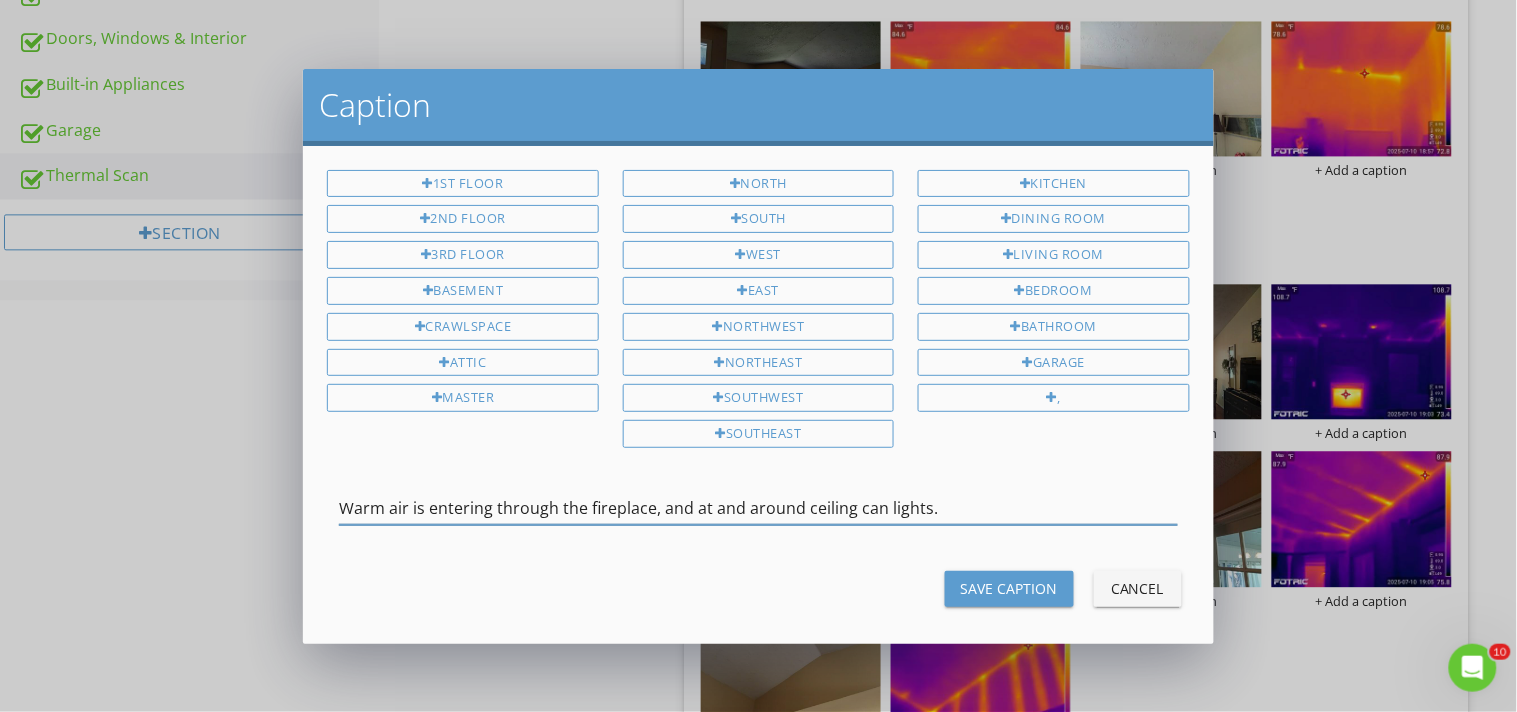 type on "Warm air is entering through the fireplace, and at and around ceiling can lights." 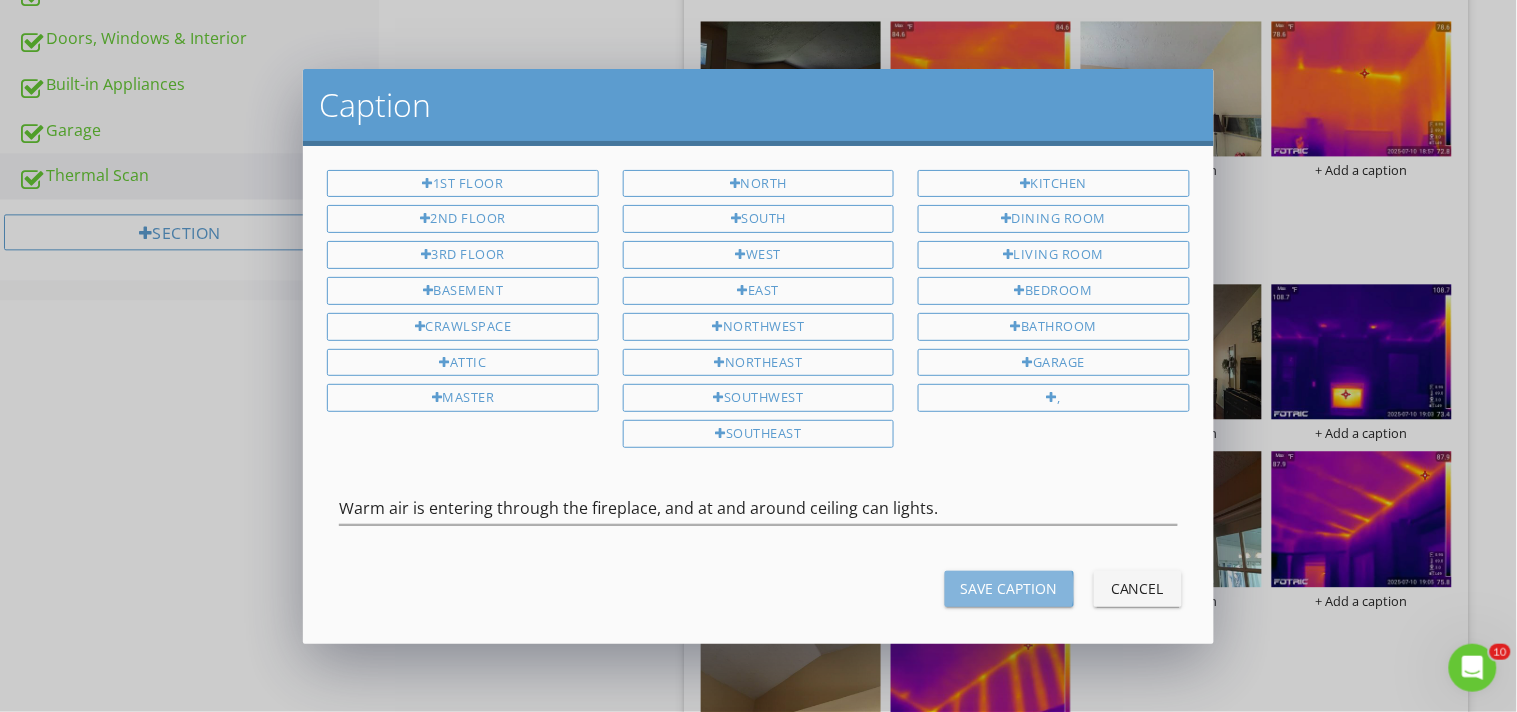 click on "Save Caption" at bounding box center (1009, 588) 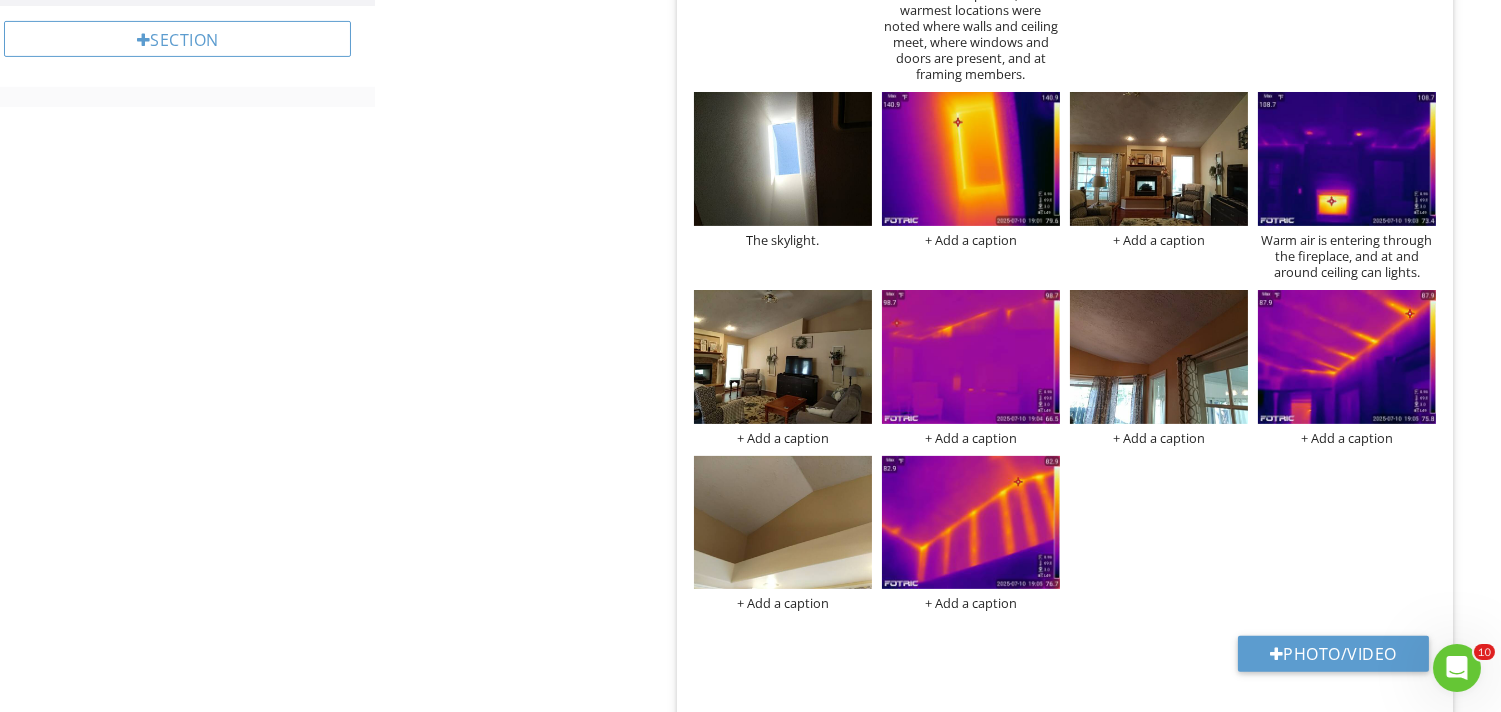 scroll, scrollTop: 1173, scrollLeft: 0, axis: vertical 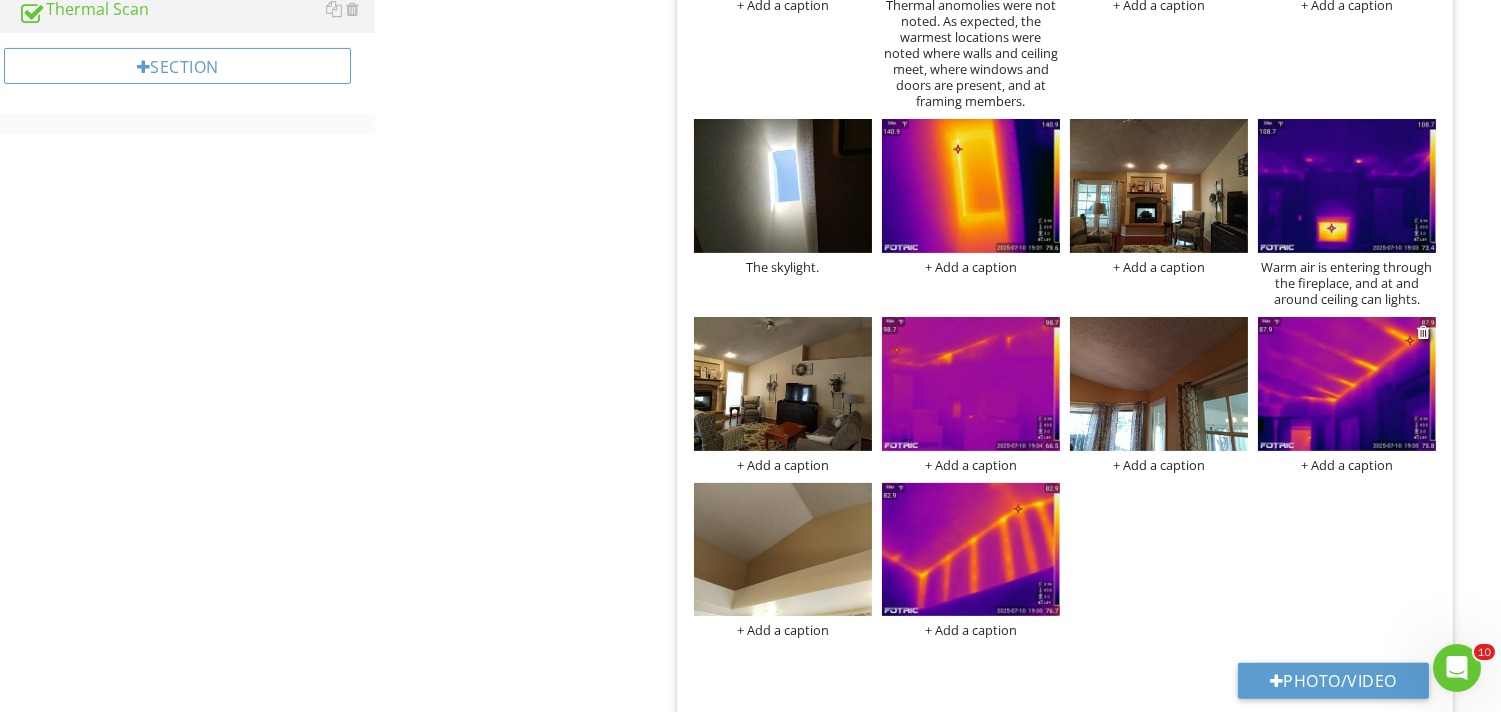 click on "+ Add a caption" at bounding box center [1347, 465] 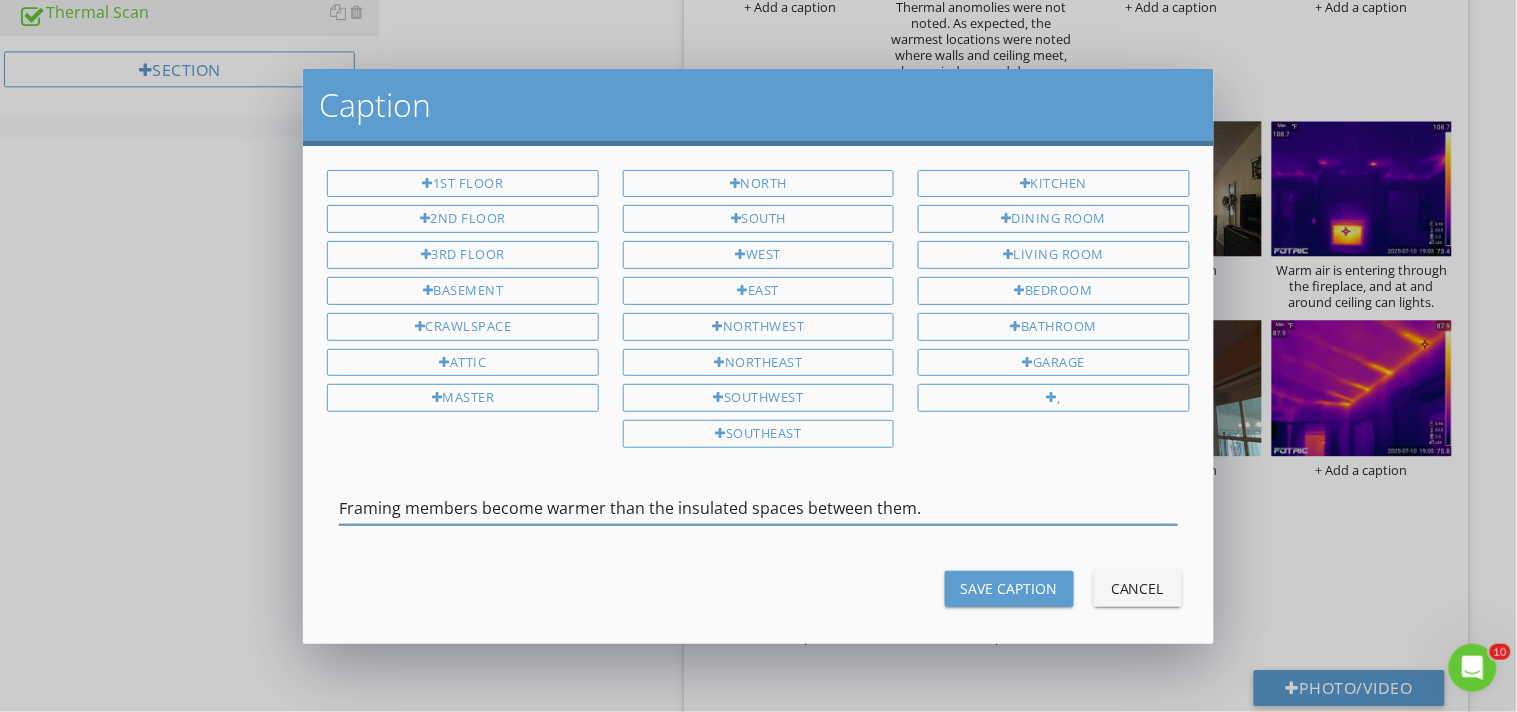 type on "Framing members become warmer than the insulated spaces between them." 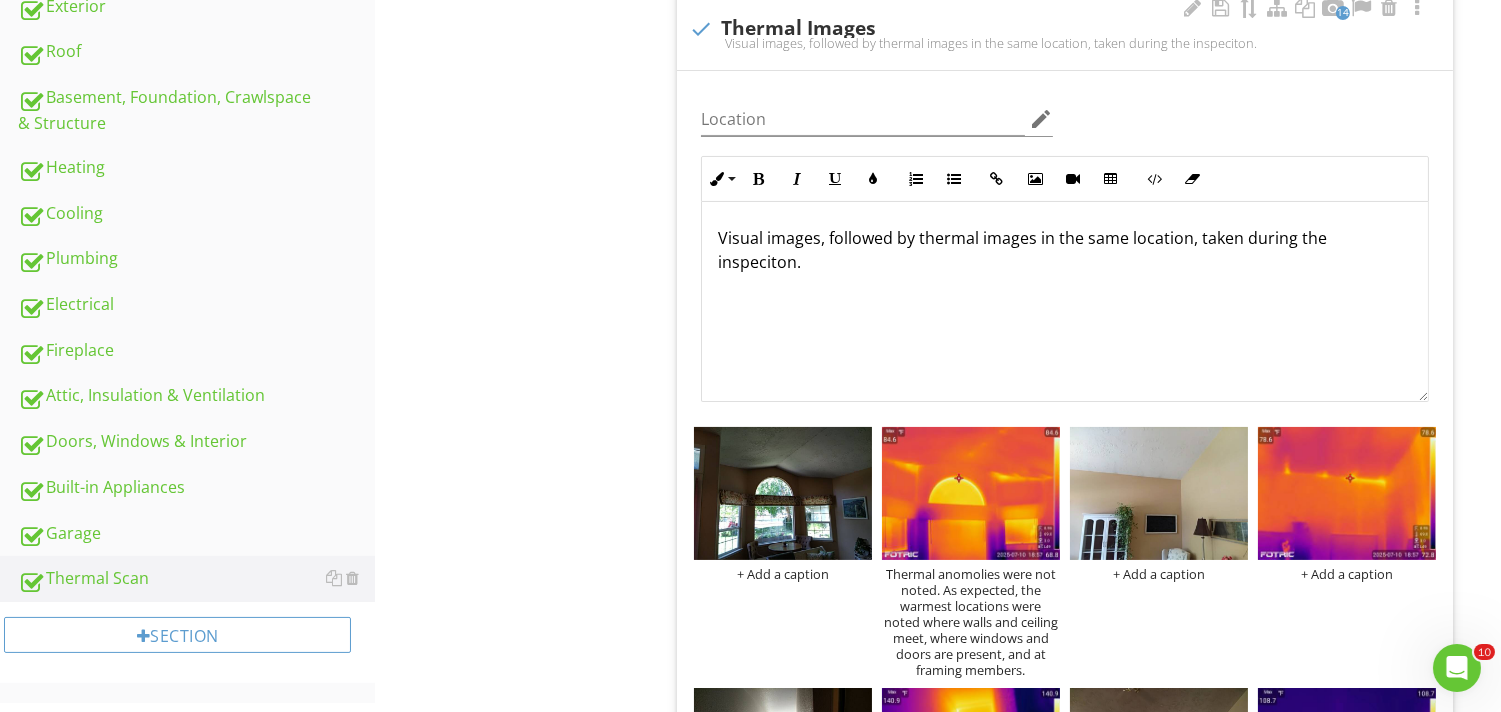 scroll, scrollTop: 462, scrollLeft: 0, axis: vertical 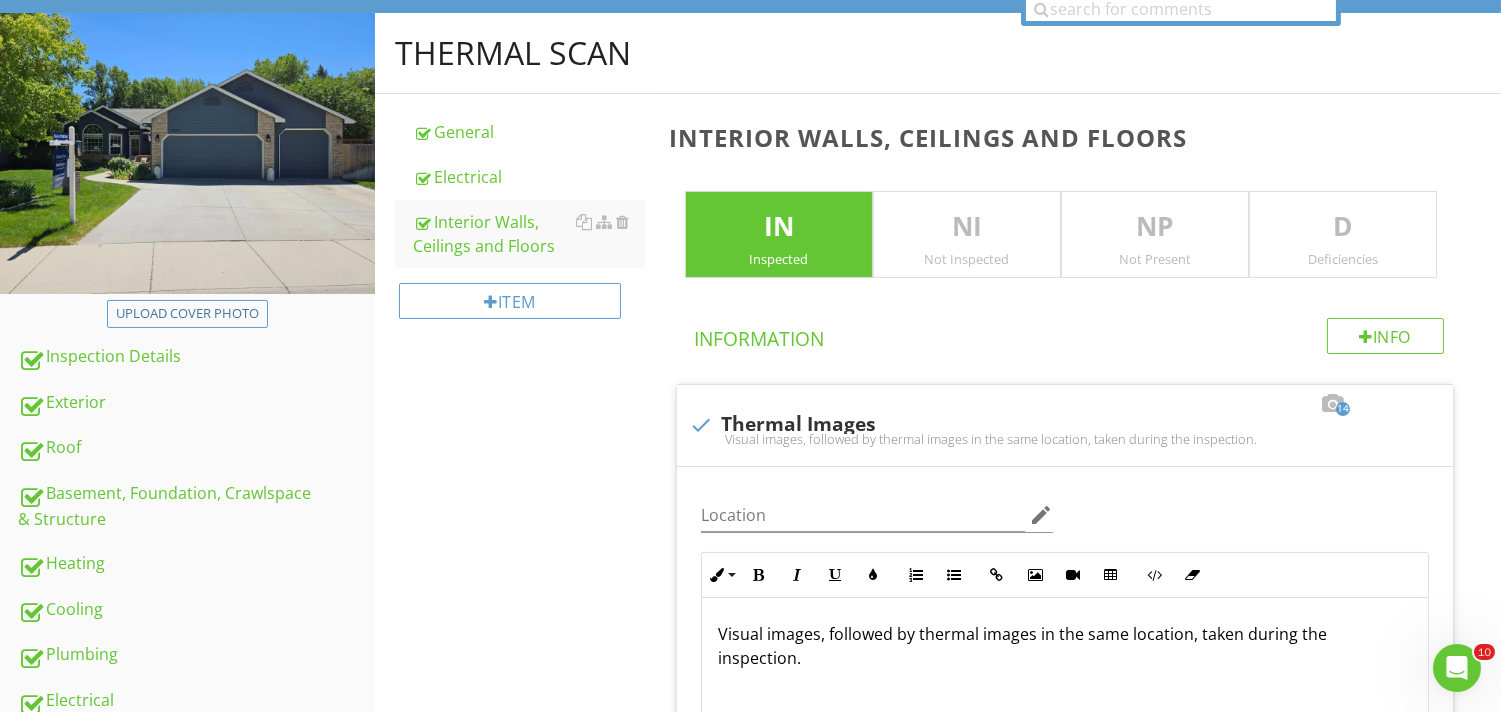 click on "Thermal Scan
General
Electrical
Interior Walls, Ceilings and Floors
Item
Interior Walls, Ceilings and Floors
IN   Inspected NI   Not Inspected NP   Not Present D   Deficiencies
Info
Information                 14         check
Thermal Images
Visual images, followed by thermal images in the same location, taken during the inspection.
Location edit       Inline Style XLarge Large Normal Small Light Small/Light Bold Italic Underline Colors Ordered List Unordered List Insert Link Insert Image Insert Video Insert Table Code View Clear Formatting Visual images, followed by thermal images in the same location, taken during the inspection. Enter text here               + Add a caption" at bounding box center (938, 921) 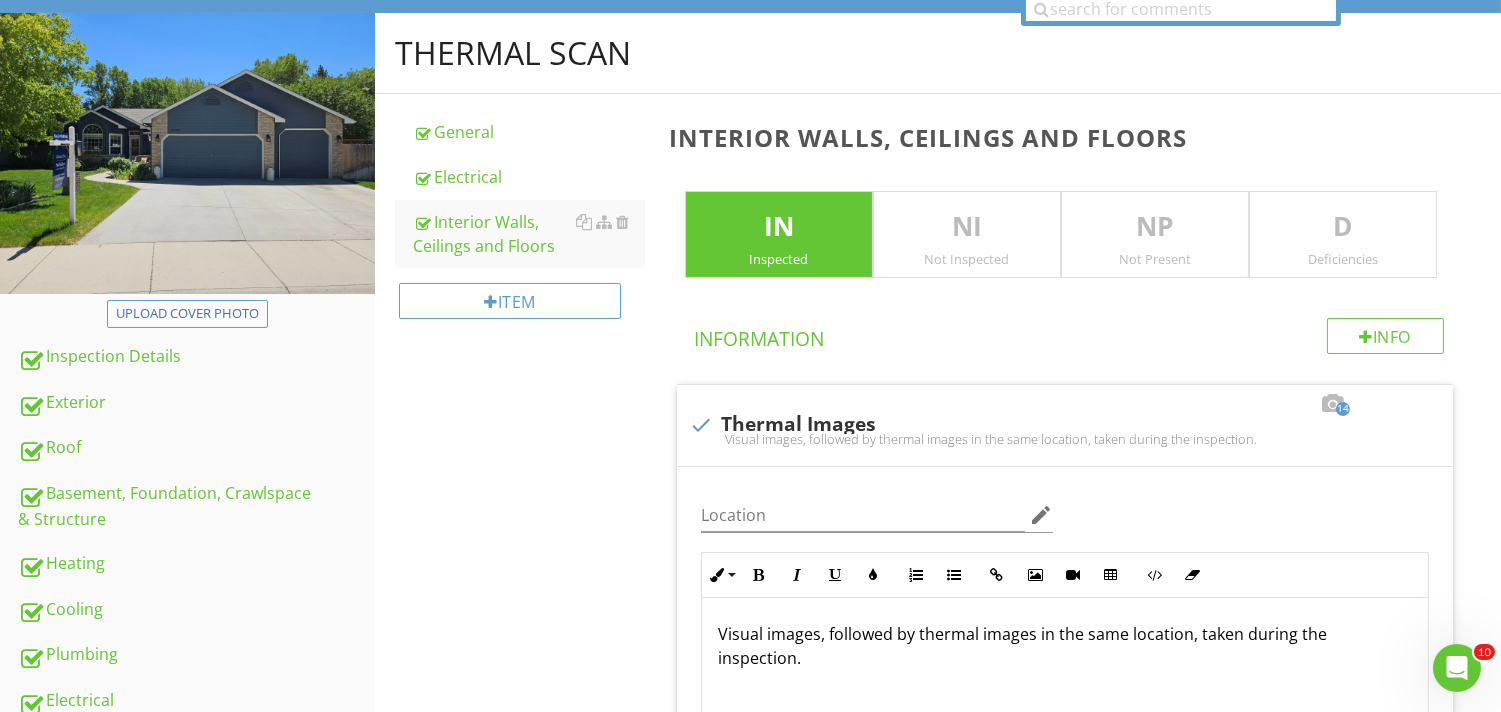 scroll, scrollTop: 0, scrollLeft: 0, axis: both 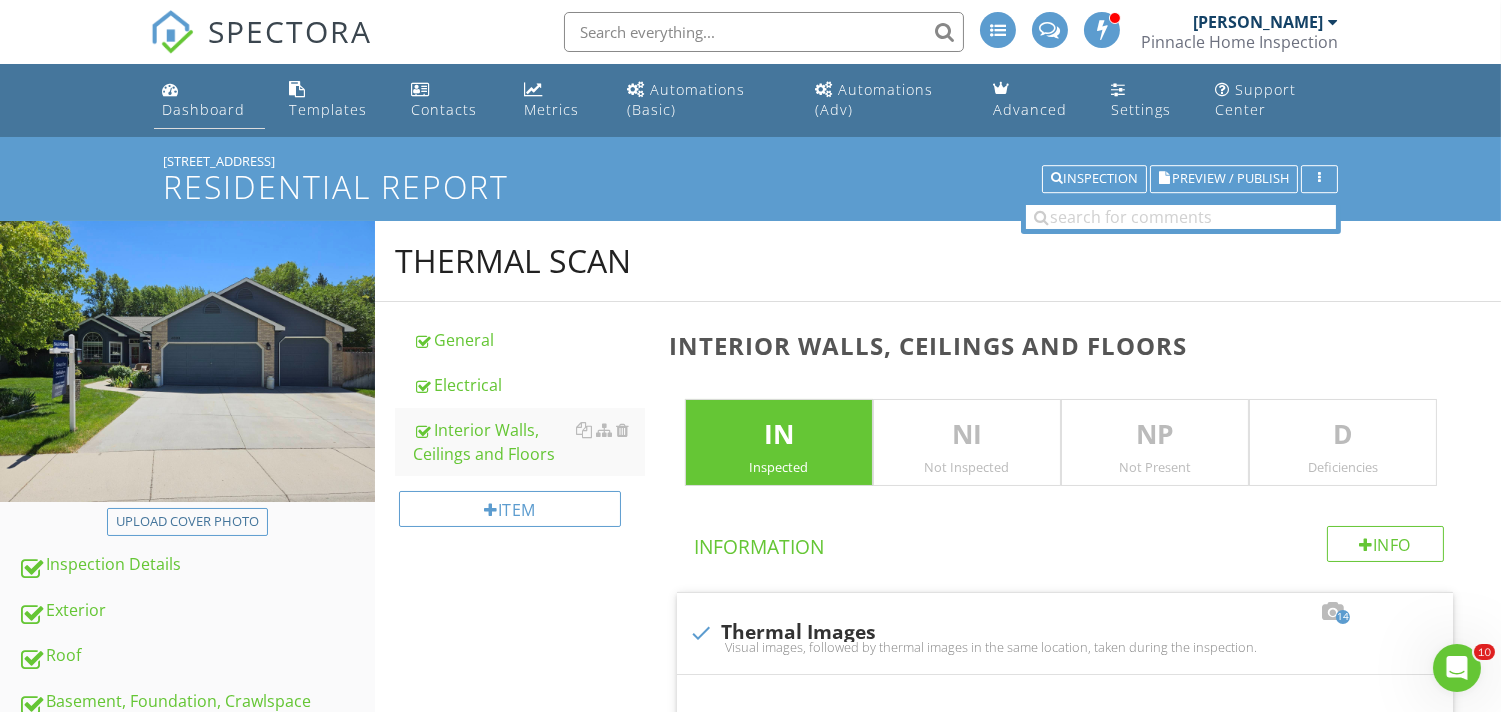 click on "Dashboard" at bounding box center [203, 109] 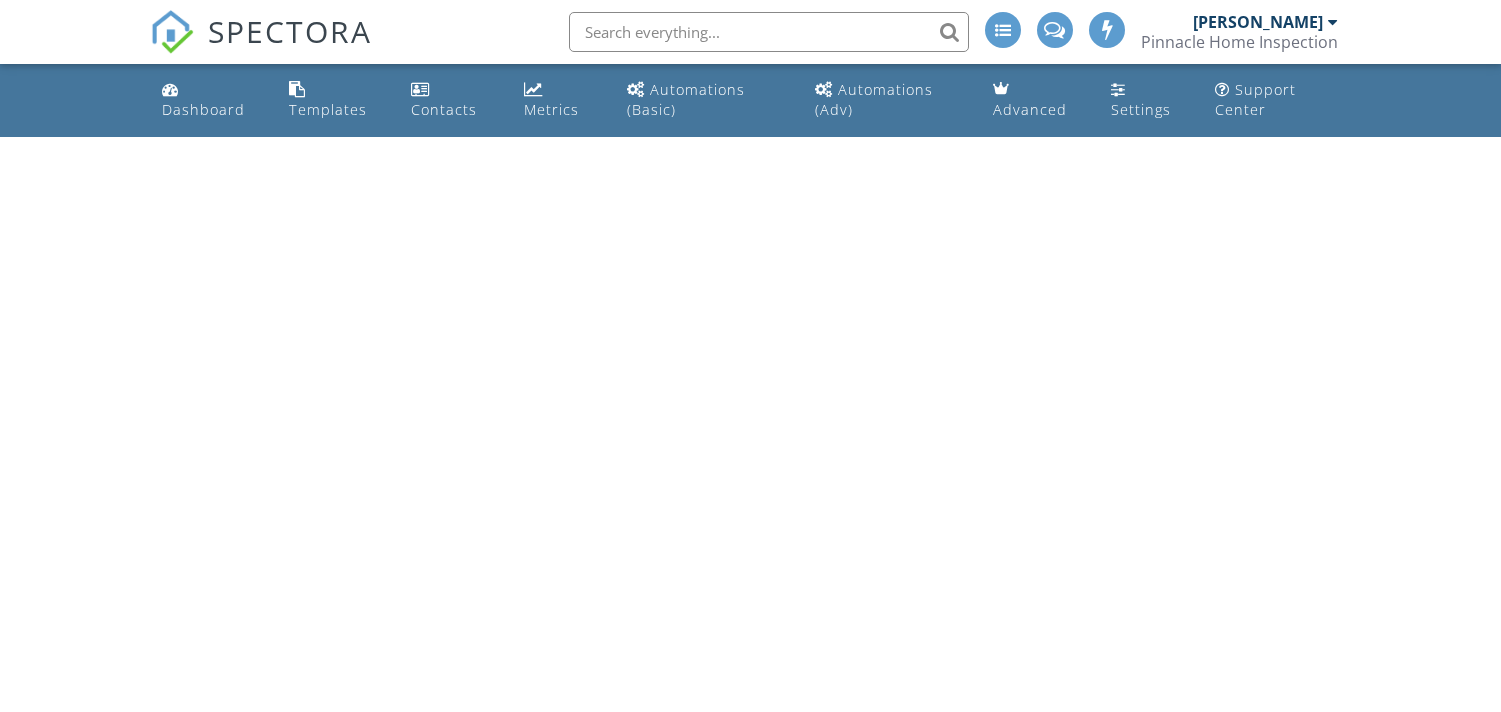 scroll, scrollTop: 0, scrollLeft: 0, axis: both 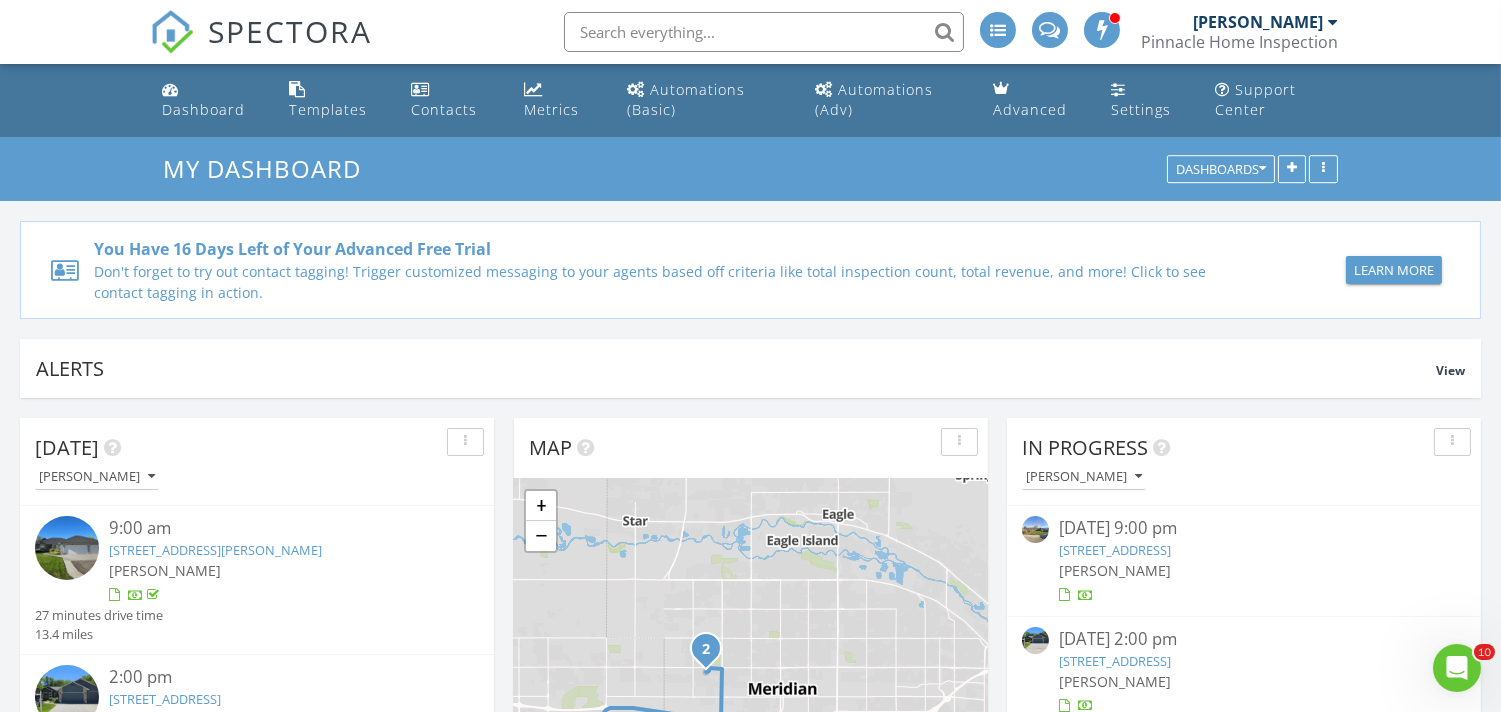 click on "4089 W Blue Creek Dr, Meridian, ID 83642" at bounding box center (165, 699) 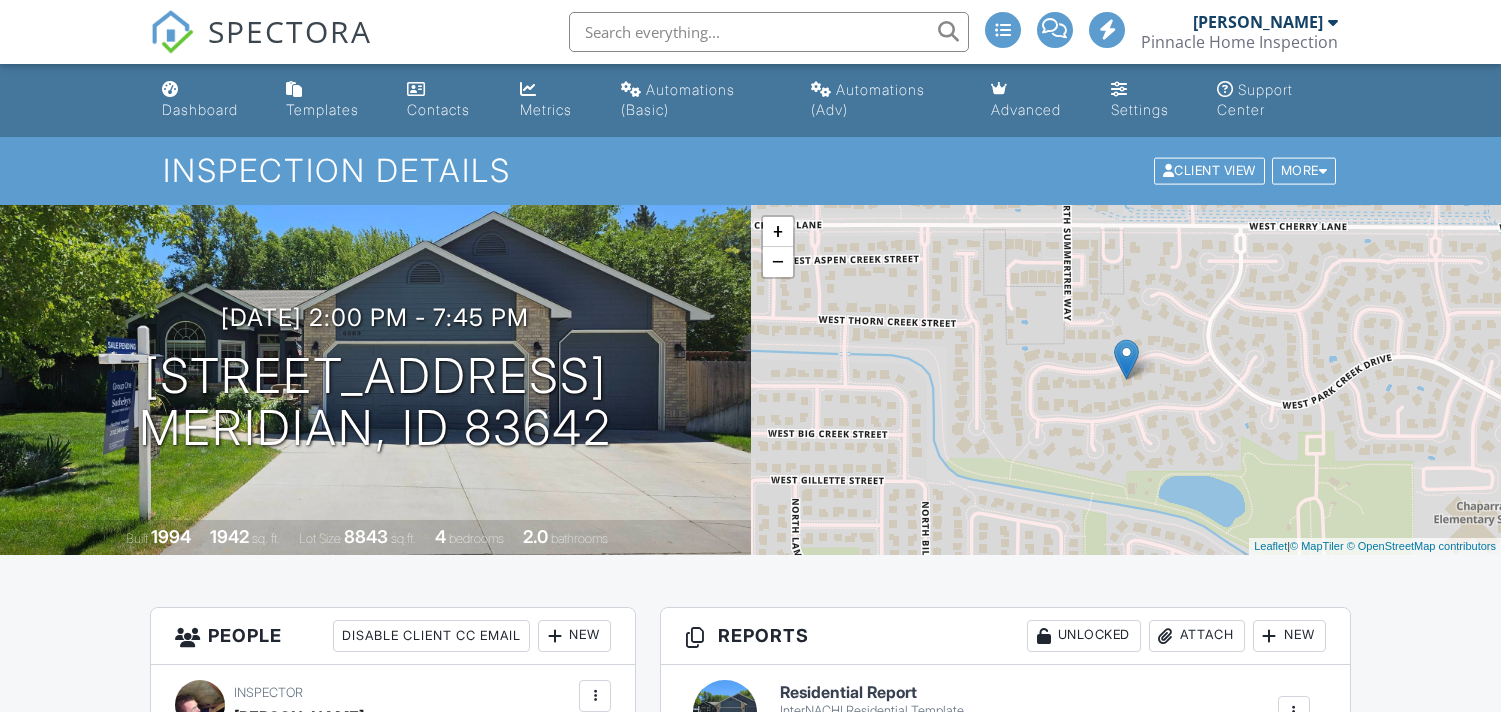 scroll, scrollTop: 146, scrollLeft: 0, axis: vertical 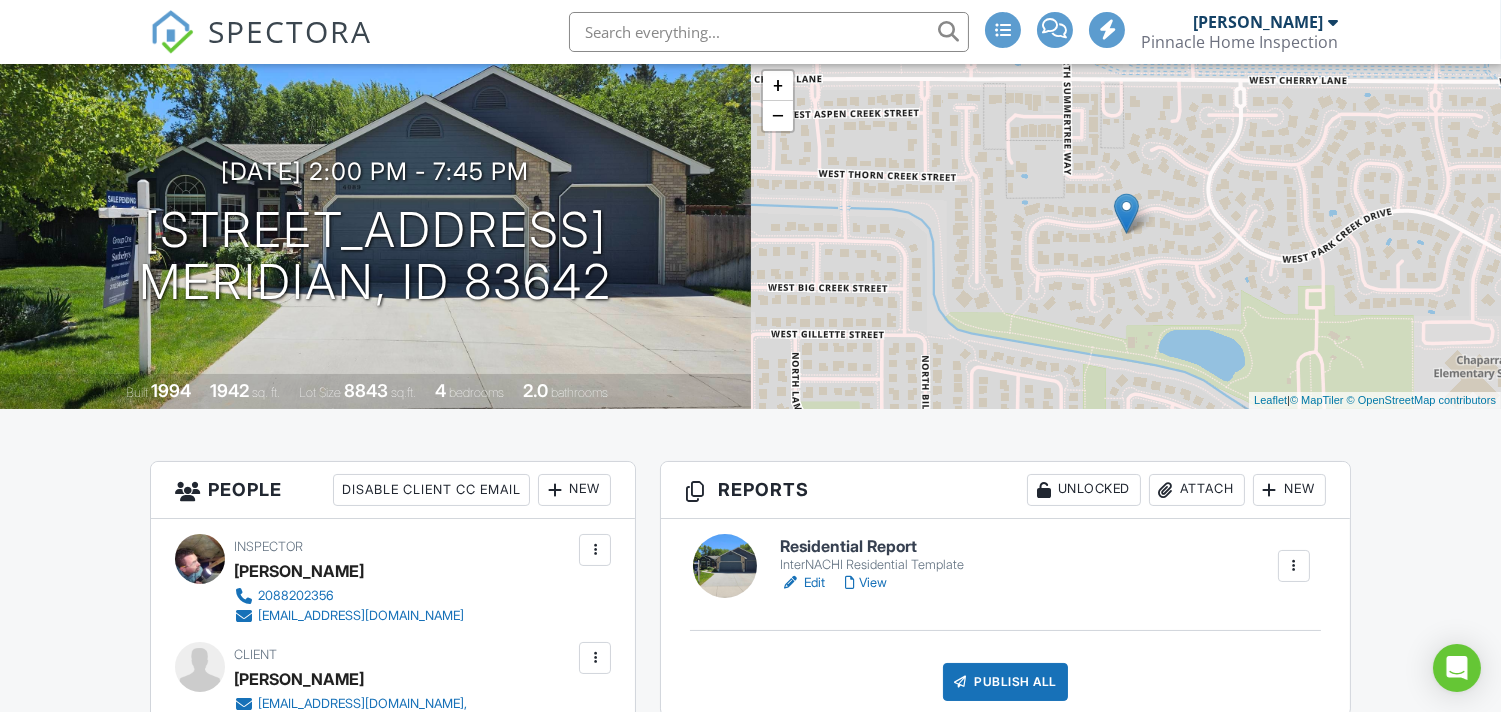 click on "View" at bounding box center (866, 583) 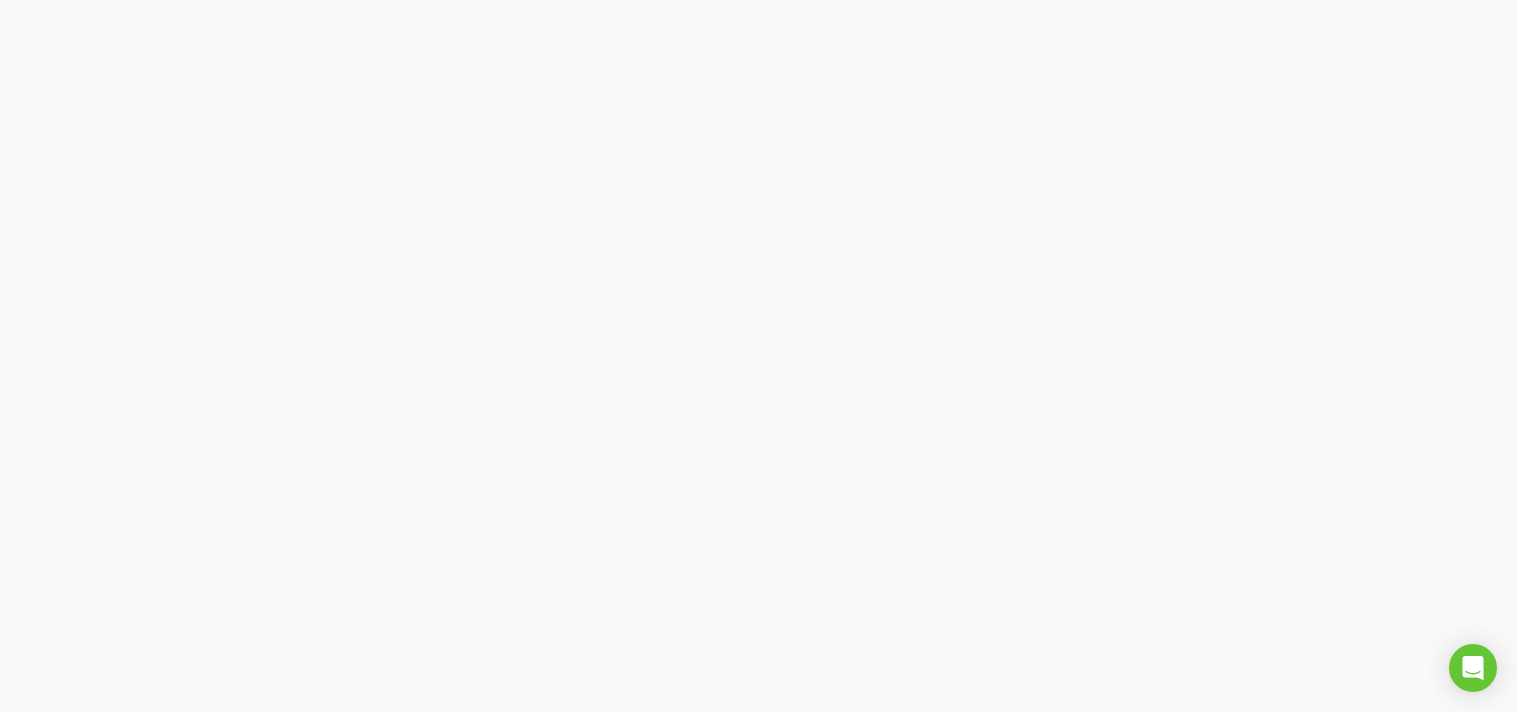 scroll, scrollTop: 0, scrollLeft: 0, axis: both 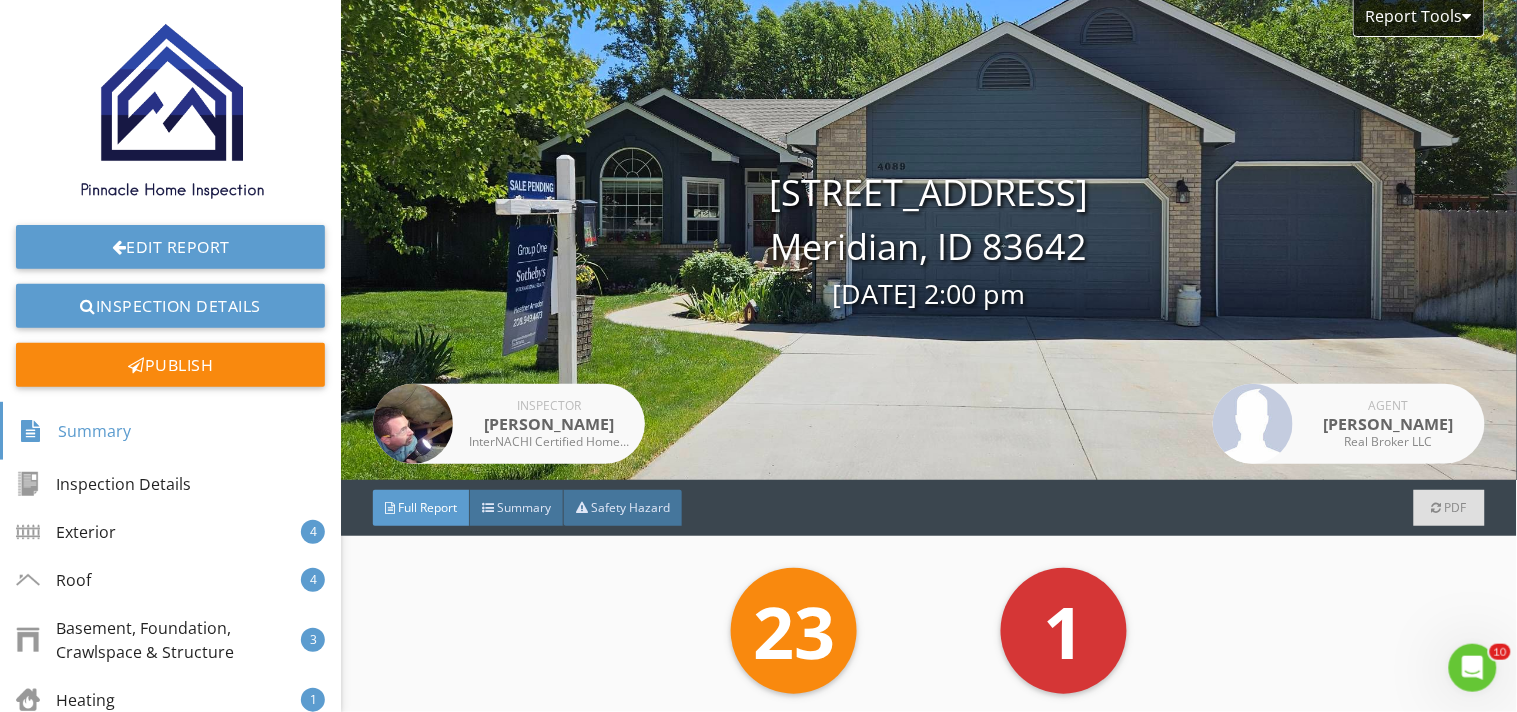 click on "23   Recommendation" at bounding box center [794, 631] 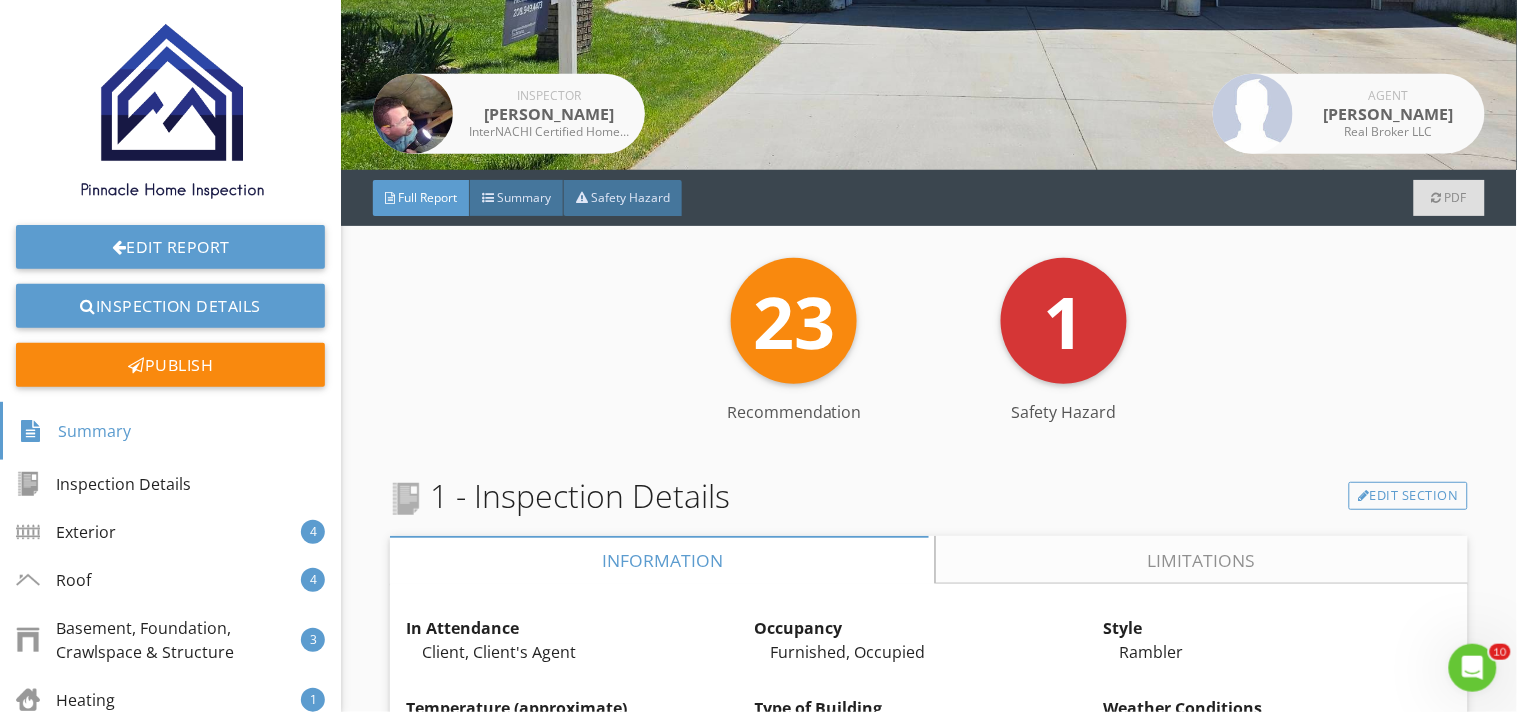 scroll, scrollTop: 311, scrollLeft: 0, axis: vertical 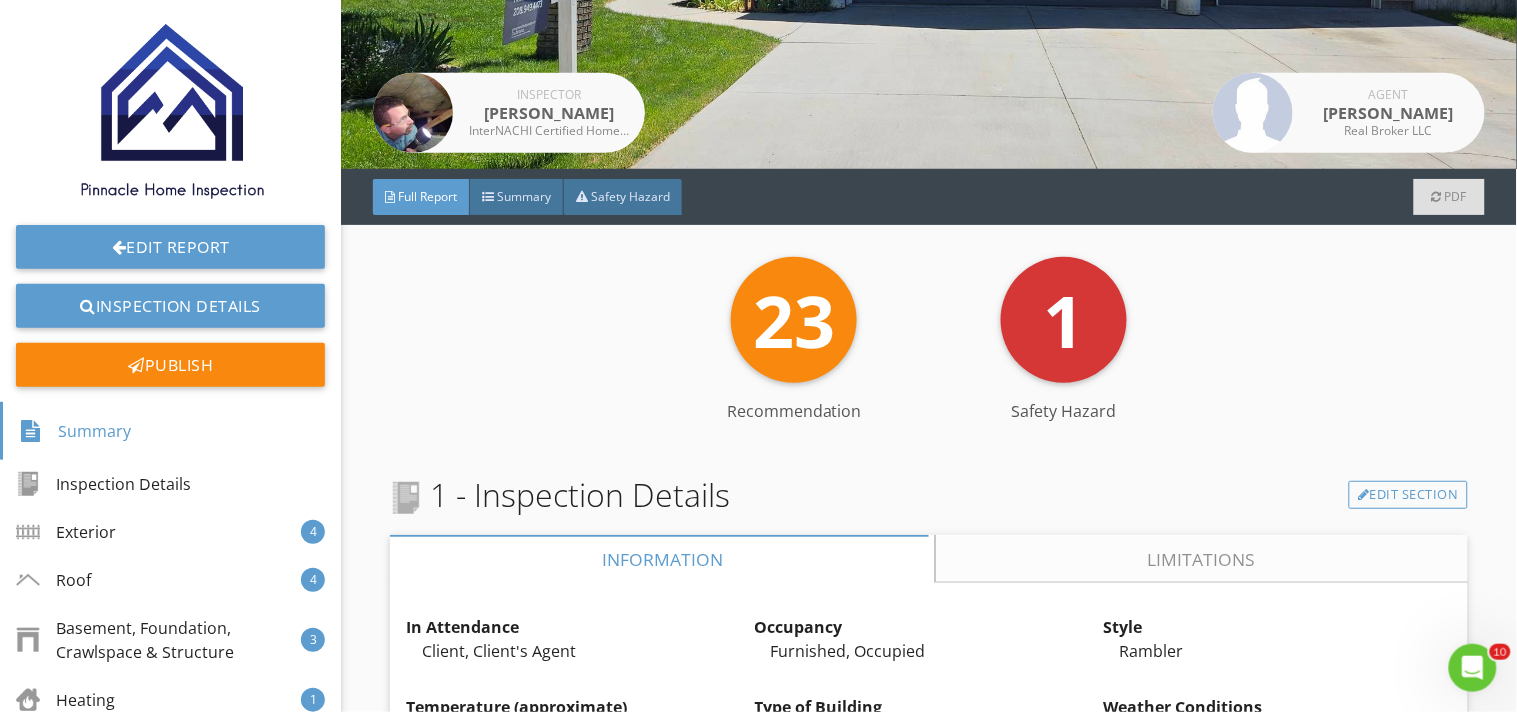 click on "Limitations" at bounding box center (1202, 559) 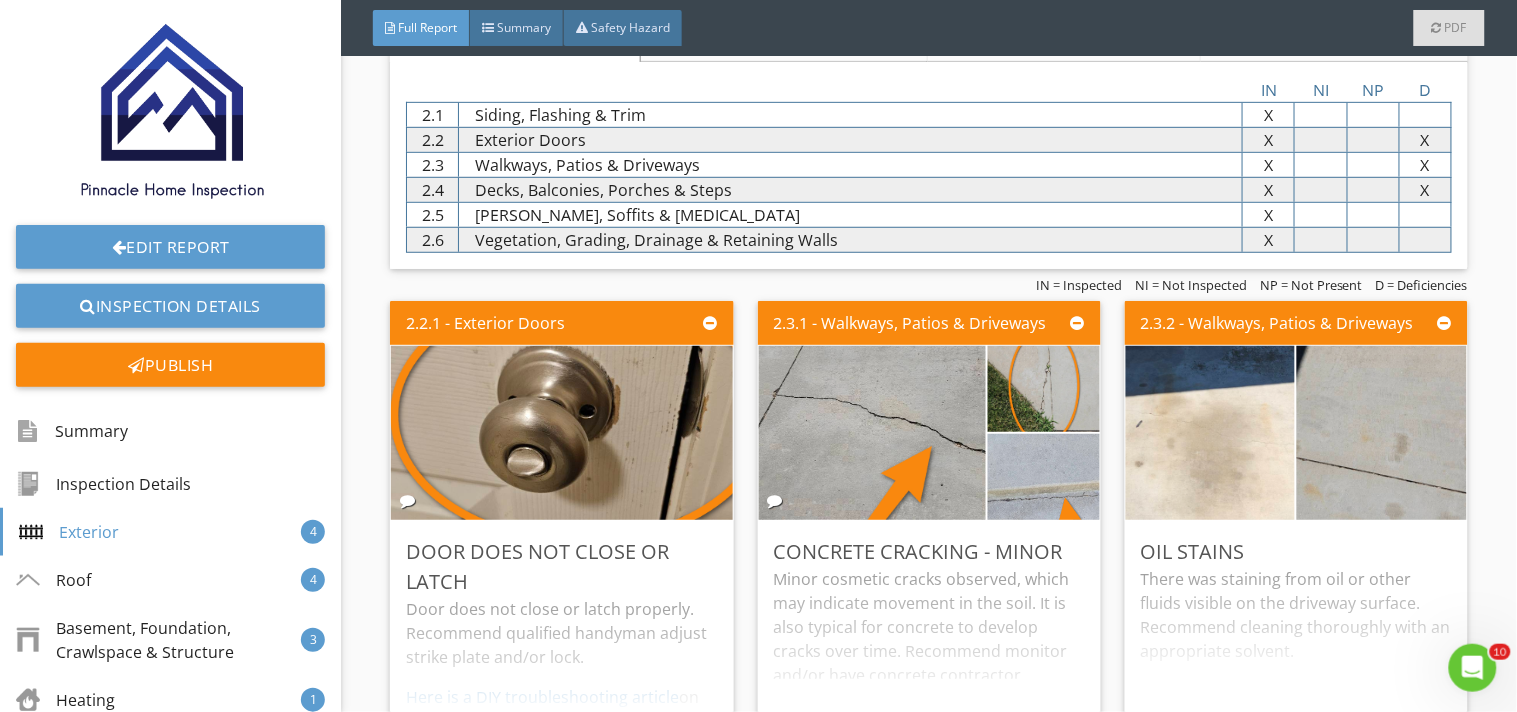 scroll, scrollTop: 2185, scrollLeft: 0, axis: vertical 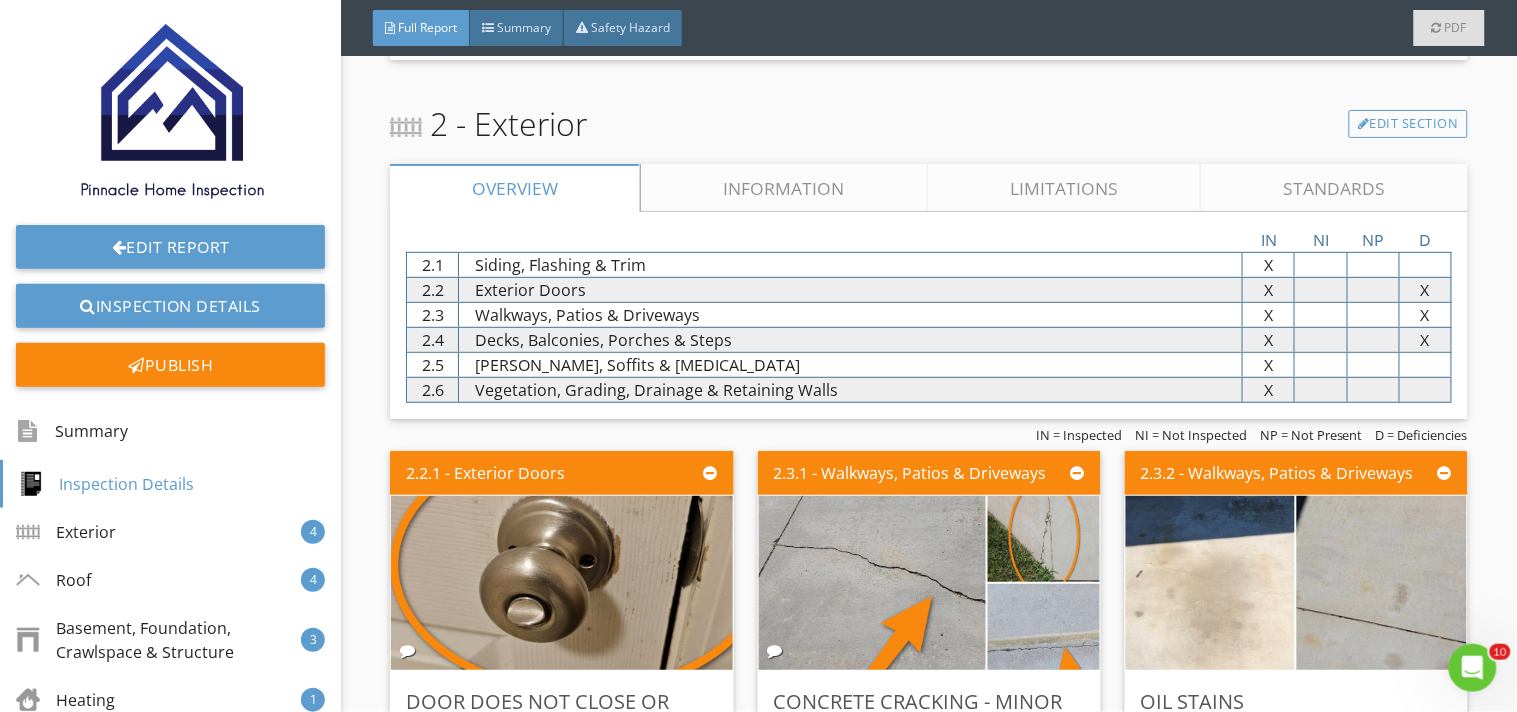click on "Information" at bounding box center (785, 188) 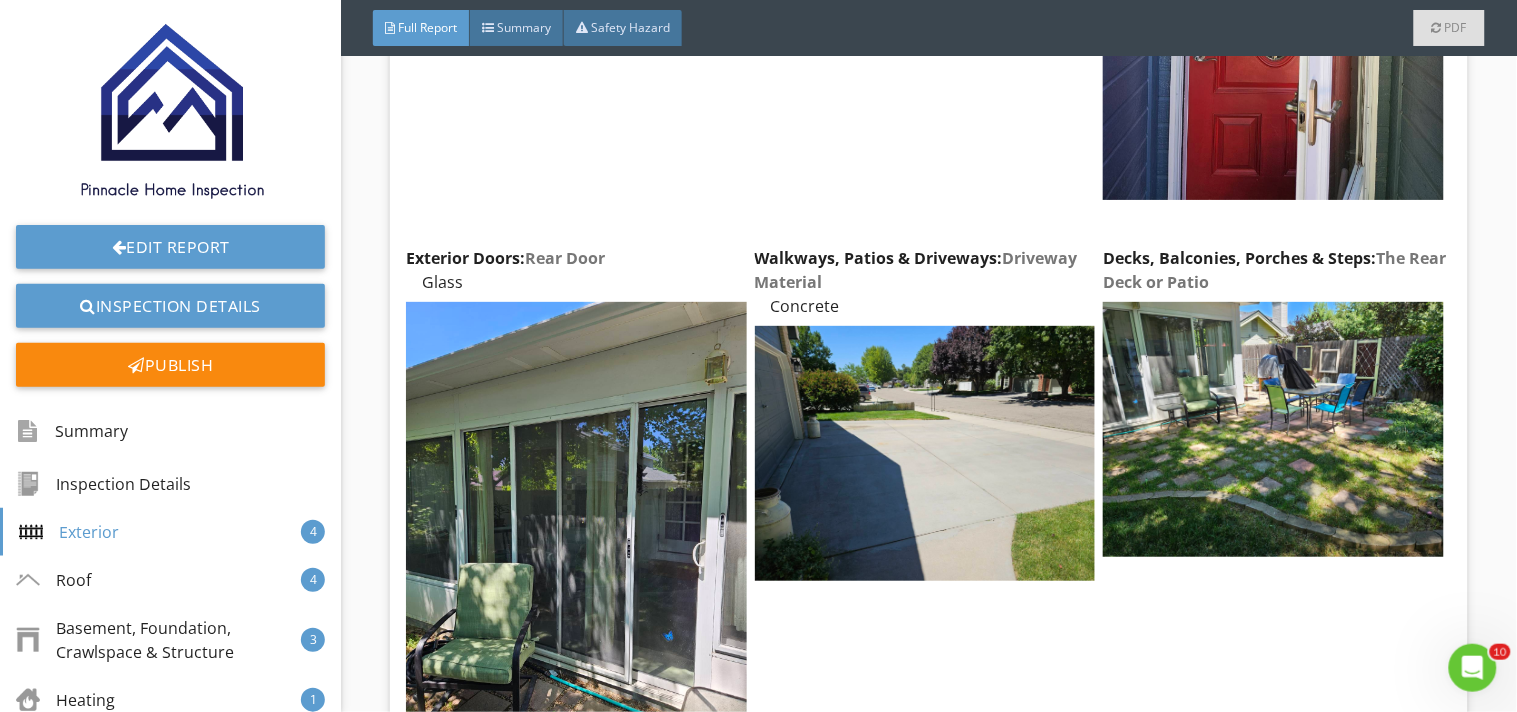 scroll, scrollTop: 2718, scrollLeft: 0, axis: vertical 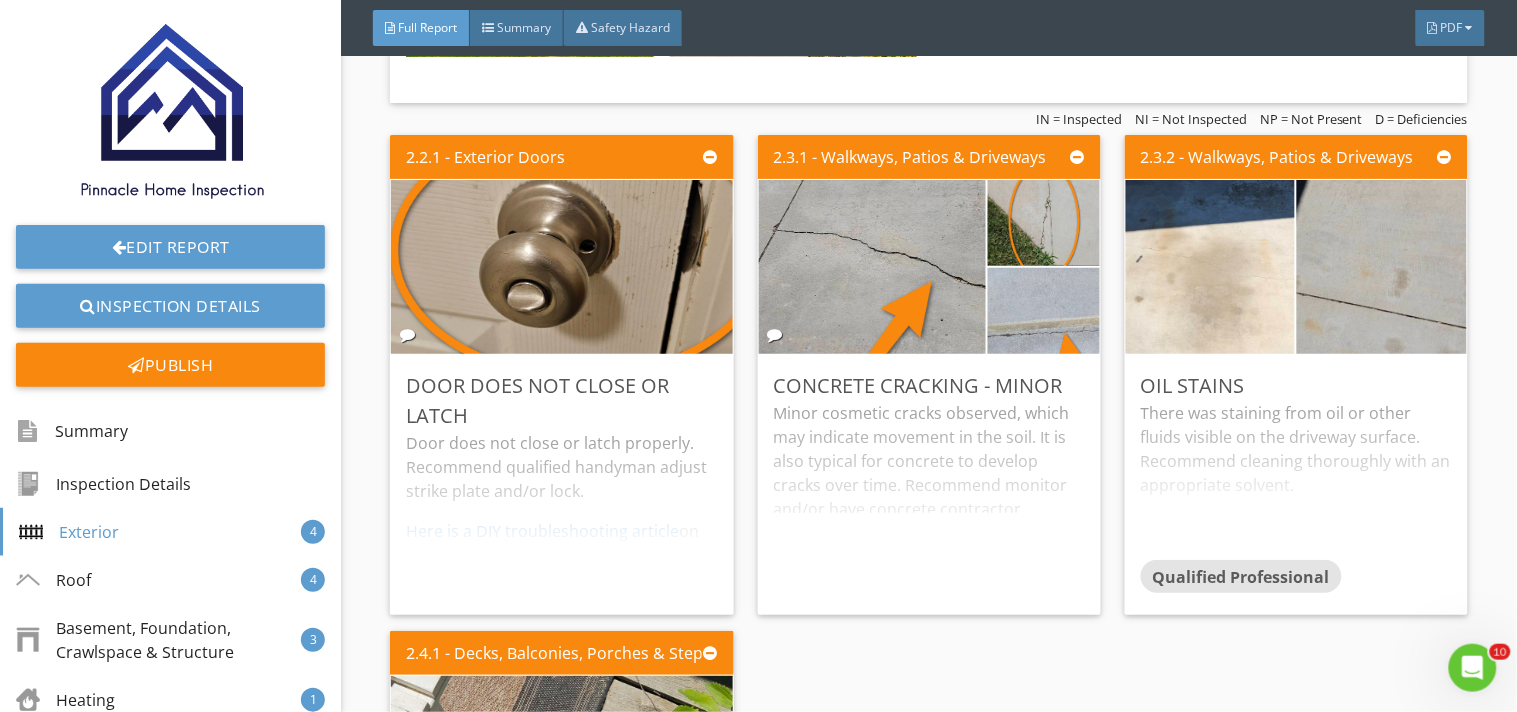 click on "2.2.1 - Exterior Doors
Door Does Not Close or Latch
Door does not close or latch properly. Recommend qualified handyman adjust strike plate and/or lock.
Here is a DIY troubleshooting article  on fixing door issues.
Edit" at bounding box center [569, 375] 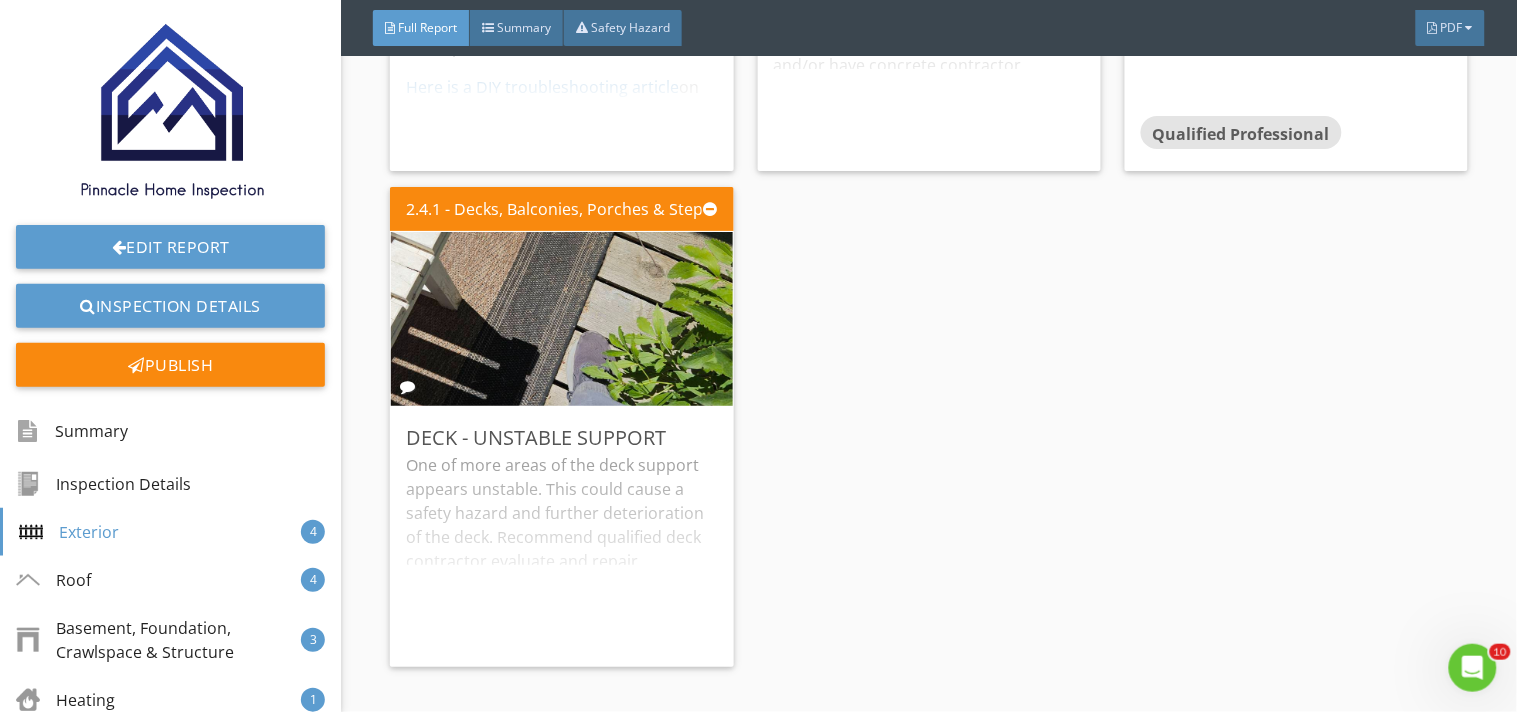 scroll, scrollTop: 4123, scrollLeft: 0, axis: vertical 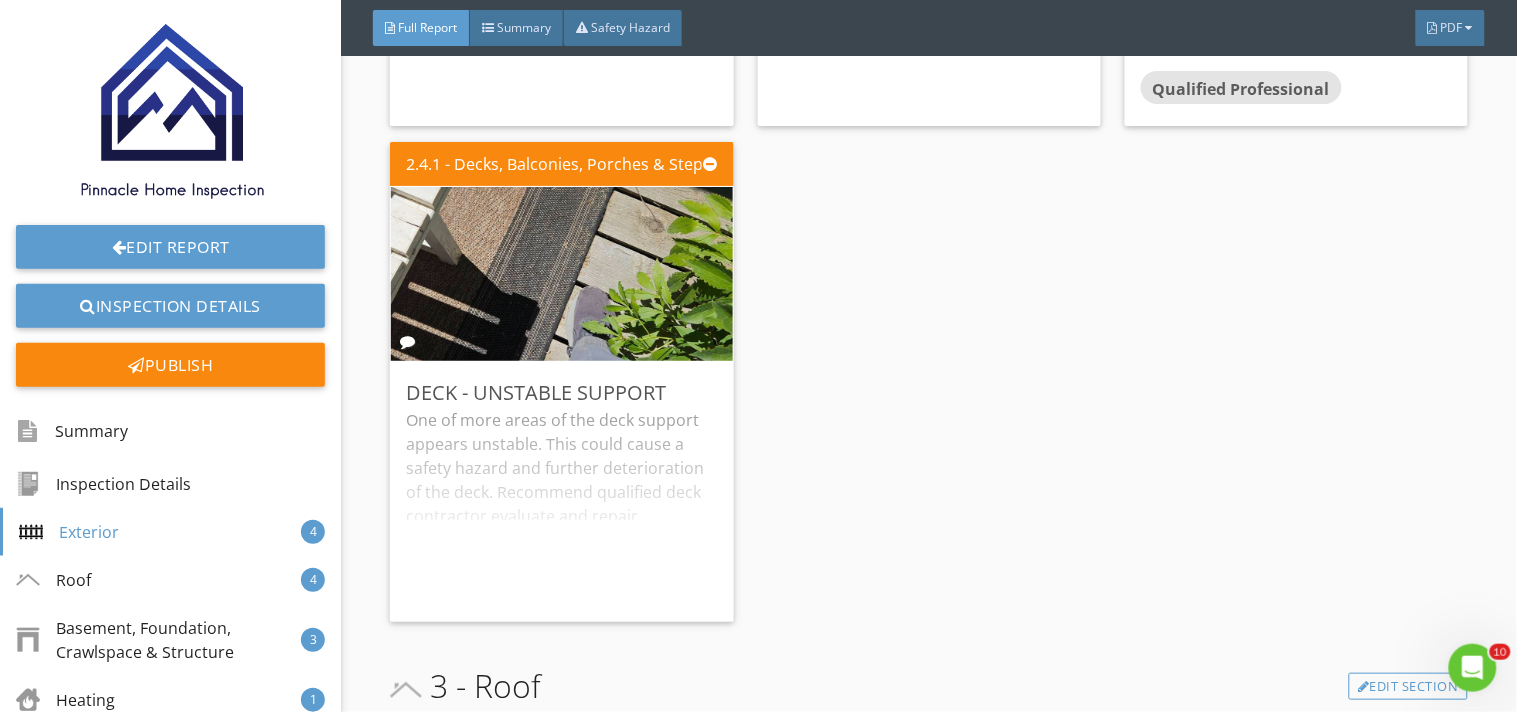 click on "2.2.1 - Exterior Doors
Door Does Not Close or Latch
Door does not close or latch properly. Recommend qualified handyman adjust strike plate and/or lock.
Here is a DIY troubleshooting article  on fixing door issues.
Edit
2.3.1 - Walkways, Patios & Driveways
Concrete Cracking - Minor
Minor cosmetic cracks observed, which may indicate movement in the soil. It is also typical for concrete to develop cracks over time. Recommend monitor and/or have concrete contractor patch/seal.
Edit
2.3.2 - Walkways, Patios & Driveways
Oil Stains
There was staining from oil or other fluids visible on the driveway surface. Recommend cleaning thoroughly with an appropriate solvent.   Qualified Professional
Edit
2.4.1 - Decks, Balconies, Porches & Steps" at bounding box center [929, 134] 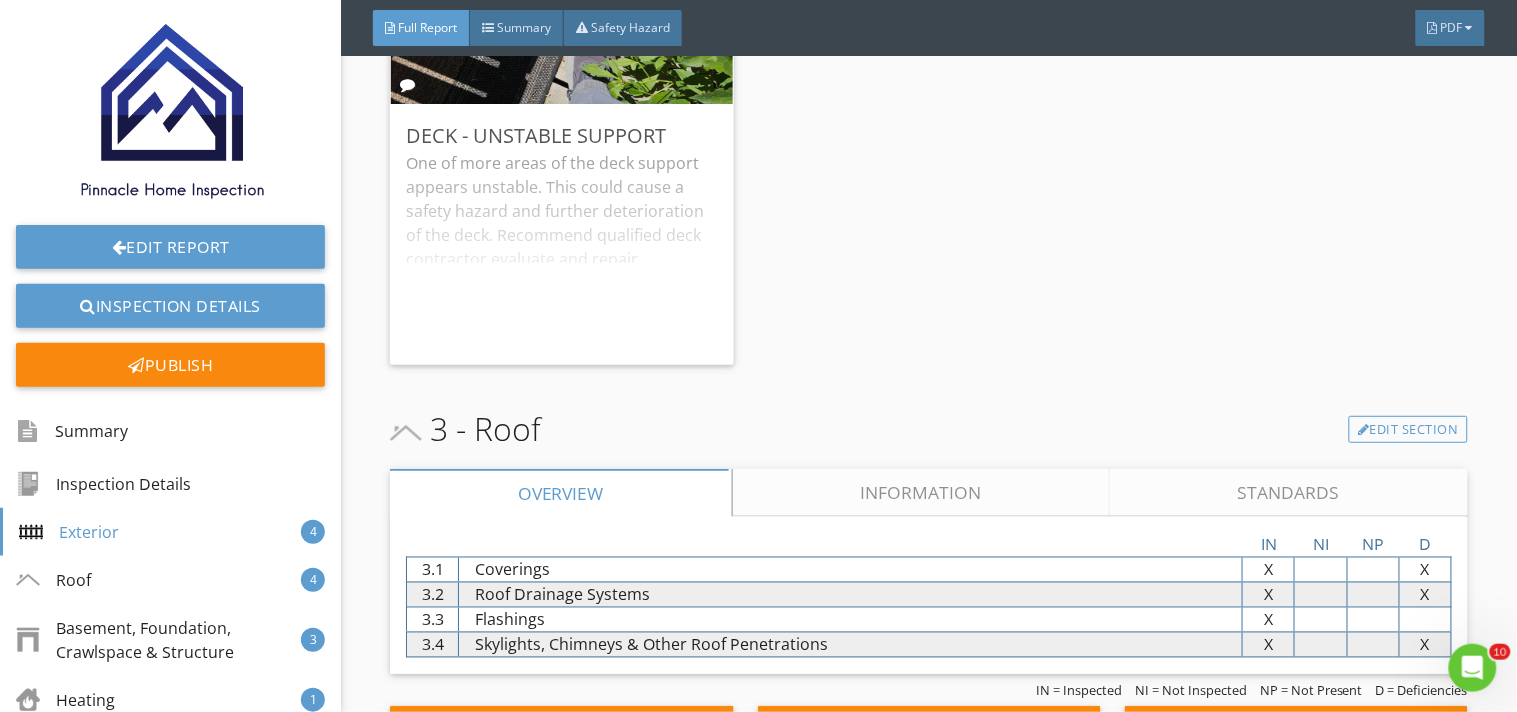 scroll, scrollTop: 4523, scrollLeft: 0, axis: vertical 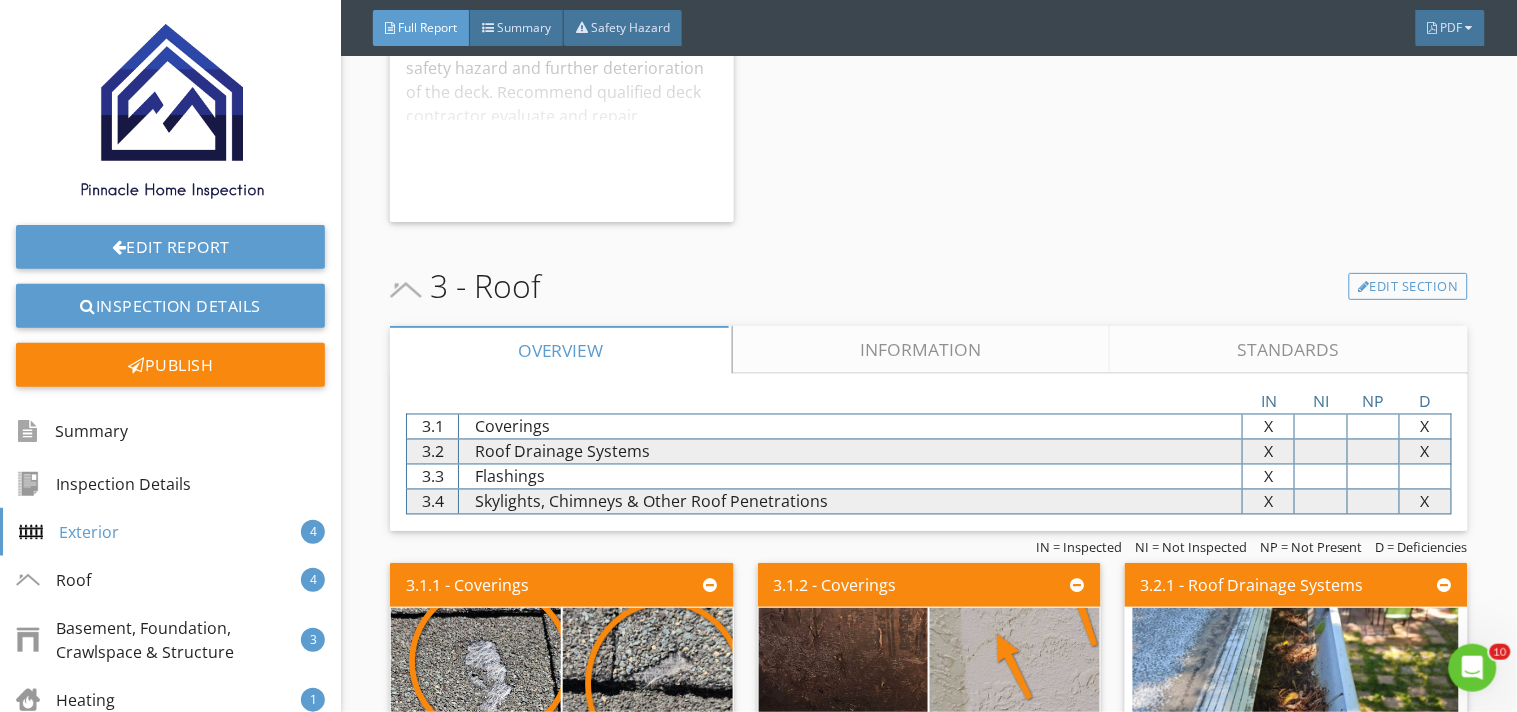 click on "Information" at bounding box center (922, 350) 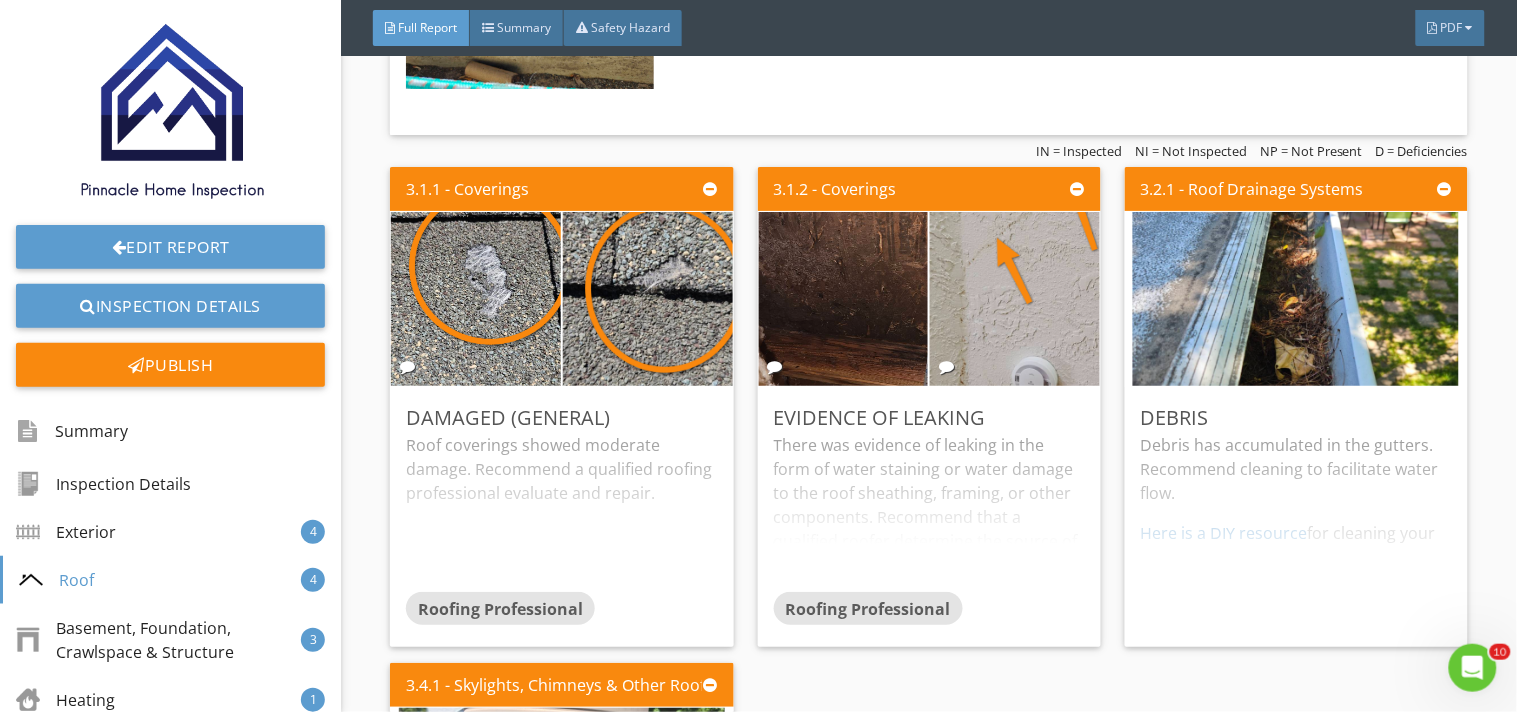 scroll, scrollTop: 6034, scrollLeft: 0, axis: vertical 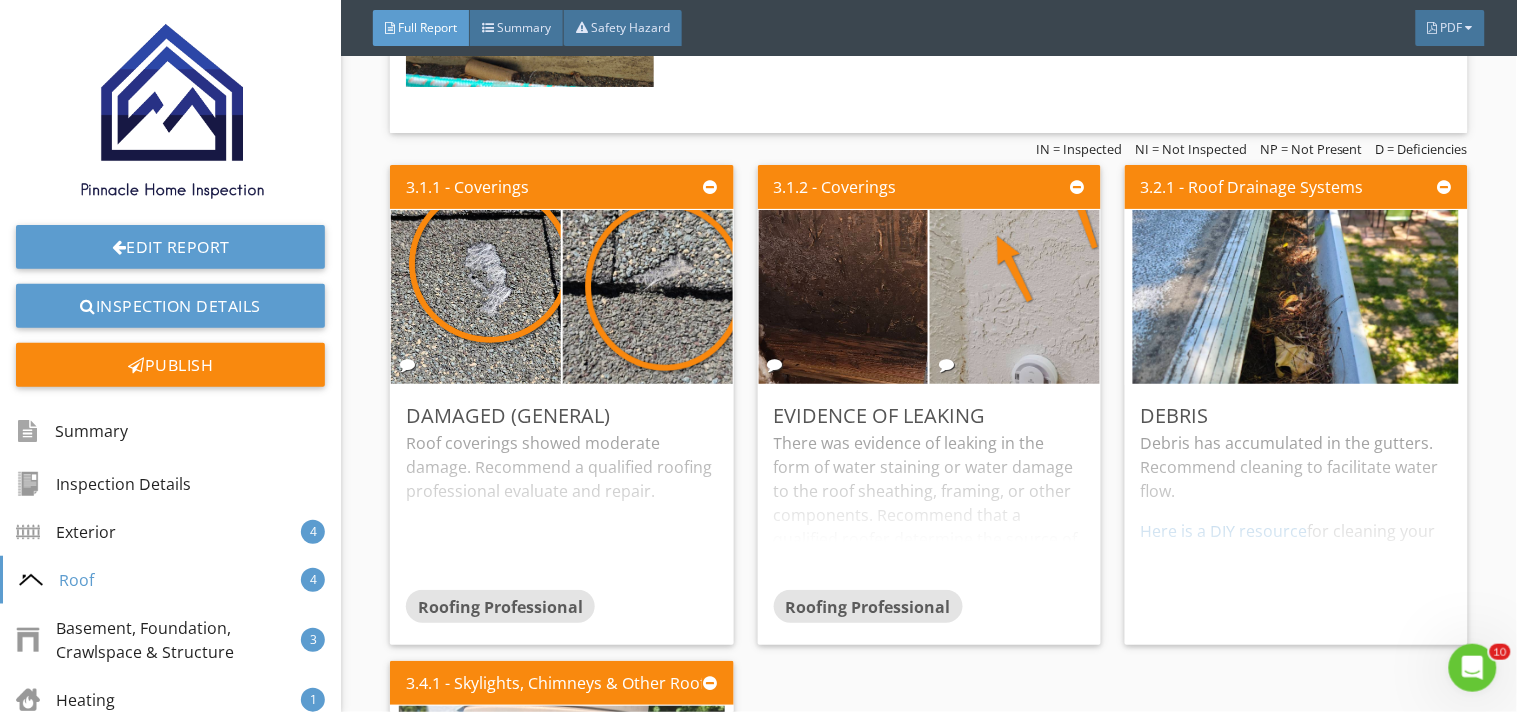 click on "3.1.1 - Coverings
Damaged (General)
Roof coverings showed moderate damage. Recommend a qualified roofing professional evaluate and repair.
Roofing Professional
Edit" at bounding box center [569, 405] 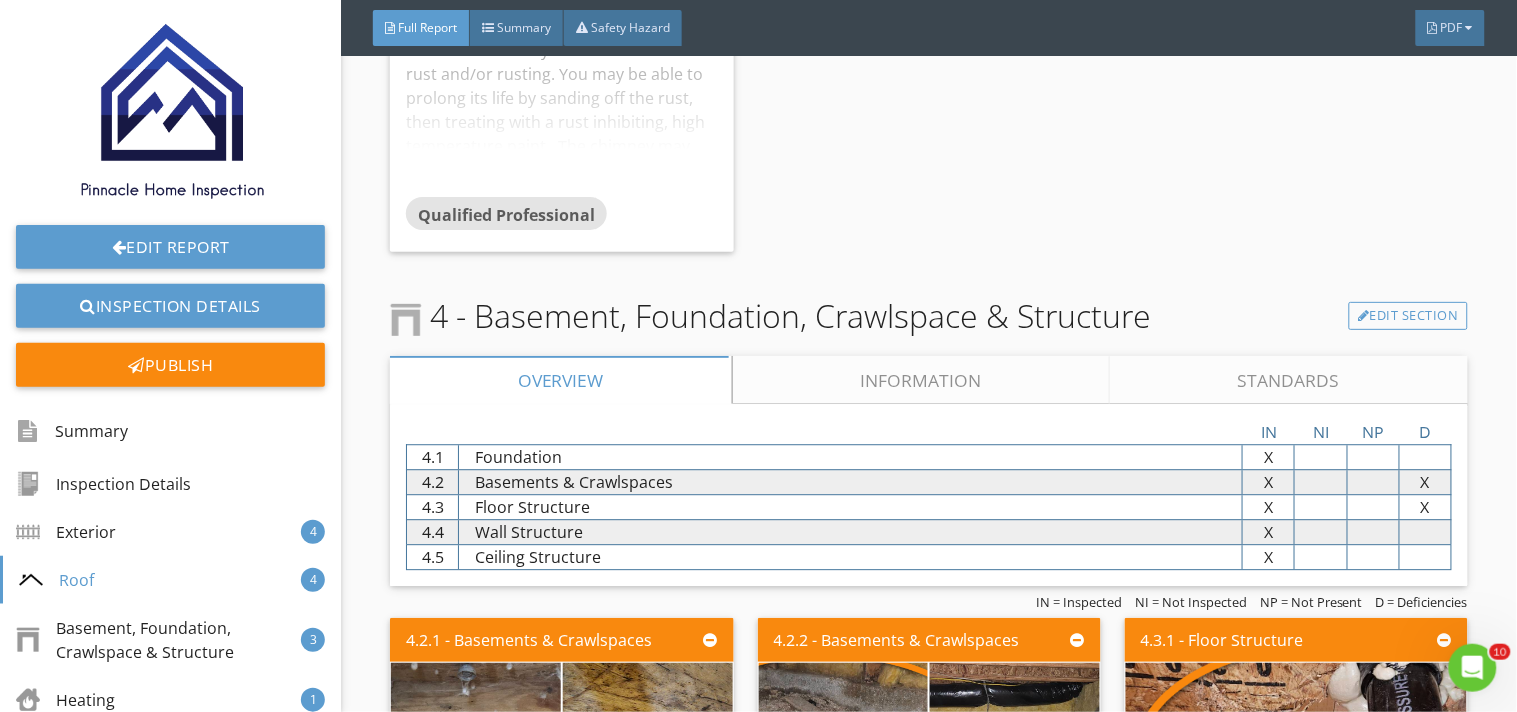 scroll, scrollTop: 7056, scrollLeft: 0, axis: vertical 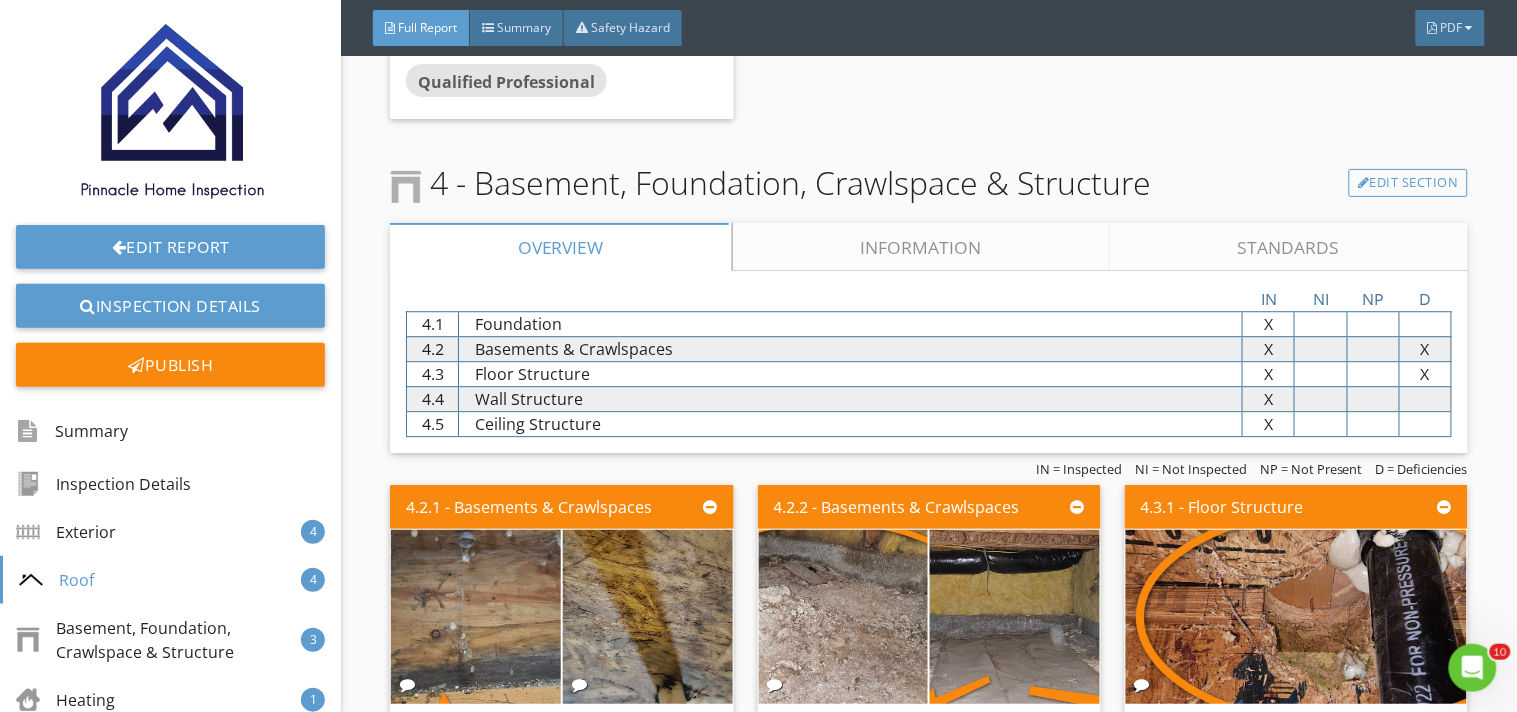 click on "Information" at bounding box center [922, 247] 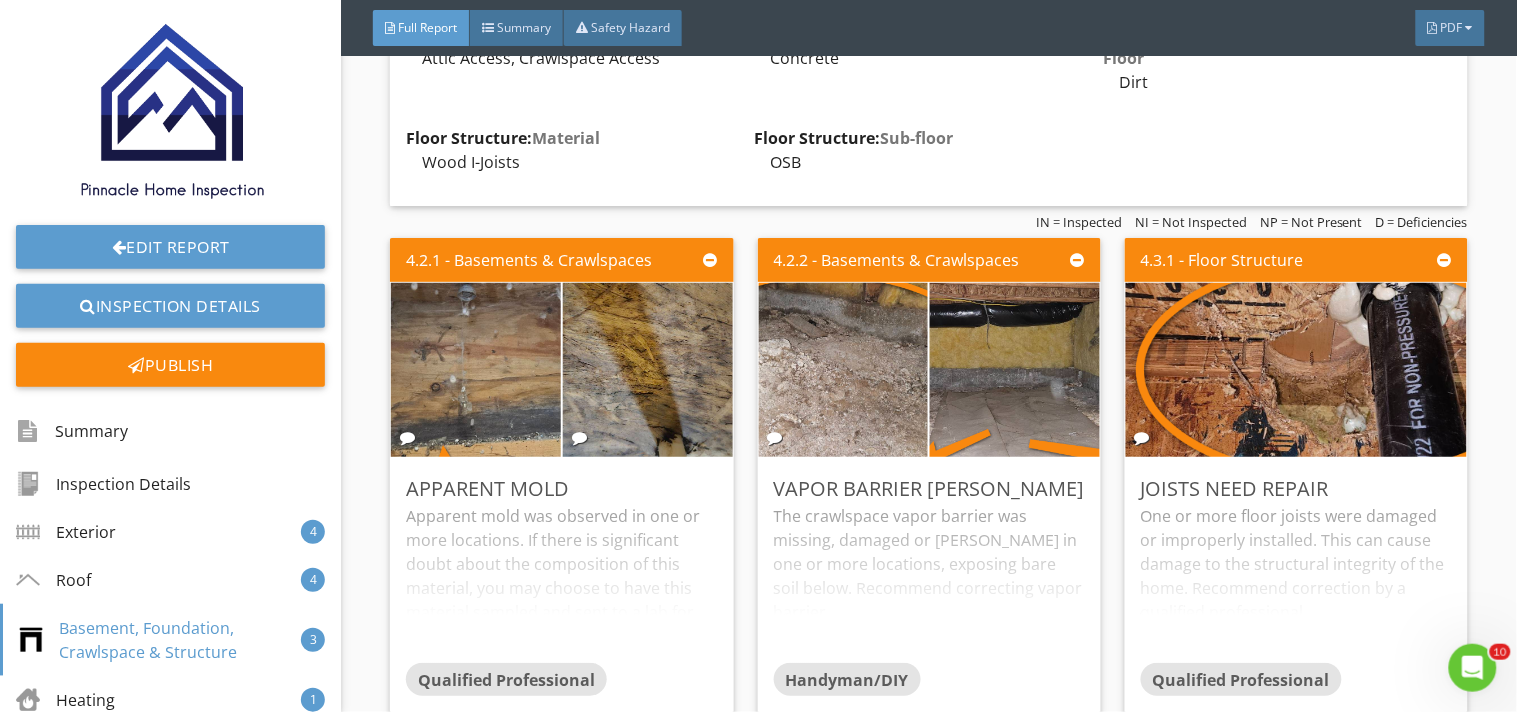 scroll, scrollTop: 7412, scrollLeft: 0, axis: vertical 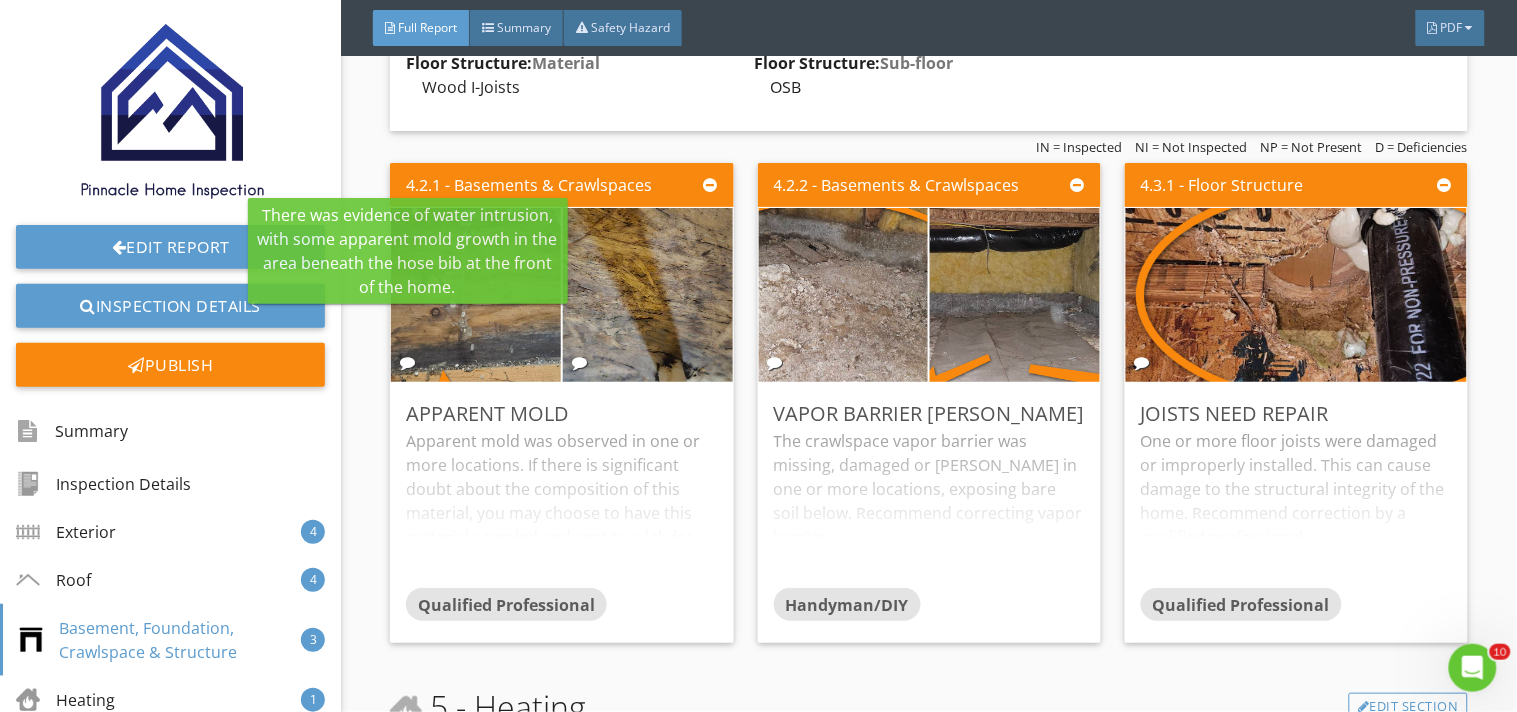click at bounding box center (476, 295) 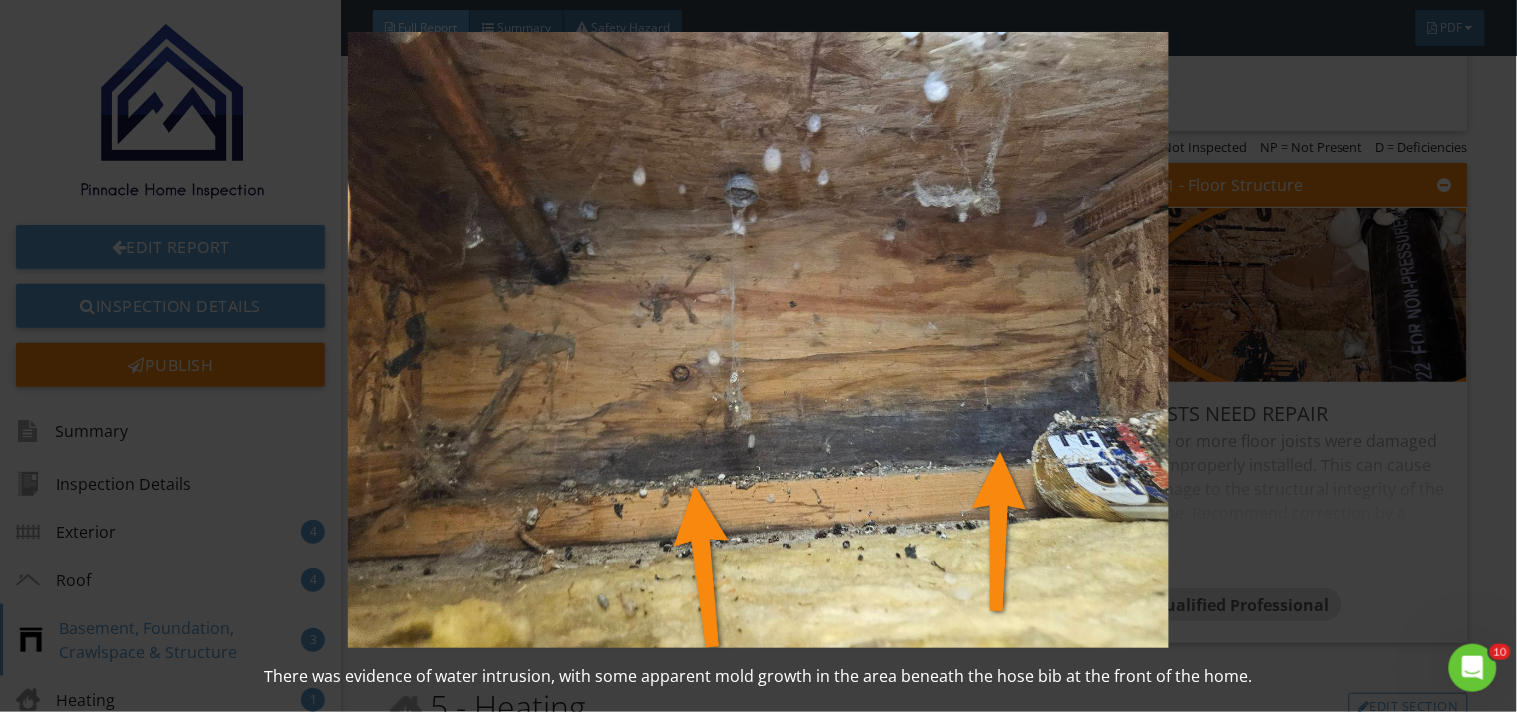 click at bounding box center [758, 340] 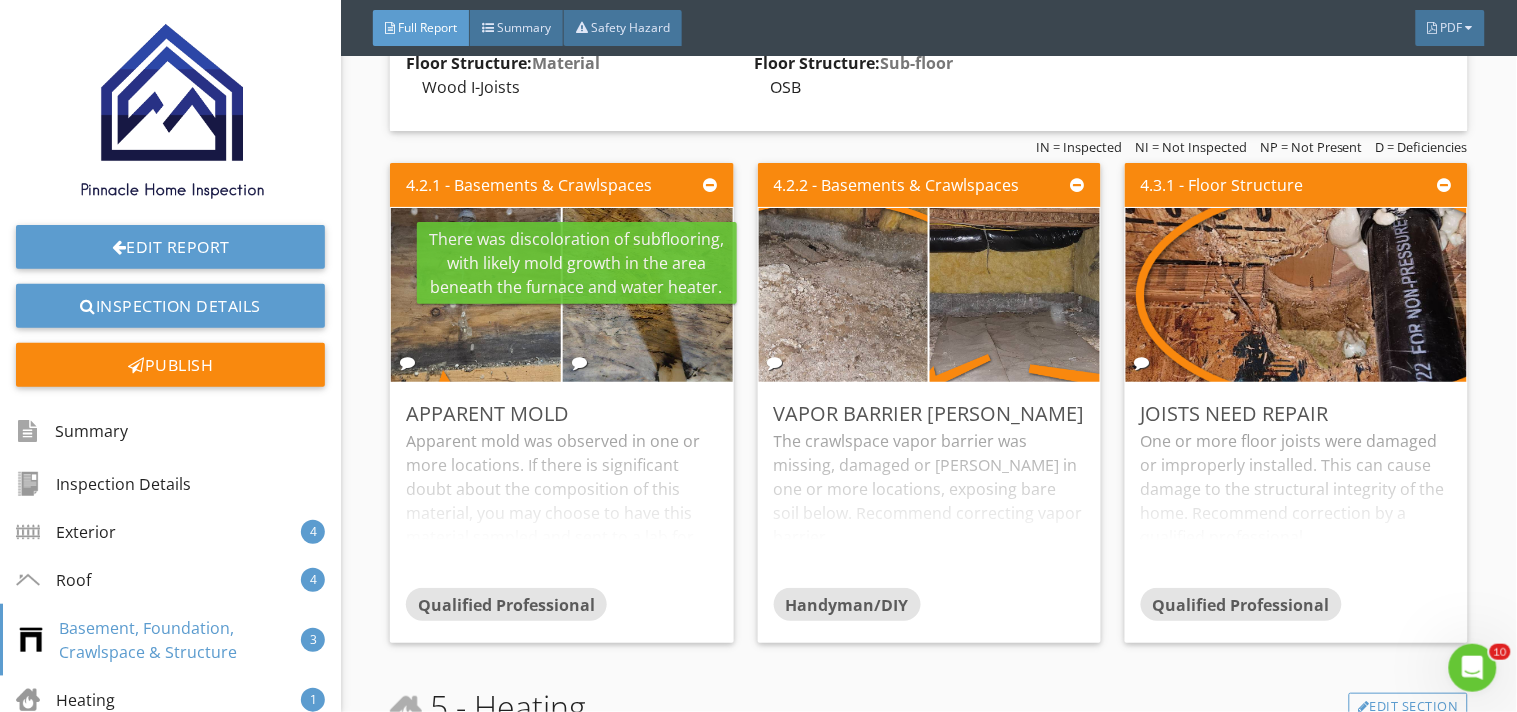 click at bounding box center (648, 295) 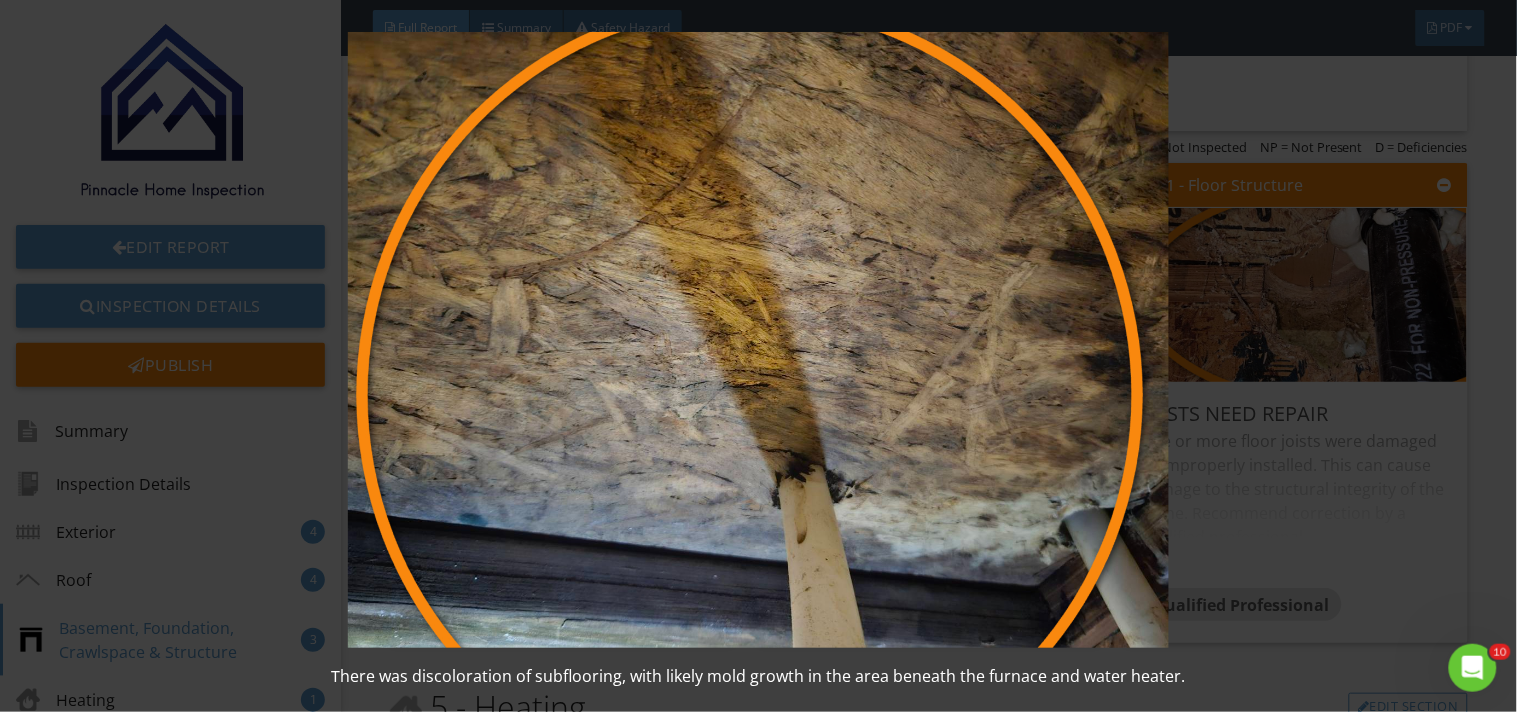 click at bounding box center [758, 340] 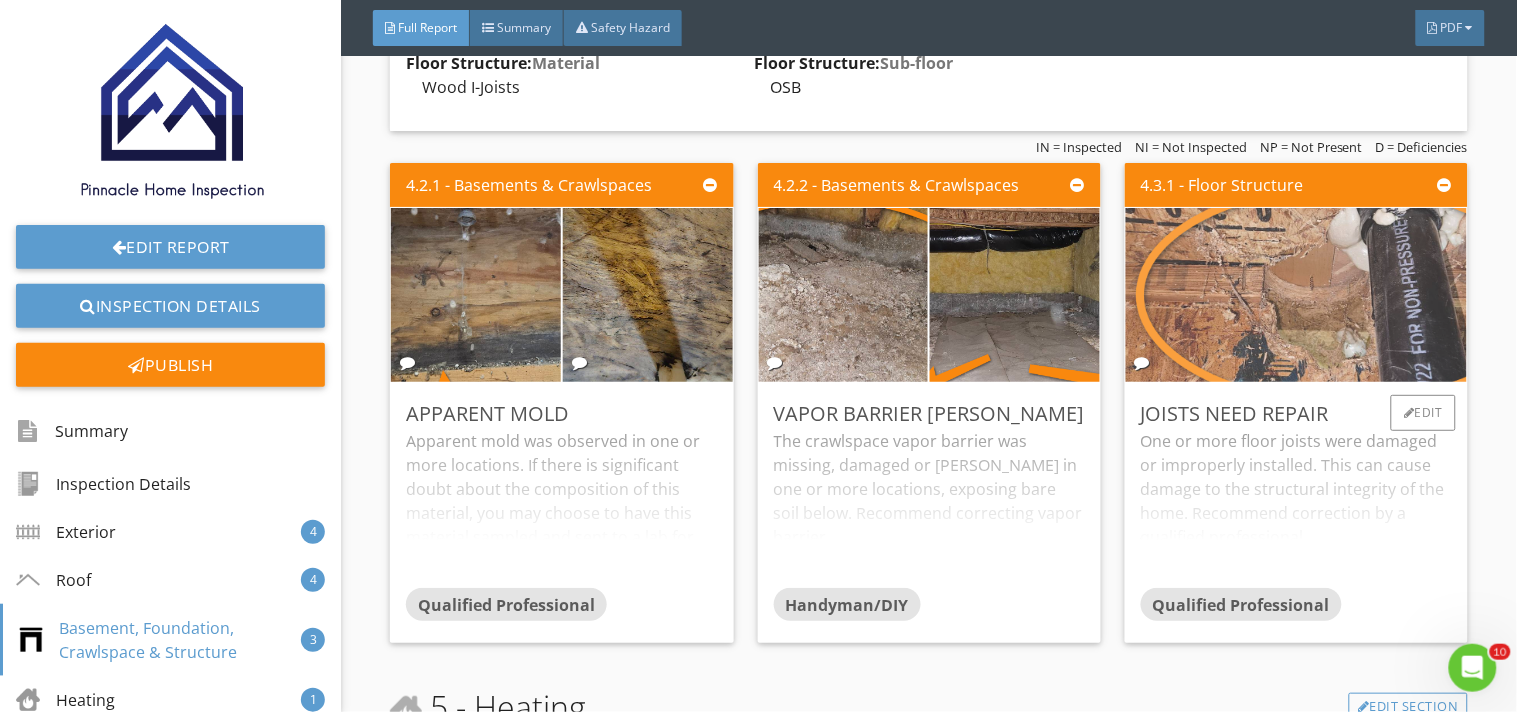 click at bounding box center (1296, 295) 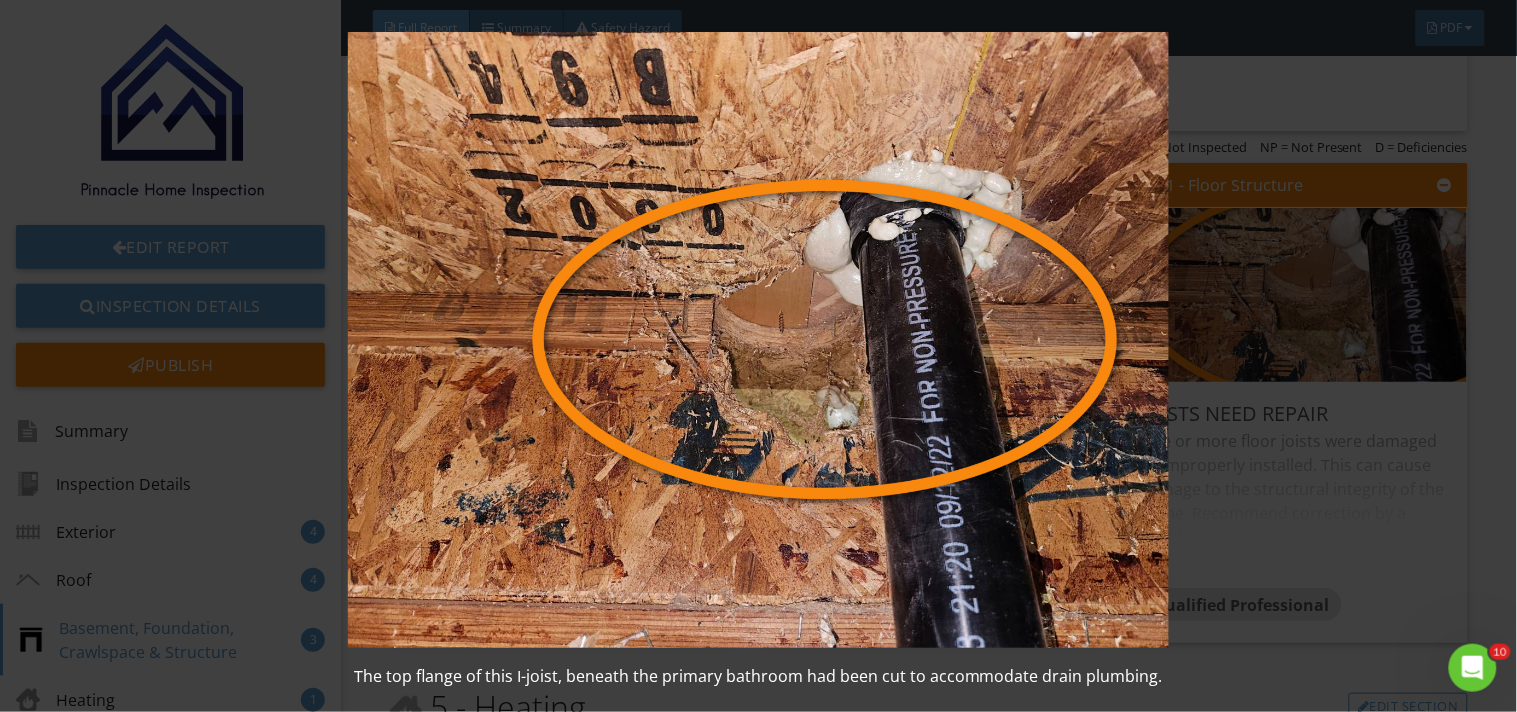 click on "The top flange of this I-joist, beneath the primary bathroom had been cut to accommodate drain plumbing." at bounding box center [758, 356] 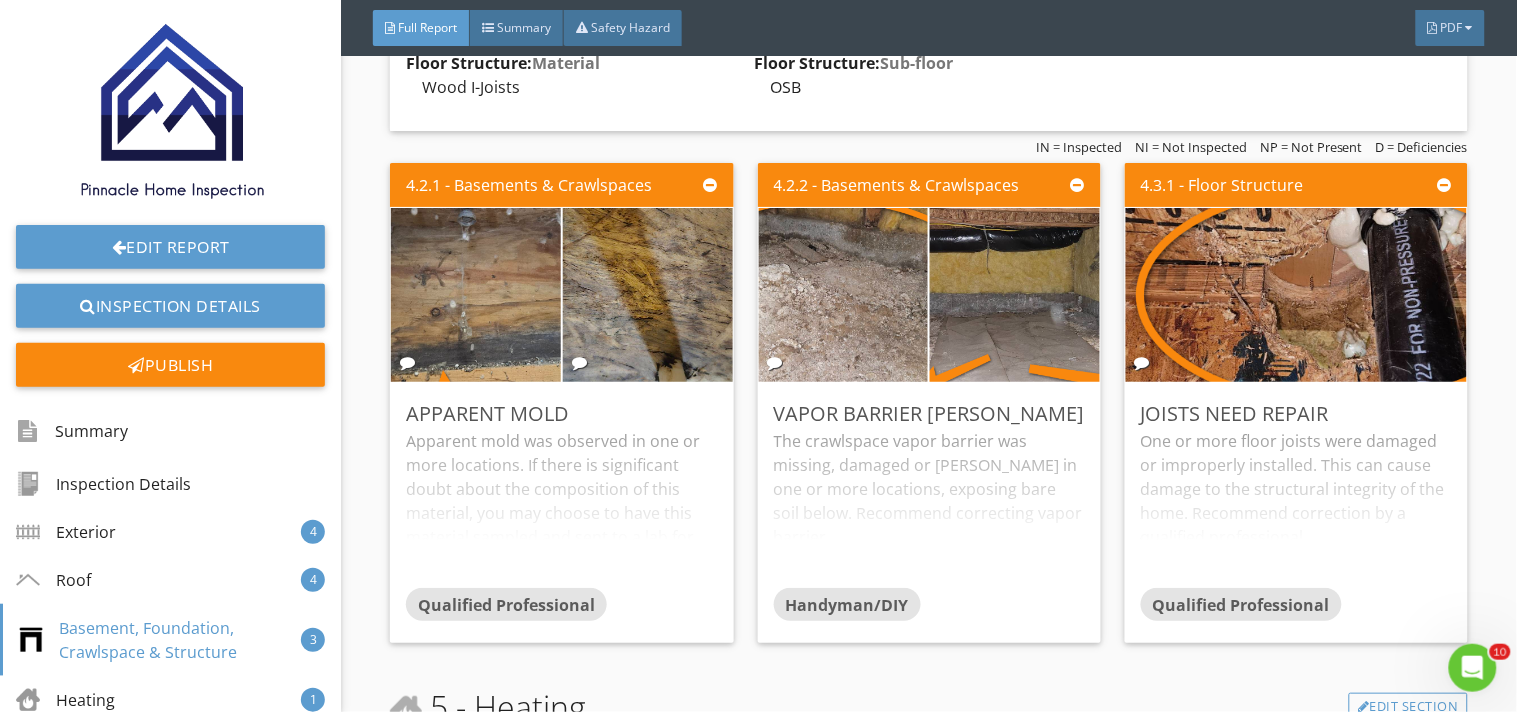 click on "4.2.1 - Basements & Crawlspaces
Apparent mold
Apparent mold was observed in one or more locations. If there is significant doubt about the composition of this material, you may choose to have this material sampled and sent to a lab for analysis. Otherwise proper remediation is recommended.   Qualified Professional
Edit" at bounding box center [569, 403] 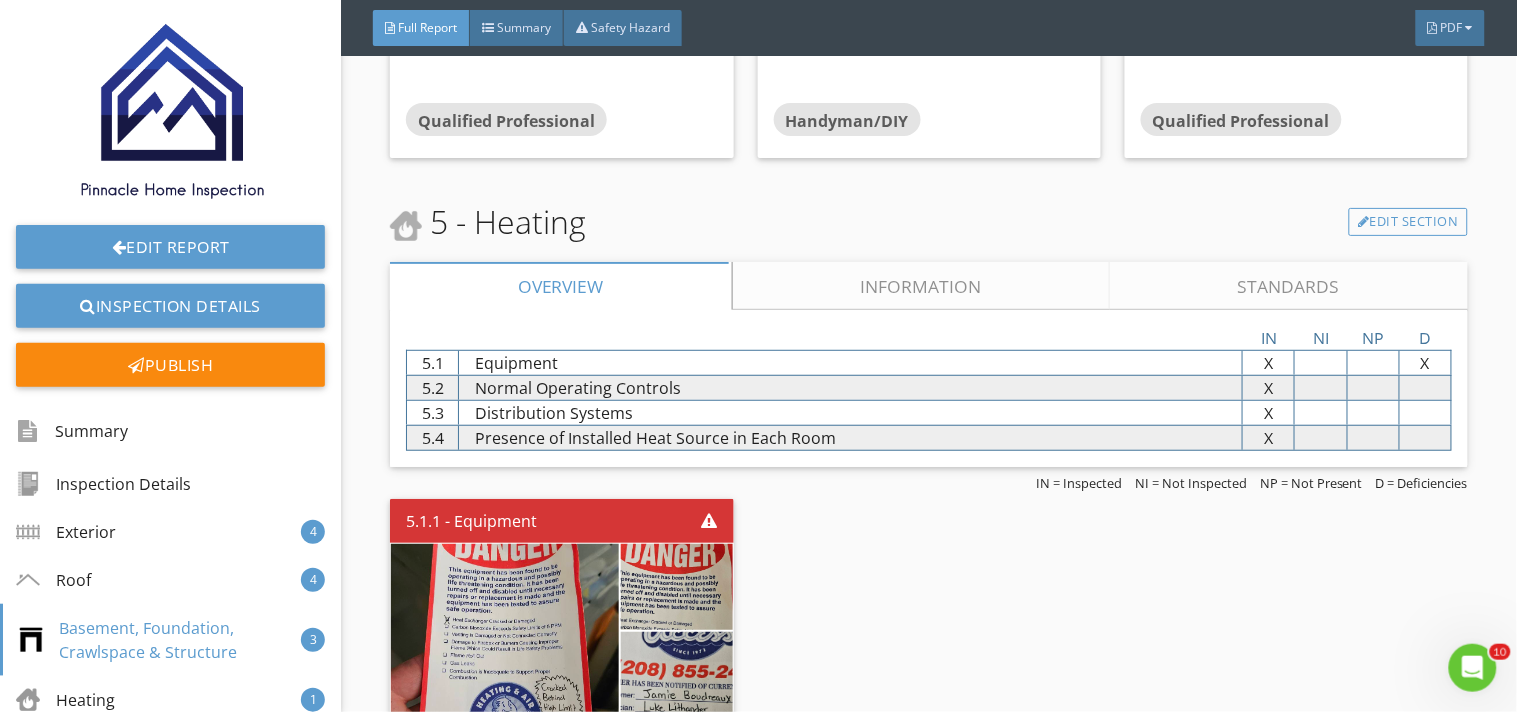 scroll, scrollTop: 7945, scrollLeft: 0, axis: vertical 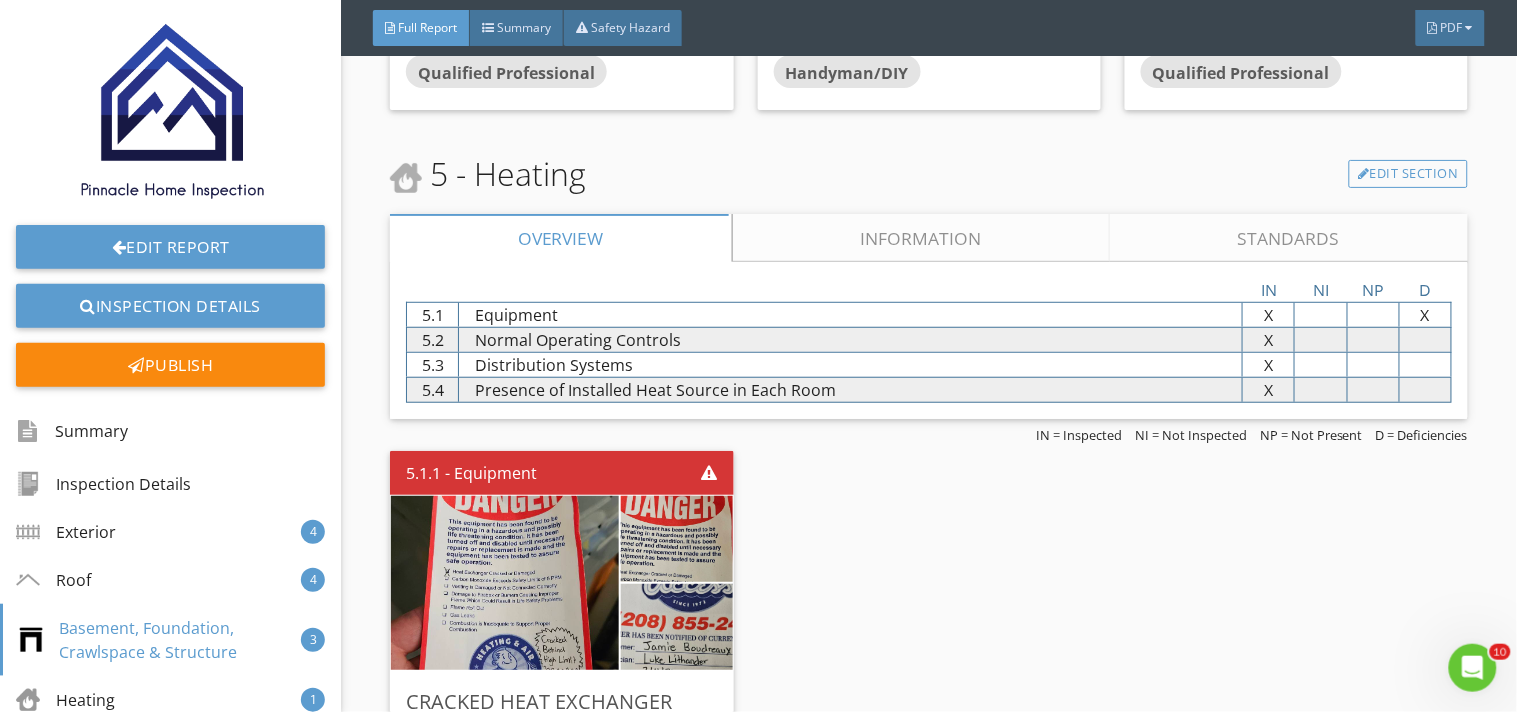 click on "5 -
Heating
Edit Section
Overview
Information
Standards
IN NI NP D   5.1   Equipment
X
X
X
X
5.2   Normal Operating Controls
X
X
X
X
5.3   Distribution Systems
X
X
X
X
5.4   Presence of Installed Heat Source in Each Room
X
X
X
X
Equipment:
Brand
Trane
Edit
Equipment:
Energy Source
Natural Gas
Edit
Equipment:
Heat Type" at bounding box center [929, 544] 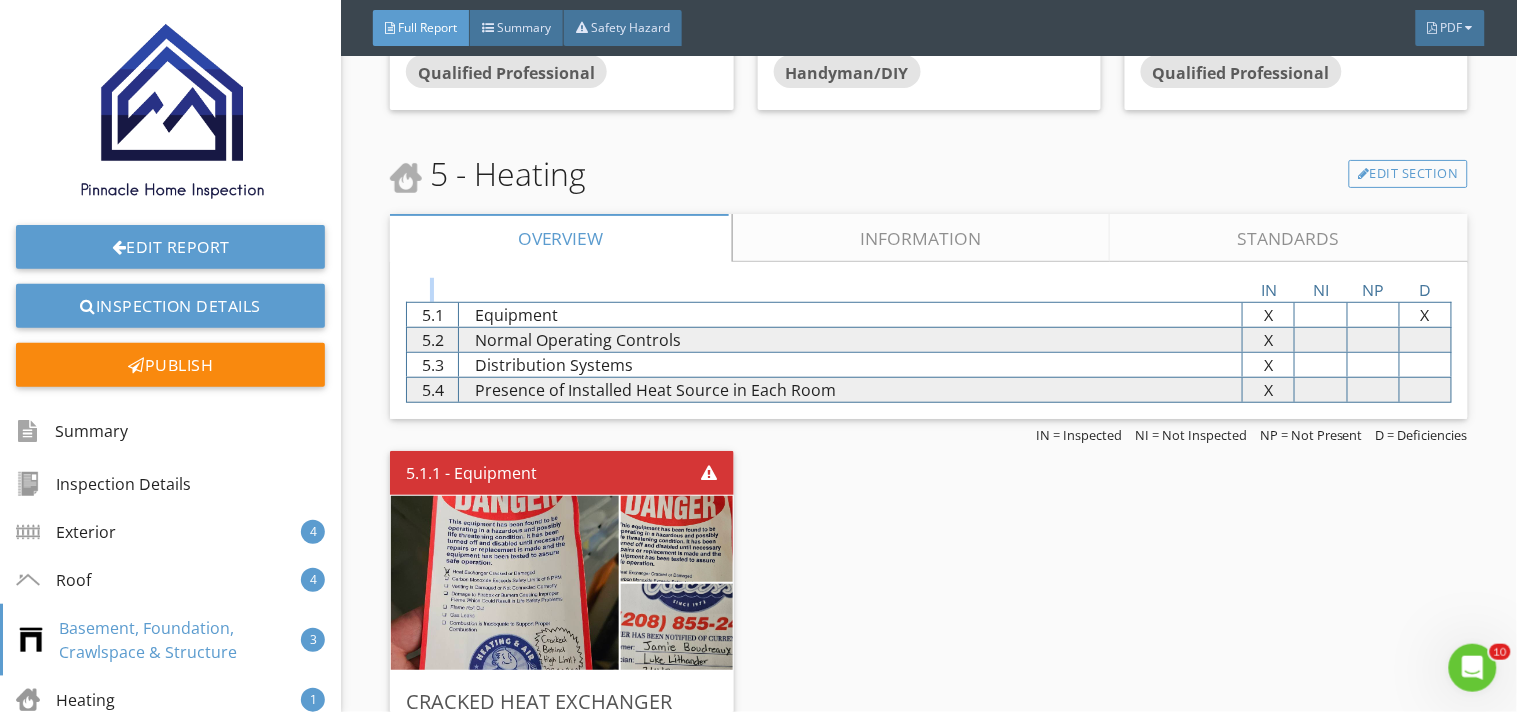 click on "5 -
Heating
Edit Section
Overview
Information
Standards
IN NI NP D   5.1   Equipment
X
X
X
X
5.2   Normal Operating Controls
X
X
X
X
5.3   Distribution Systems
X
X
X
X
5.4   Presence of Installed Heat Source in Each Room
X
X
X
X
Equipment:
Brand
Trane
Edit
Equipment:
Energy Source
Natural Gas
Edit
Equipment:
Heat Type" at bounding box center (929, 544) 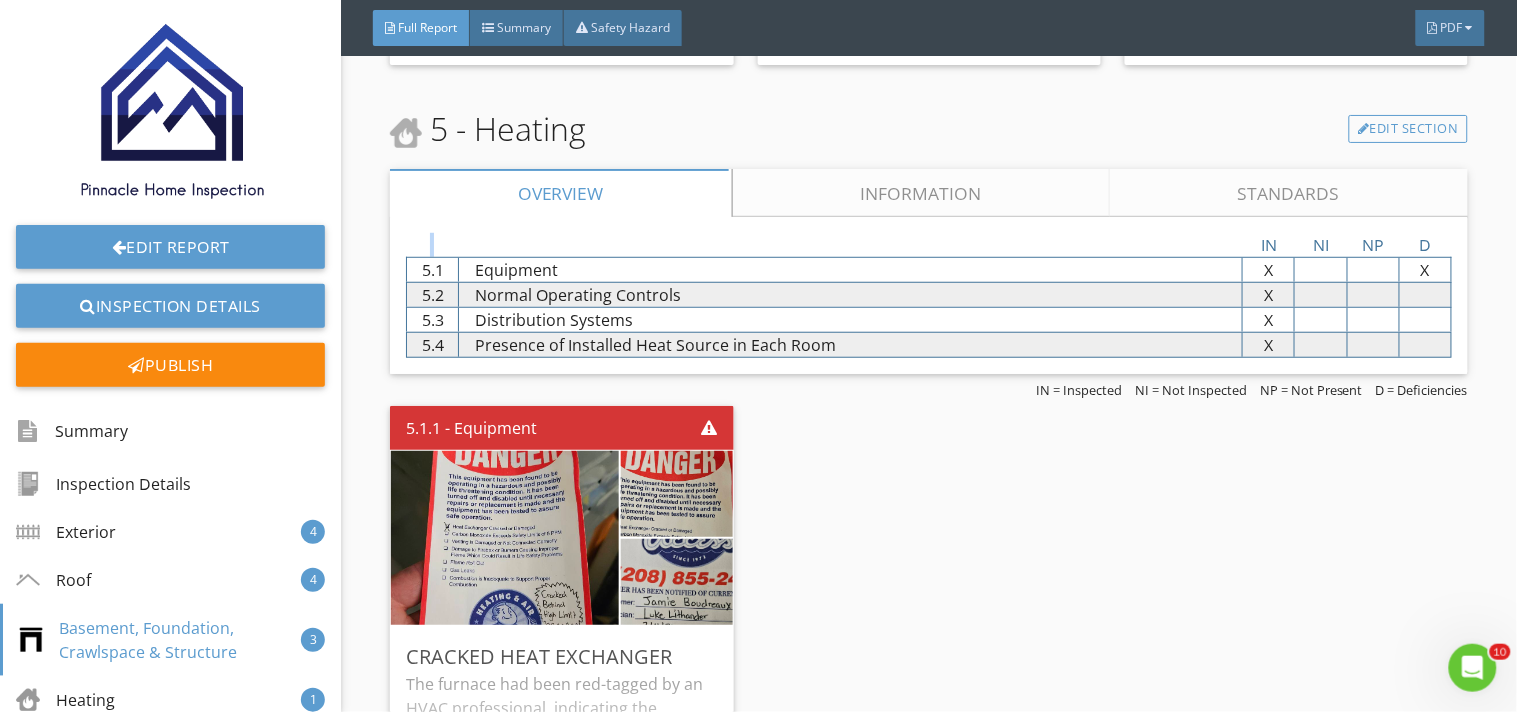 click on "Information" at bounding box center (922, 193) 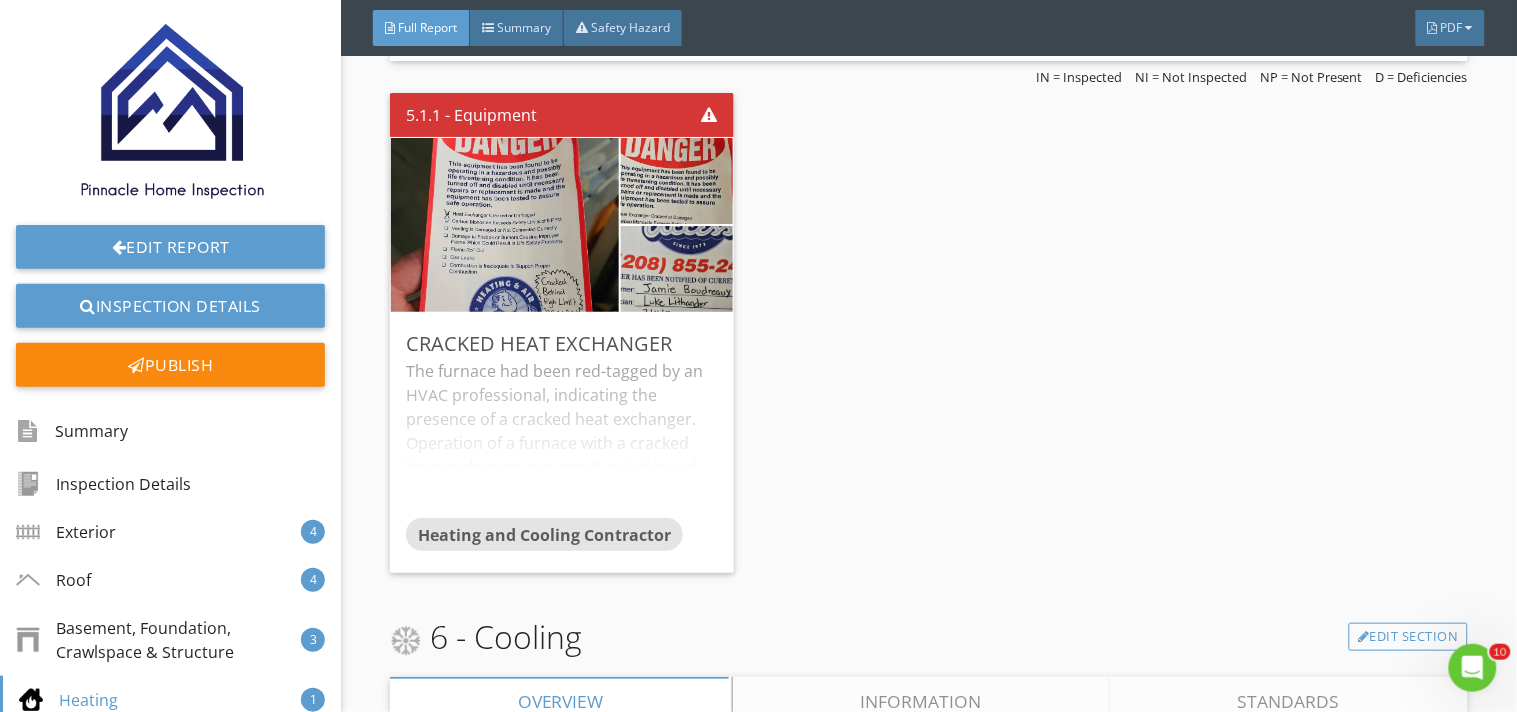 scroll, scrollTop: 9190, scrollLeft: 0, axis: vertical 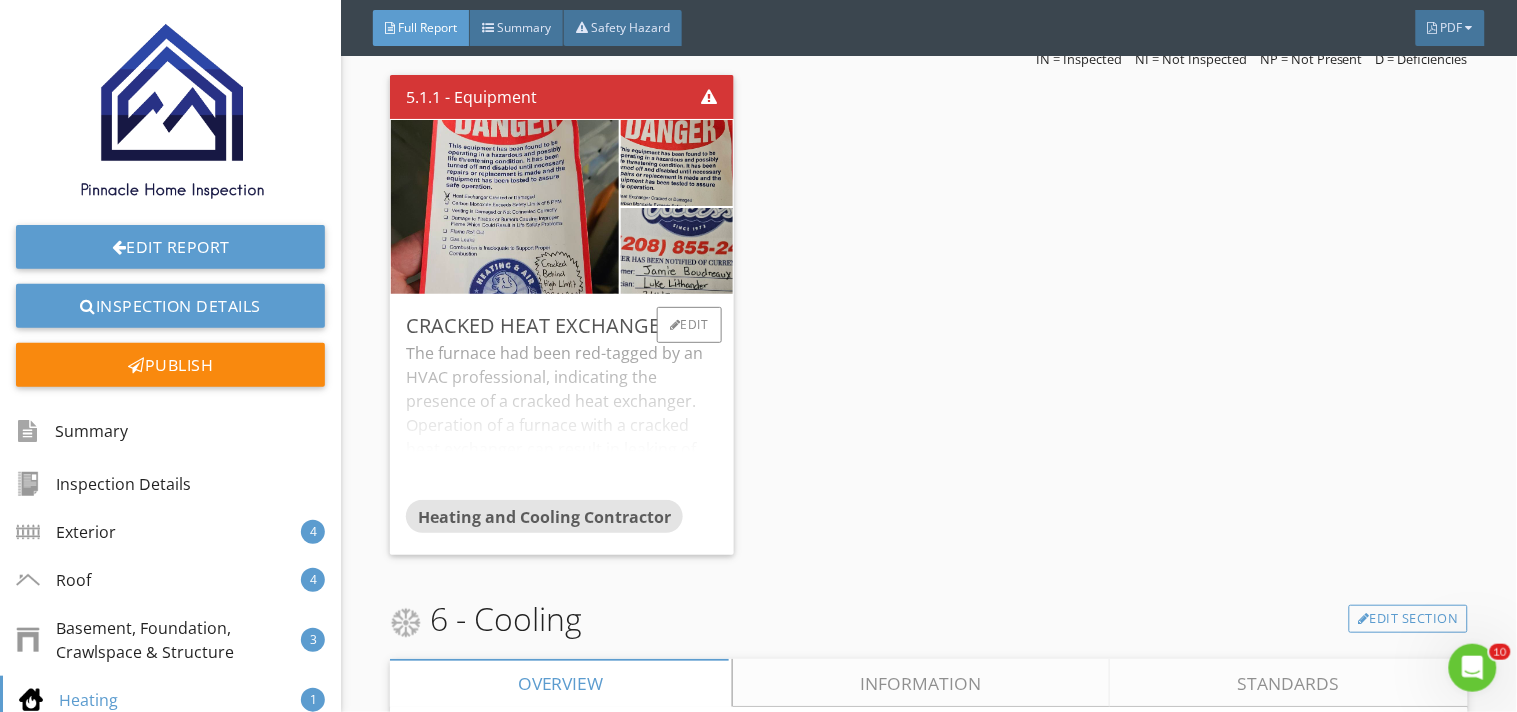 click on "The furnace had been red-tagged by an HVAC professional, indicating the presence of a cracked heat exchanger. Operation of a furnace with a cracked heat exchanger can result in leaking of carbon monoxide, a potentially hazardous situation. This furnace should be replaced." at bounding box center [561, 420] 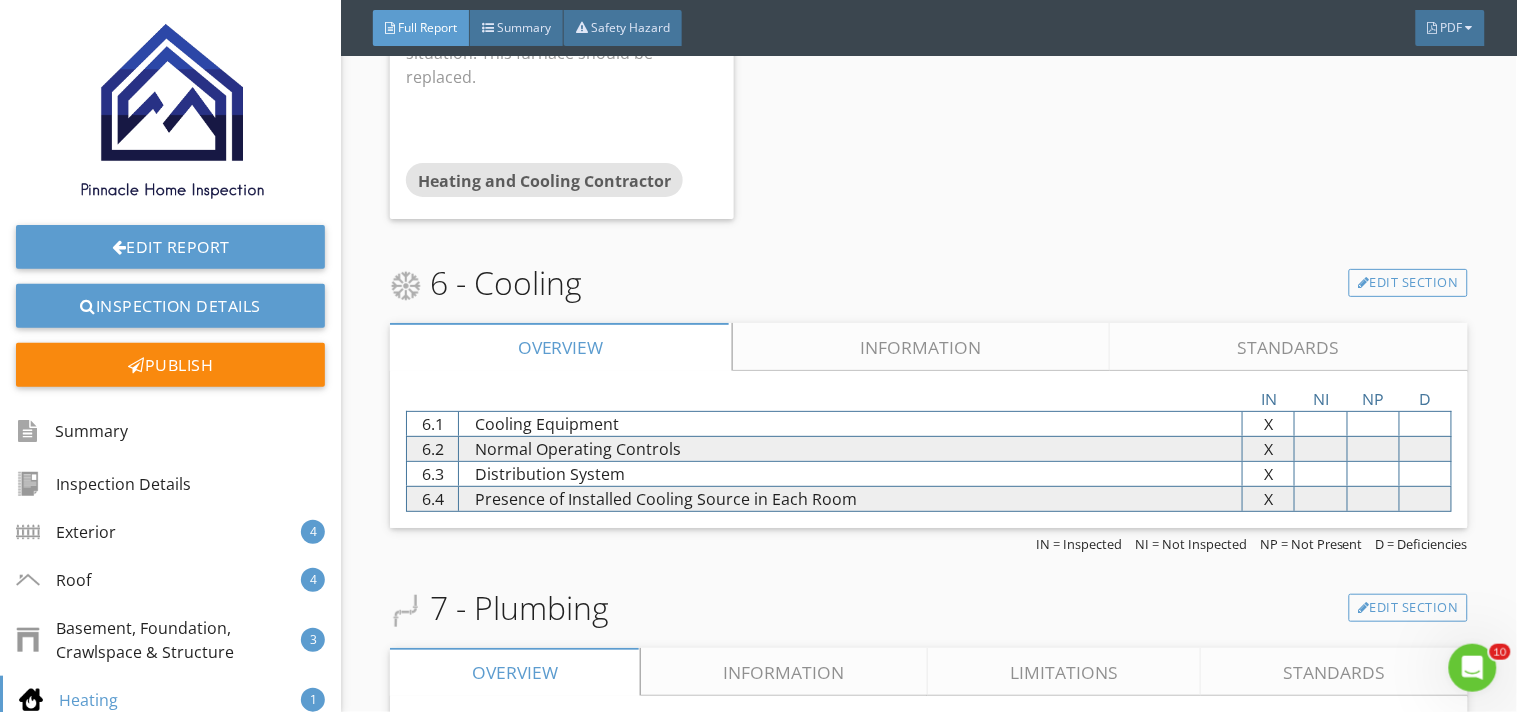 scroll, scrollTop: 9678, scrollLeft: 0, axis: vertical 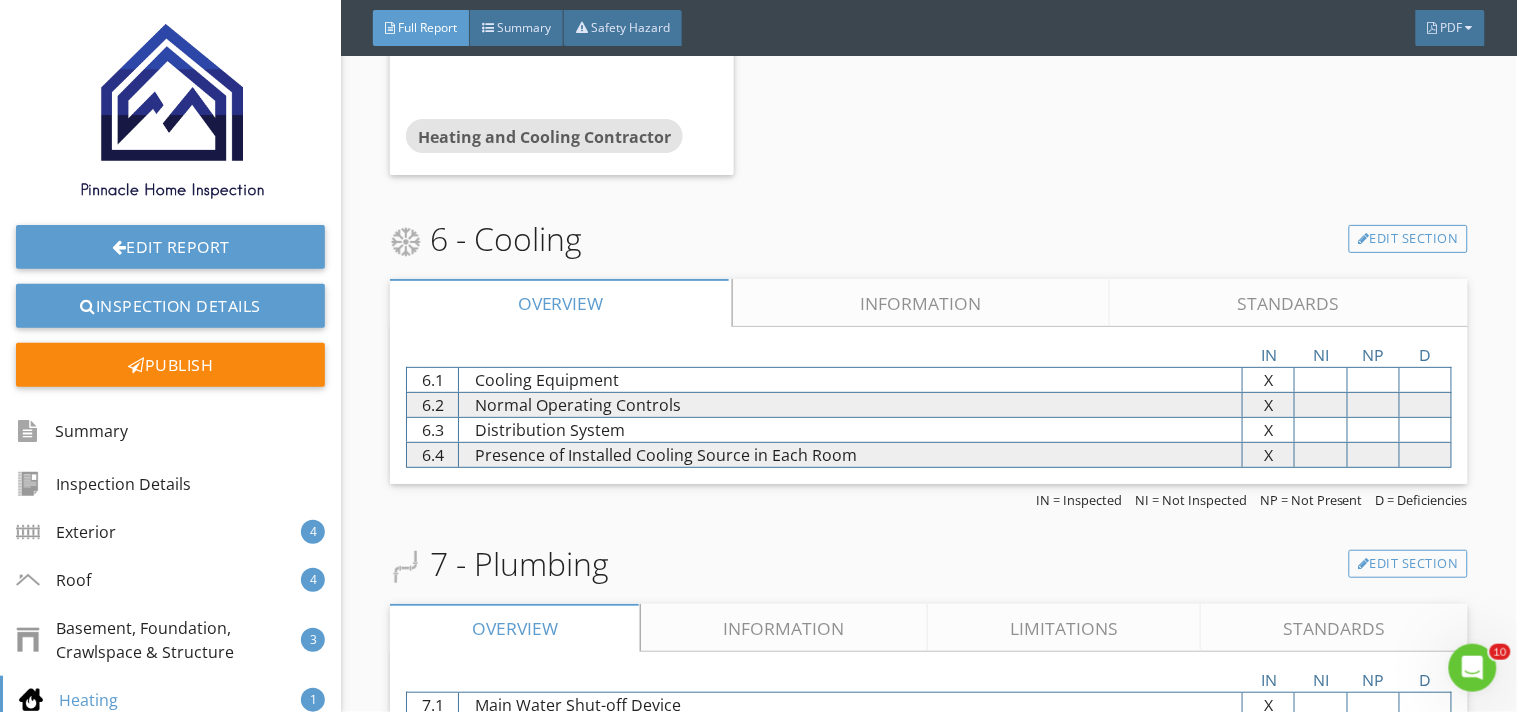 click on "6 -
Cooling
Edit Section
Overview
Information
Standards
IN NI NP D   6.1   Cooling Equipment
X
X
X
X
6.2   Normal Operating Controls
X
X
X
X
6.3   Distribution System
X
X
X
X
6.4   Presence of Installed Cooling Source in Each Room
X
X
X
X
Cooling Equipment:
Brand
Trane
Edit
Cooling Equipment:
Energy Source/Type
Electric, Heat Pump
Edit
Location" at bounding box center [929, 361] 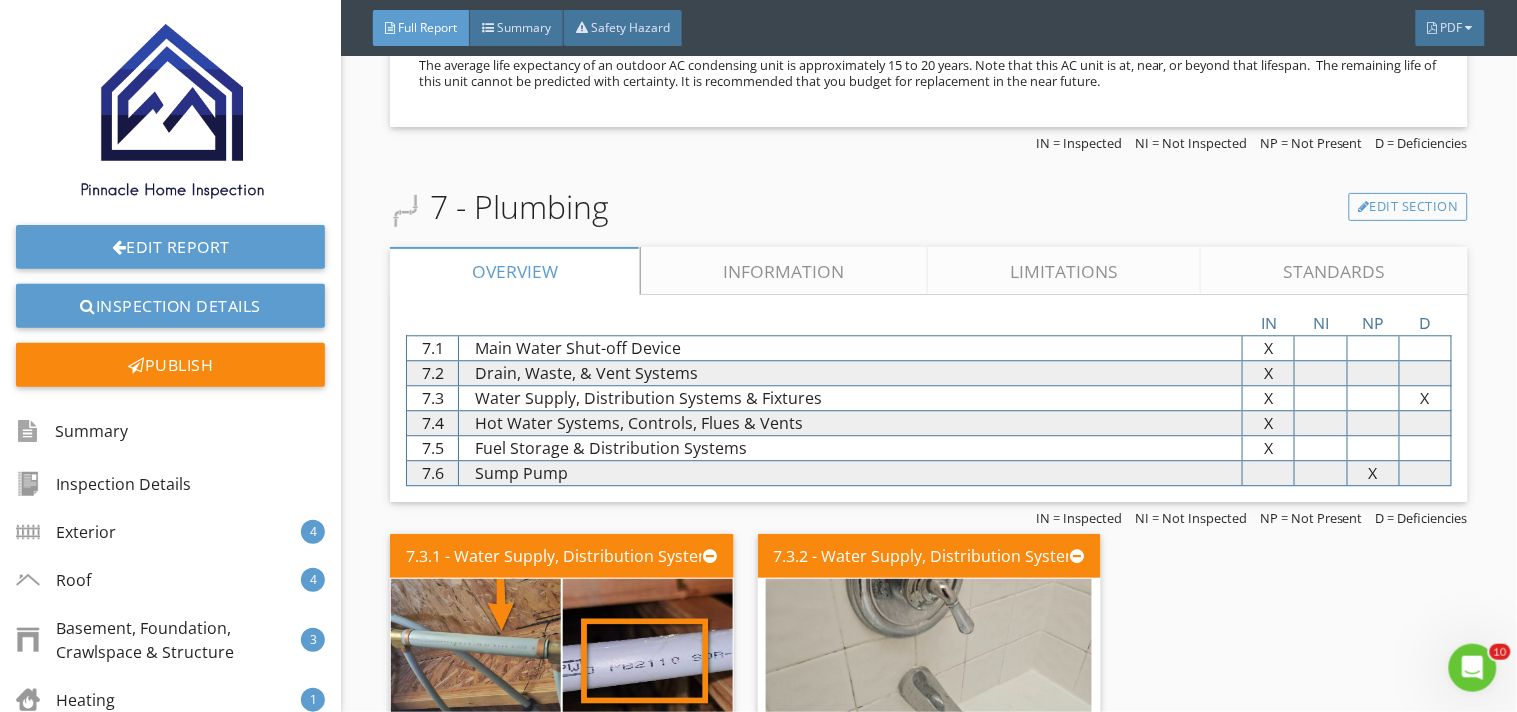 click on "Information" at bounding box center [785, 271] 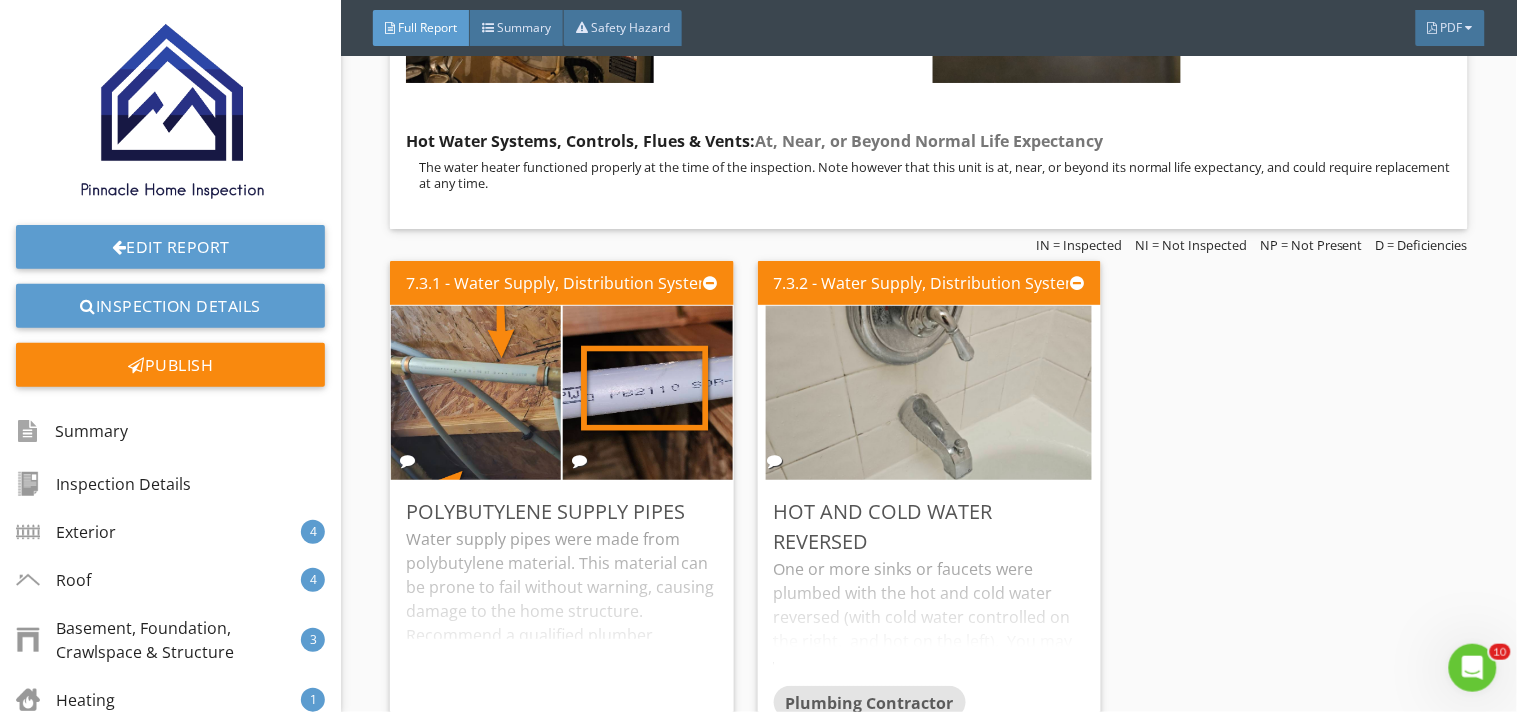 scroll, scrollTop: 13012, scrollLeft: 0, axis: vertical 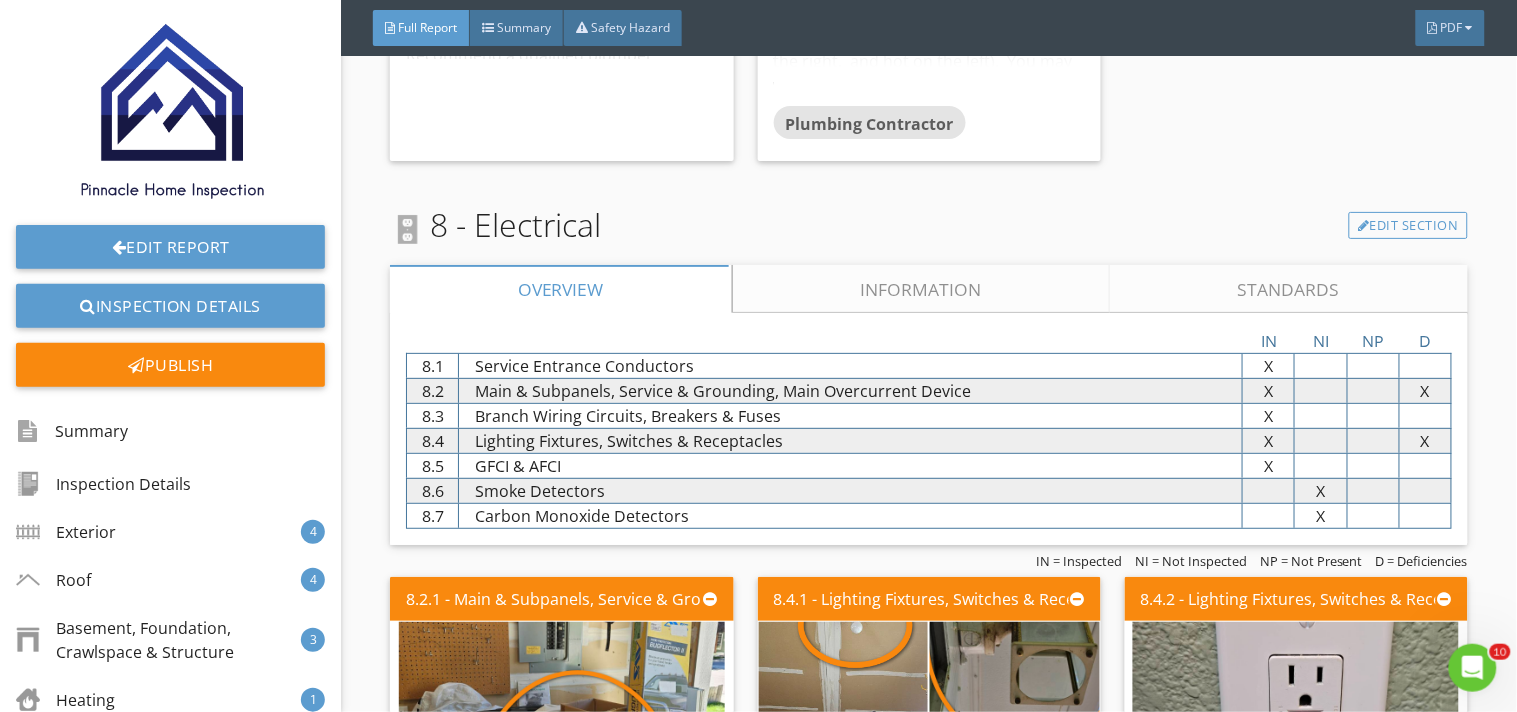 click on "Information" at bounding box center [922, 289] 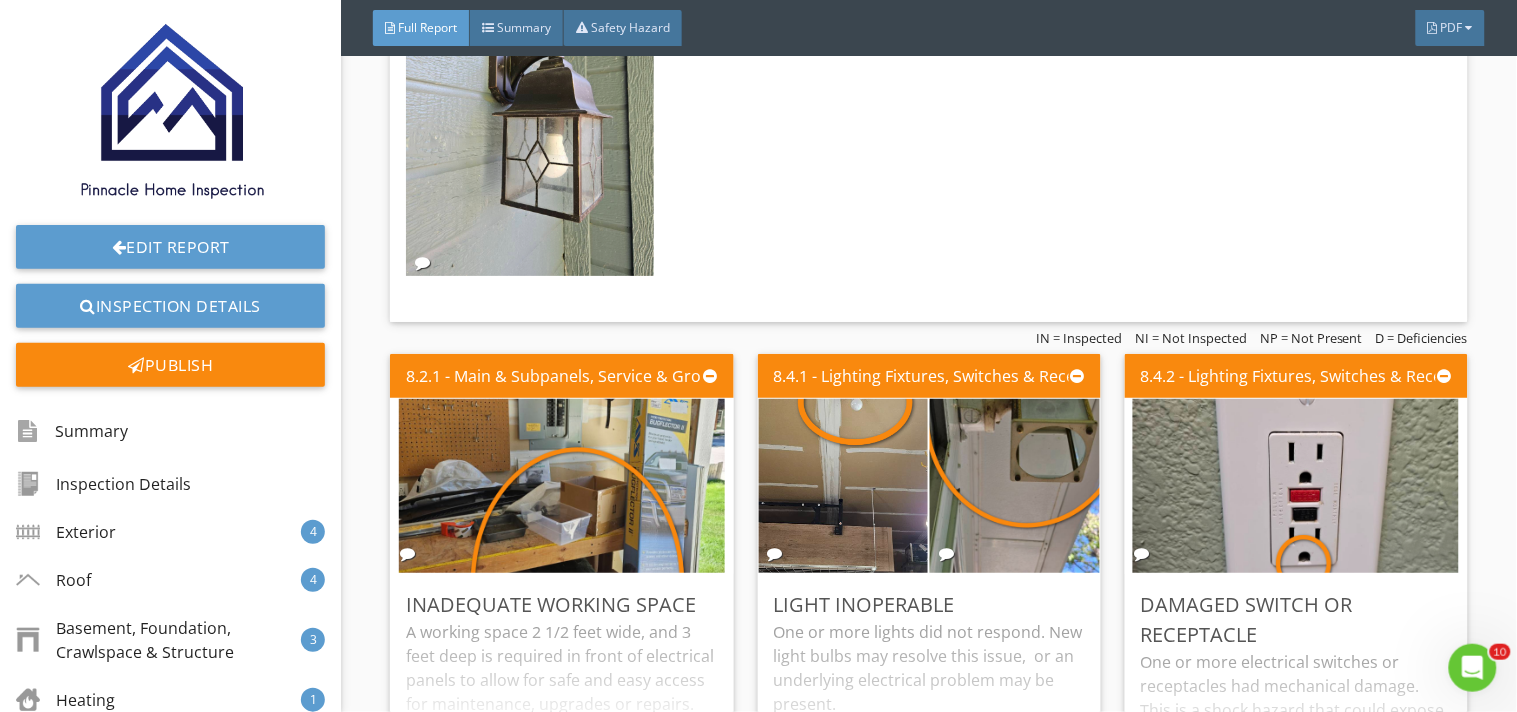 scroll, scrollTop: 15367, scrollLeft: 0, axis: vertical 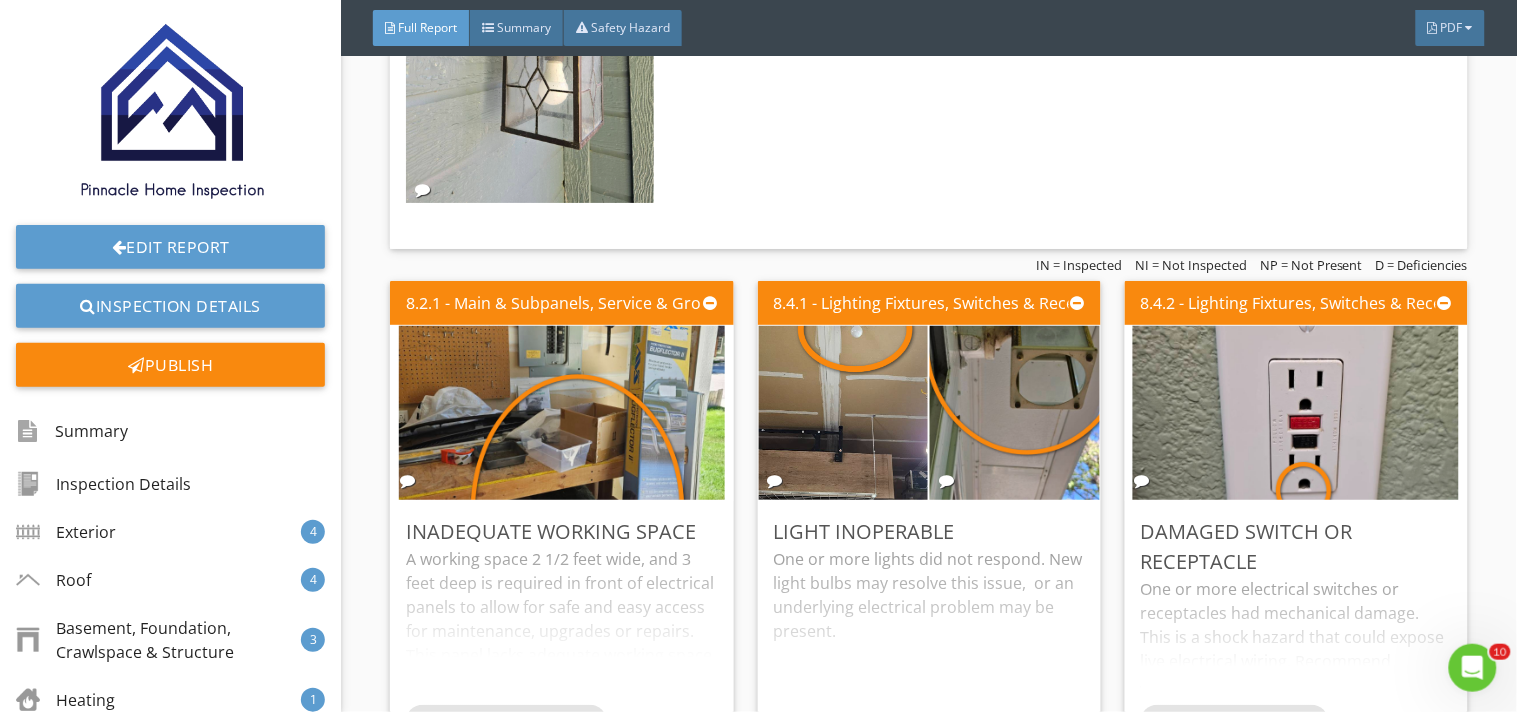 click on "8.2.1 - Main & Subpanels, Service & Grounding, Main Overcurrent Device
Inadequate Working Space
A working space 2 1/2 feet wide, and 3 feet deep is required in front of electrical panels to allow for safe and easy access for maintenance, upgrades or repairs. This panel lacks adequate working space, which may jeopardize safety in the event that the panel requires servicing.  Recommend clearing an area in front of this electrical panel to provide adequate working space if it is practical to do so.   Qualified Professional
Edit" at bounding box center [569, 521] 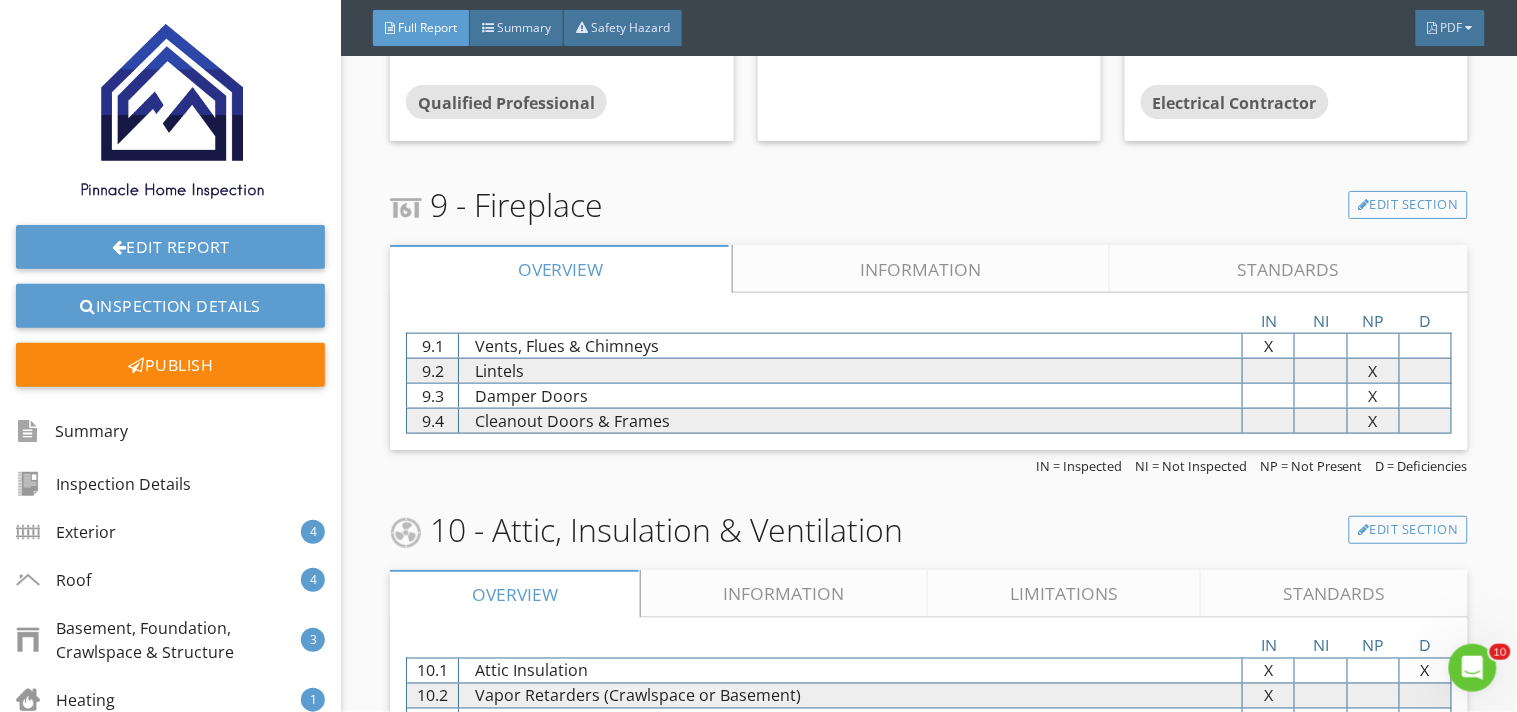scroll, scrollTop: 15990, scrollLeft: 0, axis: vertical 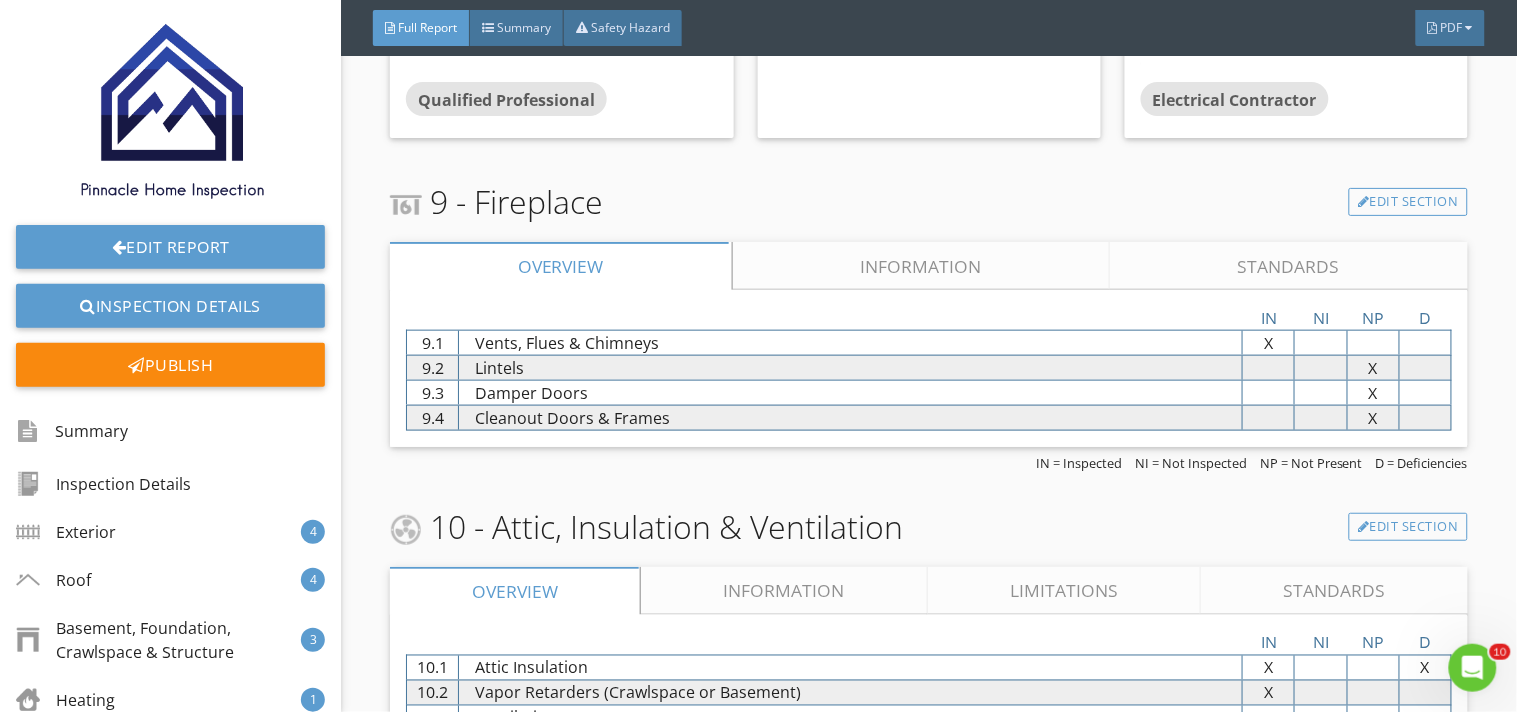 click on "Information" at bounding box center (922, 266) 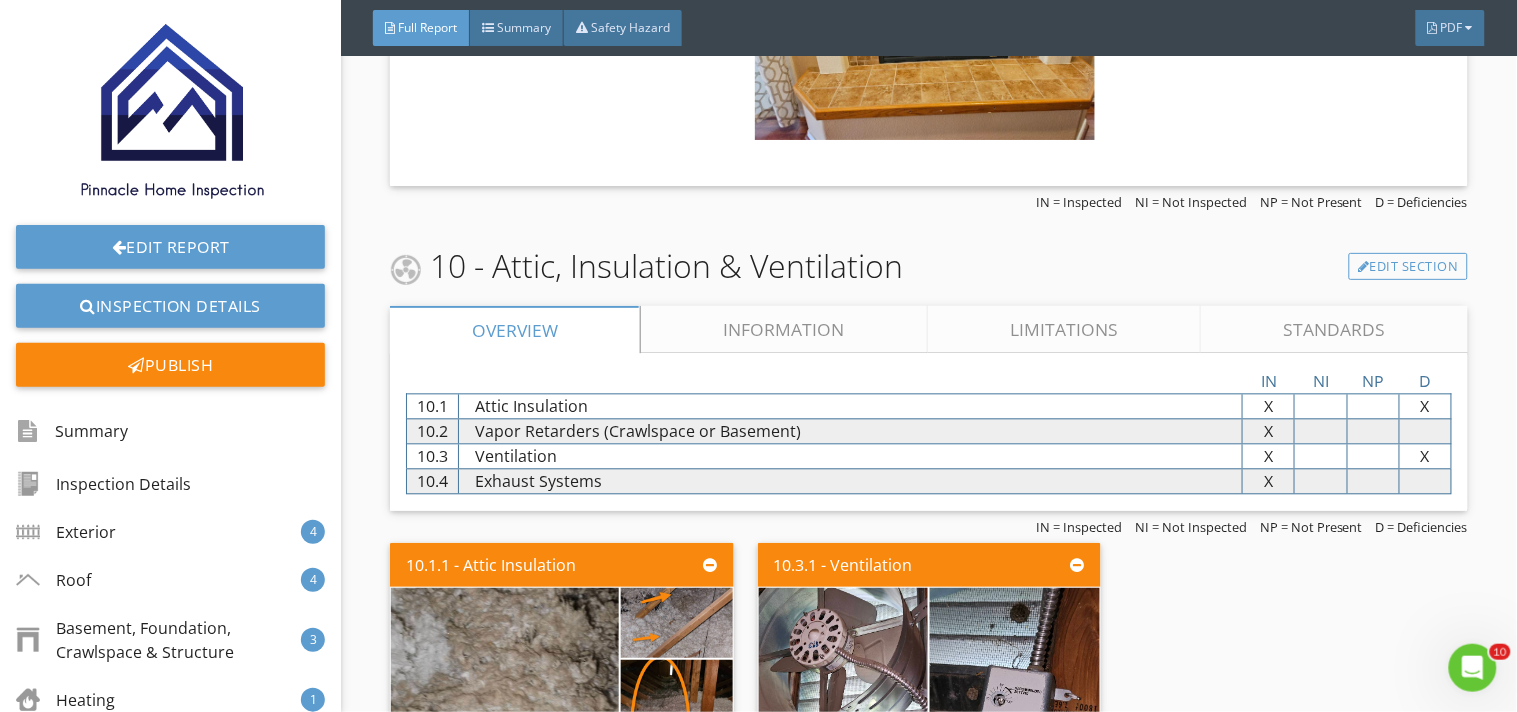 scroll, scrollTop: 16523, scrollLeft: 0, axis: vertical 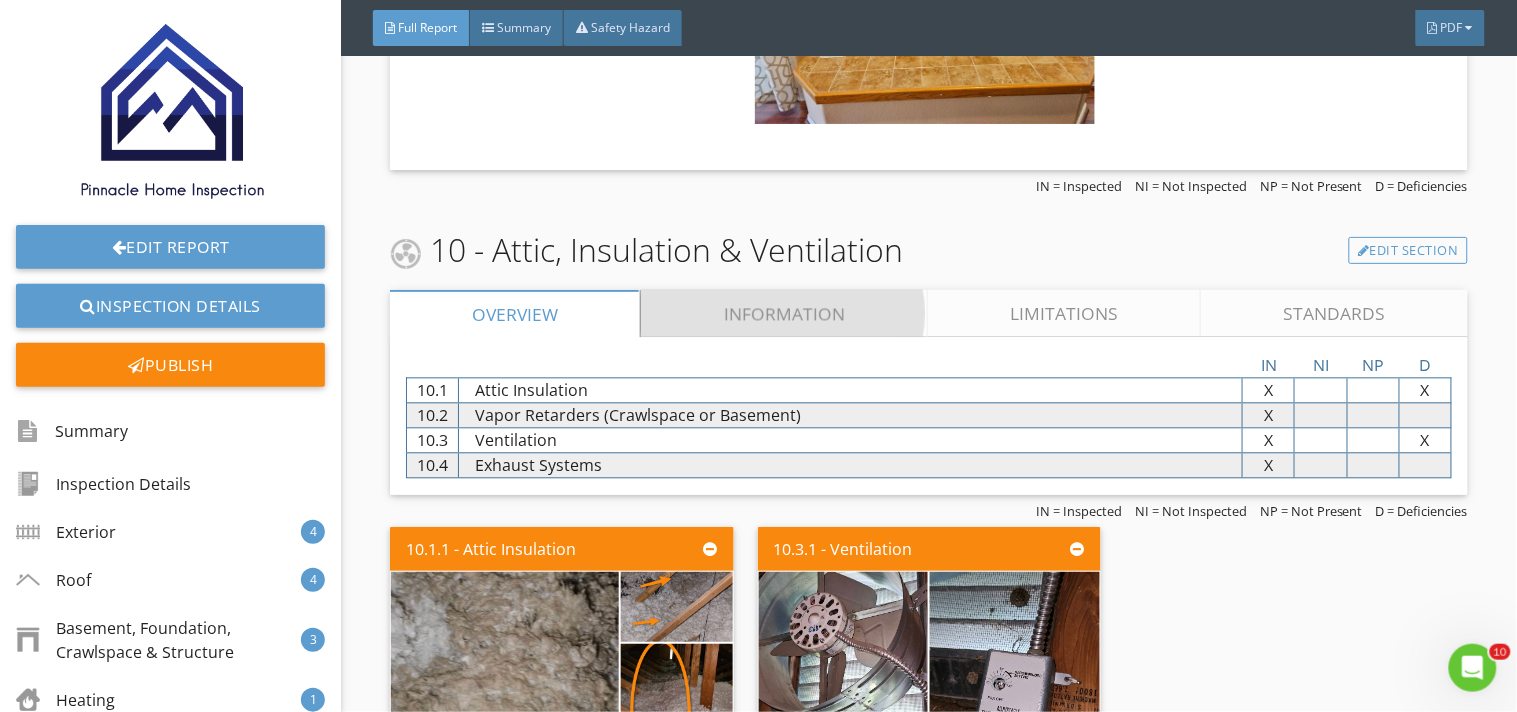 click on "Information" at bounding box center [785, 314] 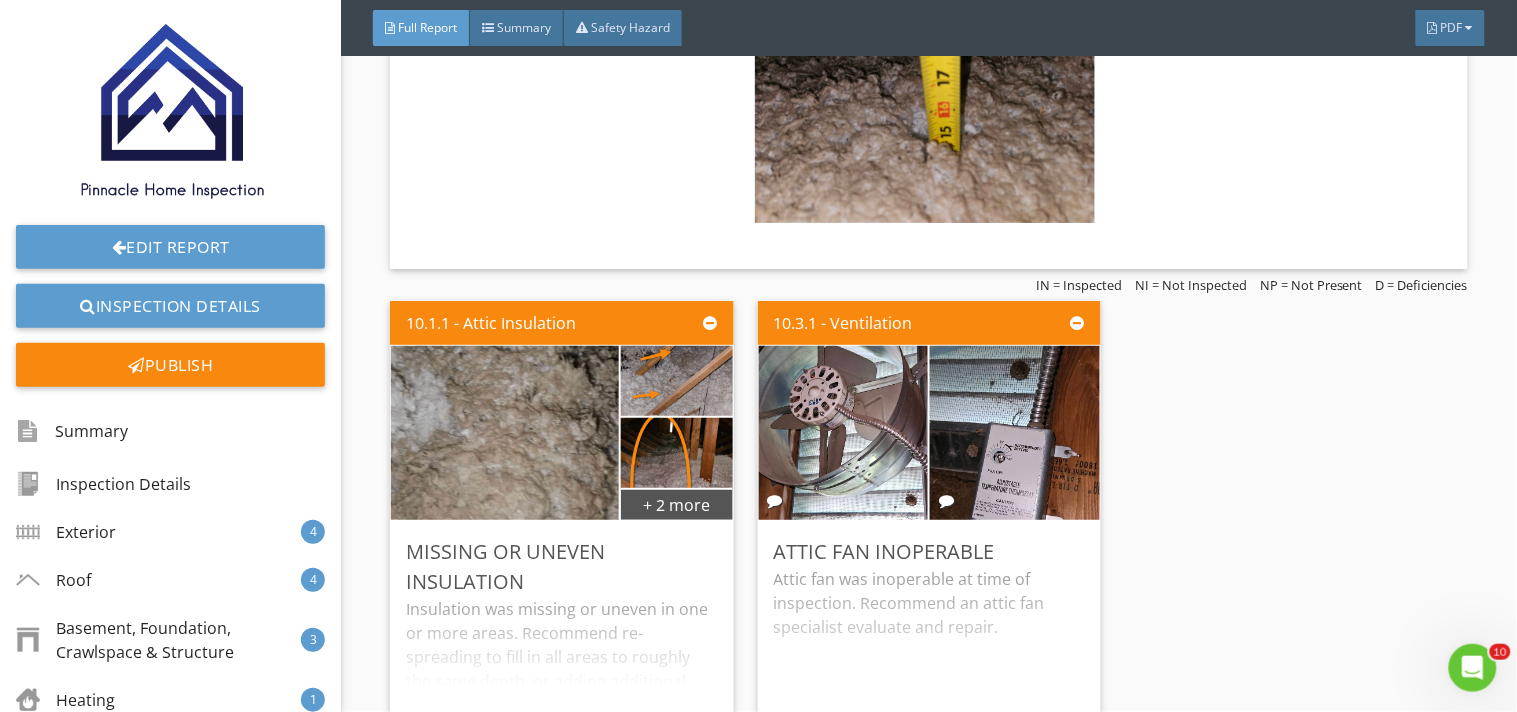 scroll, scrollTop: 17145, scrollLeft: 0, axis: vertical 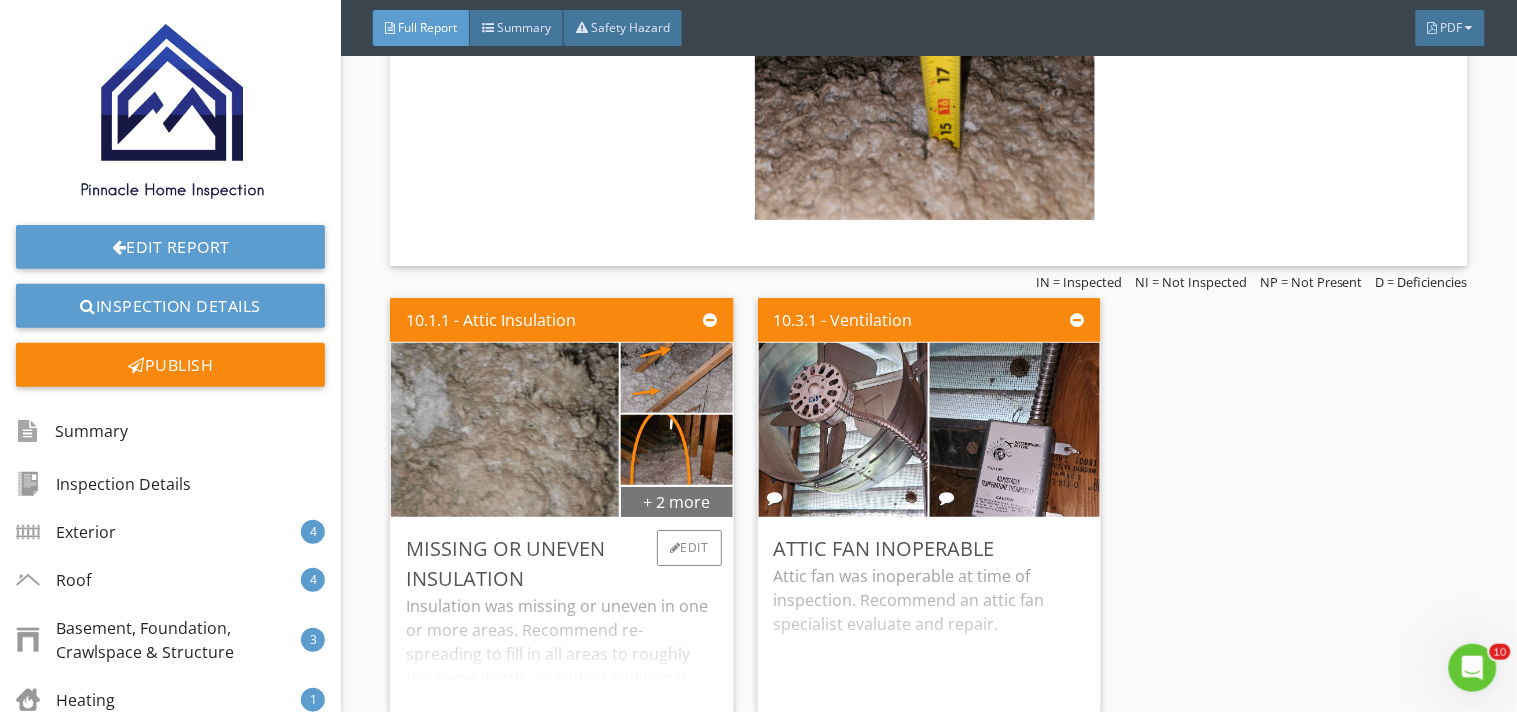 click on "+ 2 more" at bounding box center [677, 501] 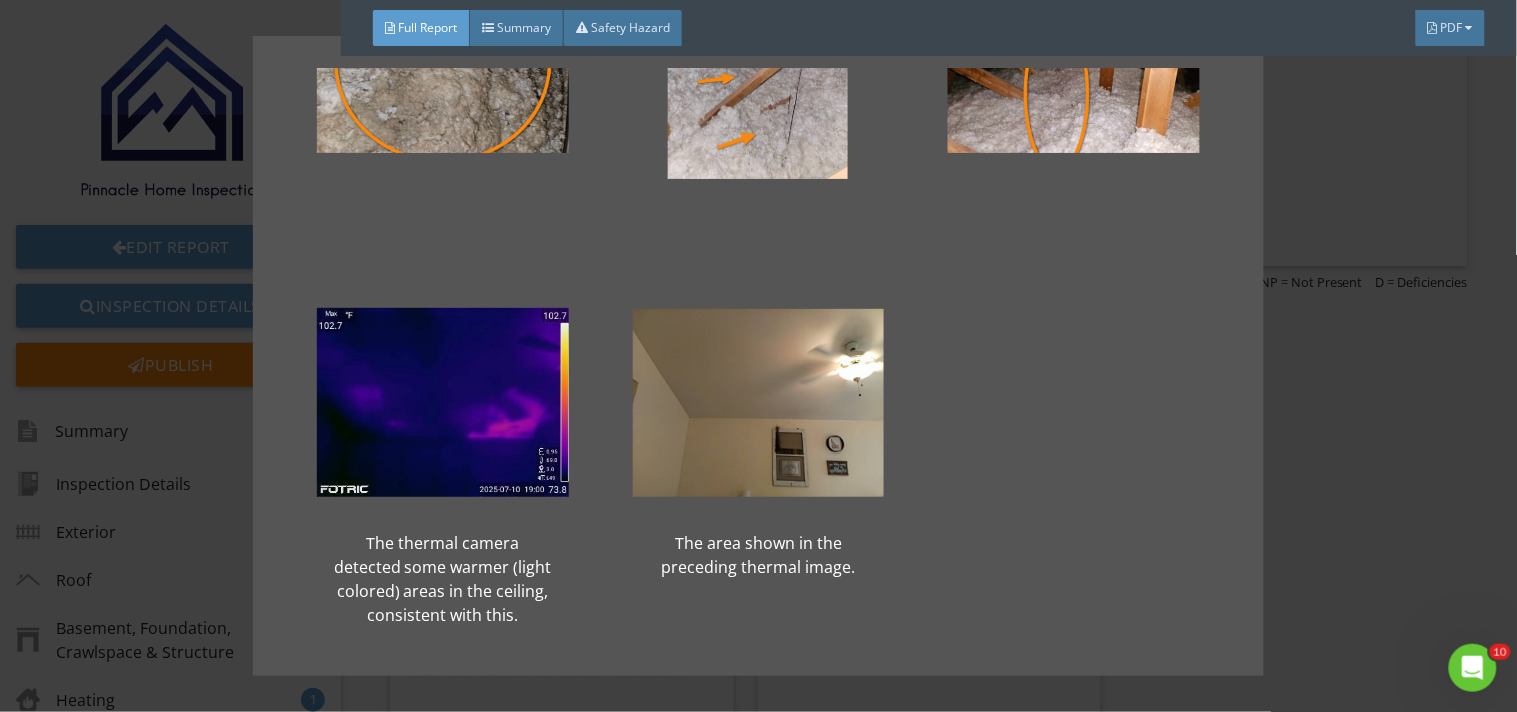 scroll, scrollTop: 163, scrollLeft: 0, axis: vertical 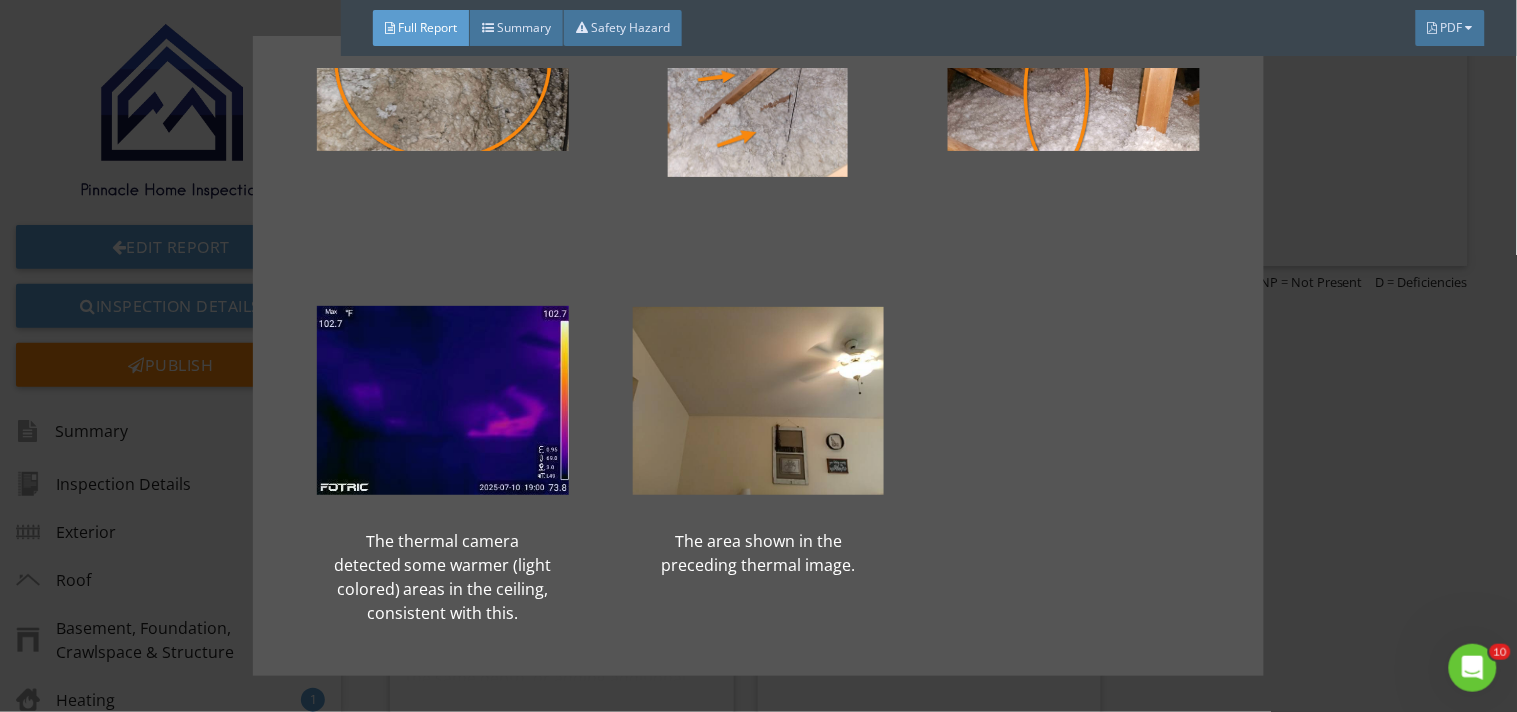 click on "The thermal camera detected some warmer (light colored) areas in the ceiling, consistent with this.
The area shown in the preceding thermal image." at bounding box center [758, 356] 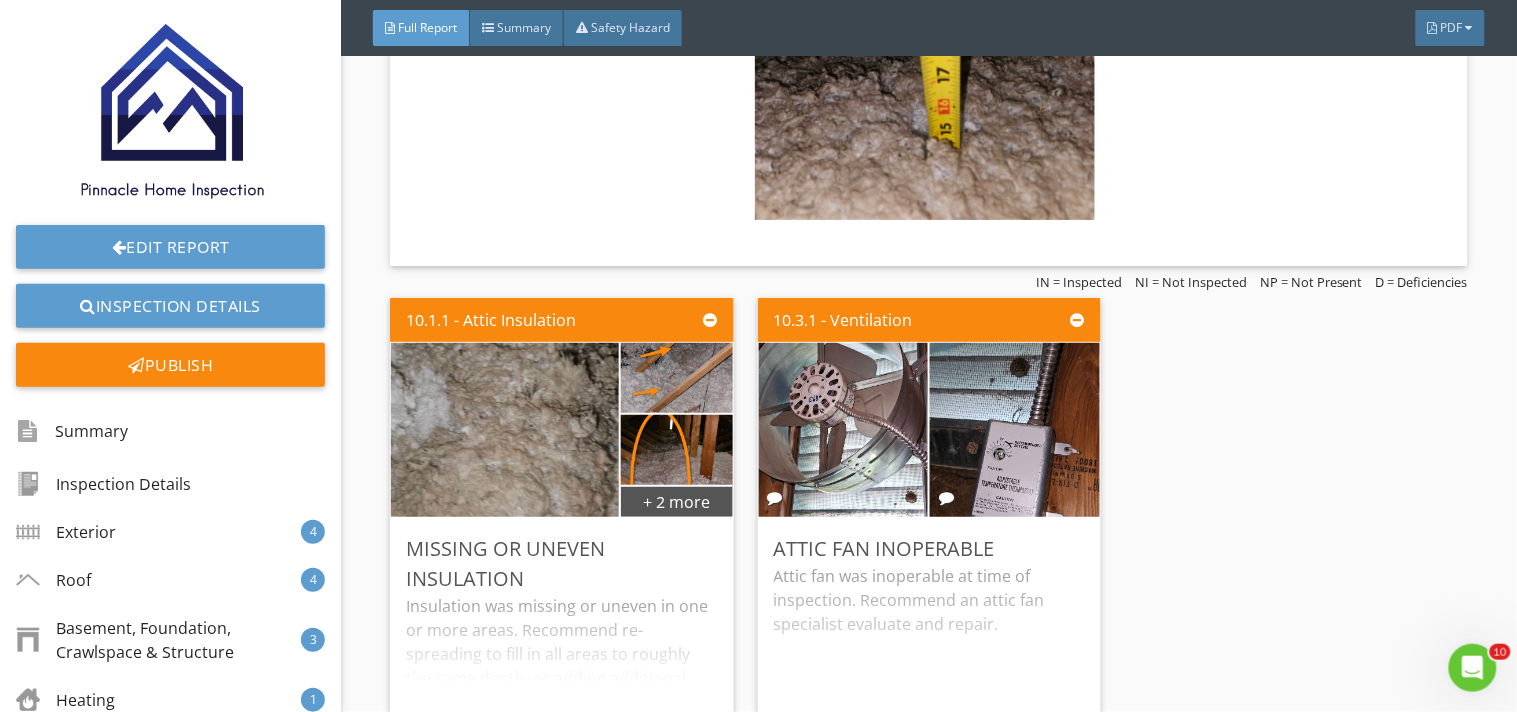 click on "10.3.1 - Ventilation
Attic Fan Inoperable
Attic fan was inoperable at time of inspection. Recommend an attic fan specialist evaluate and repair.
Edit" at bounding box center [929, 538] 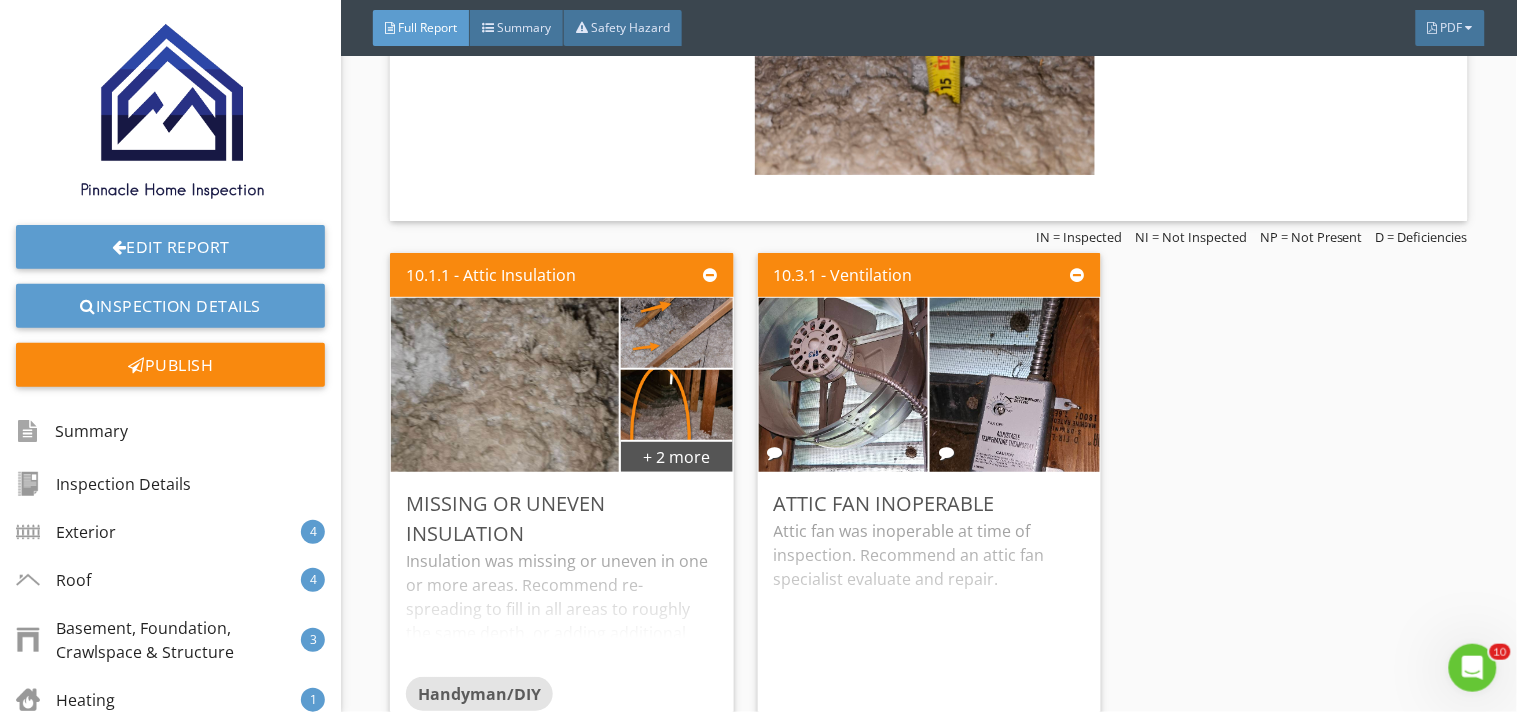 click on "10.1.1 - Attic Insulation
+ 2 more
Missing or uneven insulation
Insulation was missing or uneven in one or more areas. Recommend re-spreading to fill in all areas to roughly the same depth, or adding additional insulation to areas where it is needed.   Handyman/DIY
Edit" at bounding box center [569, 493] 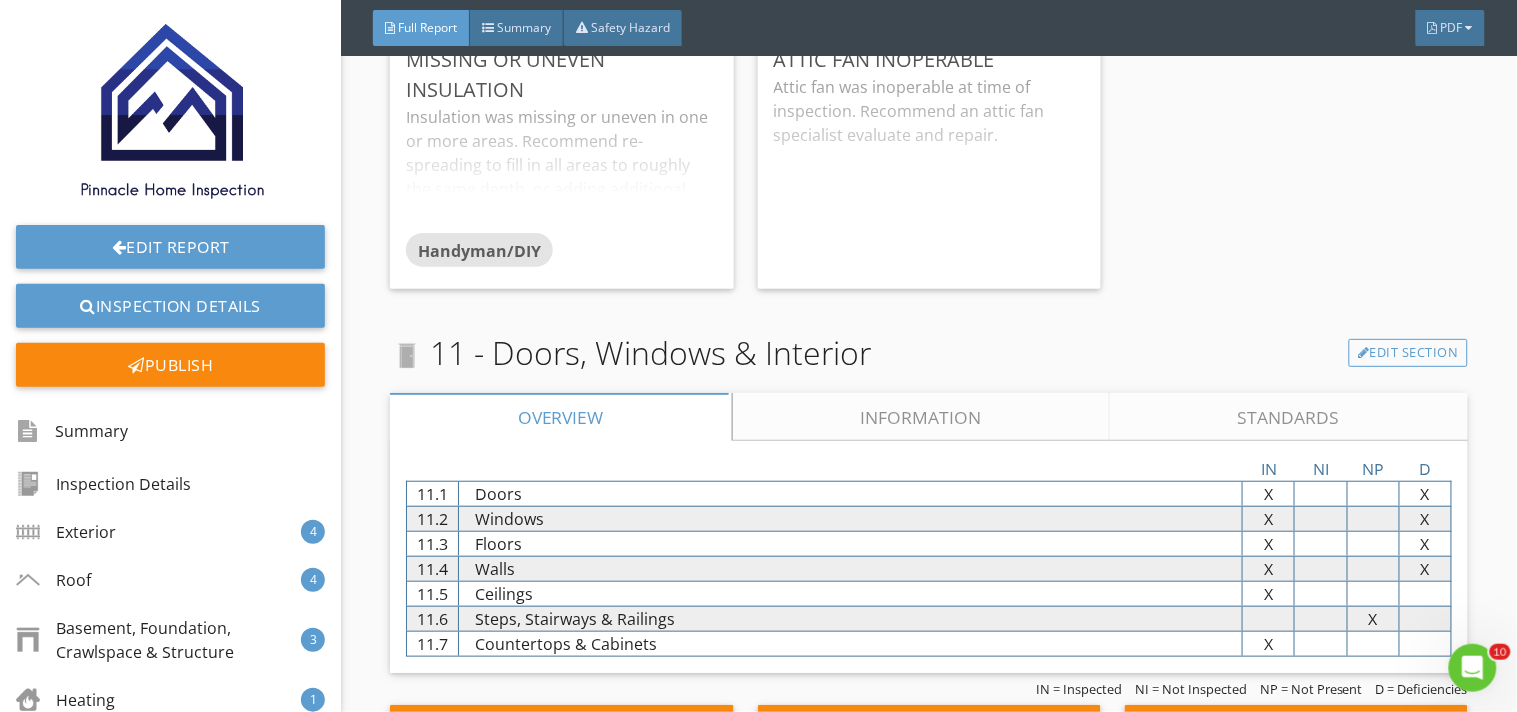 click on "Information" at bounding box center [922, 417] 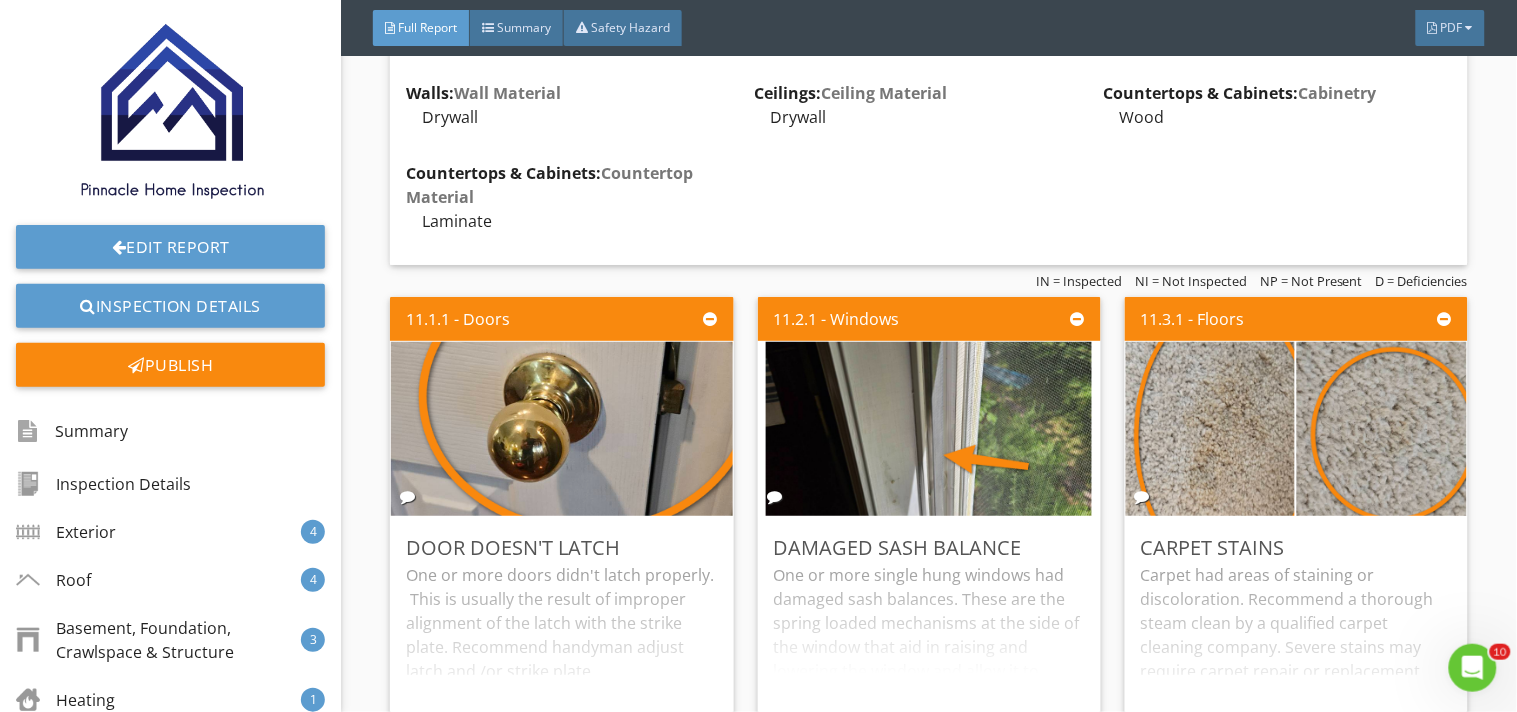 scroll, scrollTop: 18123, scrollLeft: 0, axis: vertical 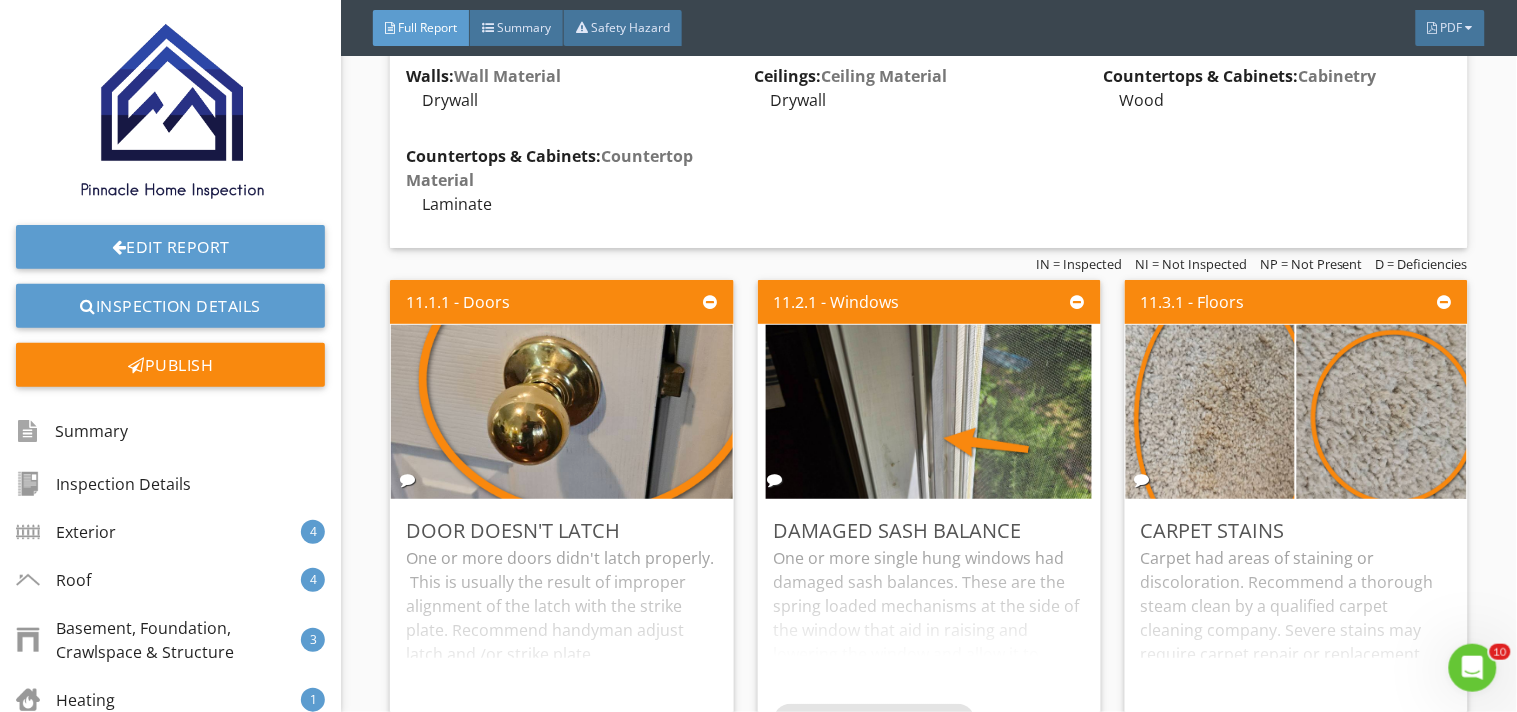 click on "11.1.1 - Doors
Door Doesn't Latch
One or more doors didn't latch properly.  This is usually the result of improper alignment of the latch with the strike plate. Recommend handyman adjust latch and /or strike plate.
Edit" at bounding box center [569, 520] 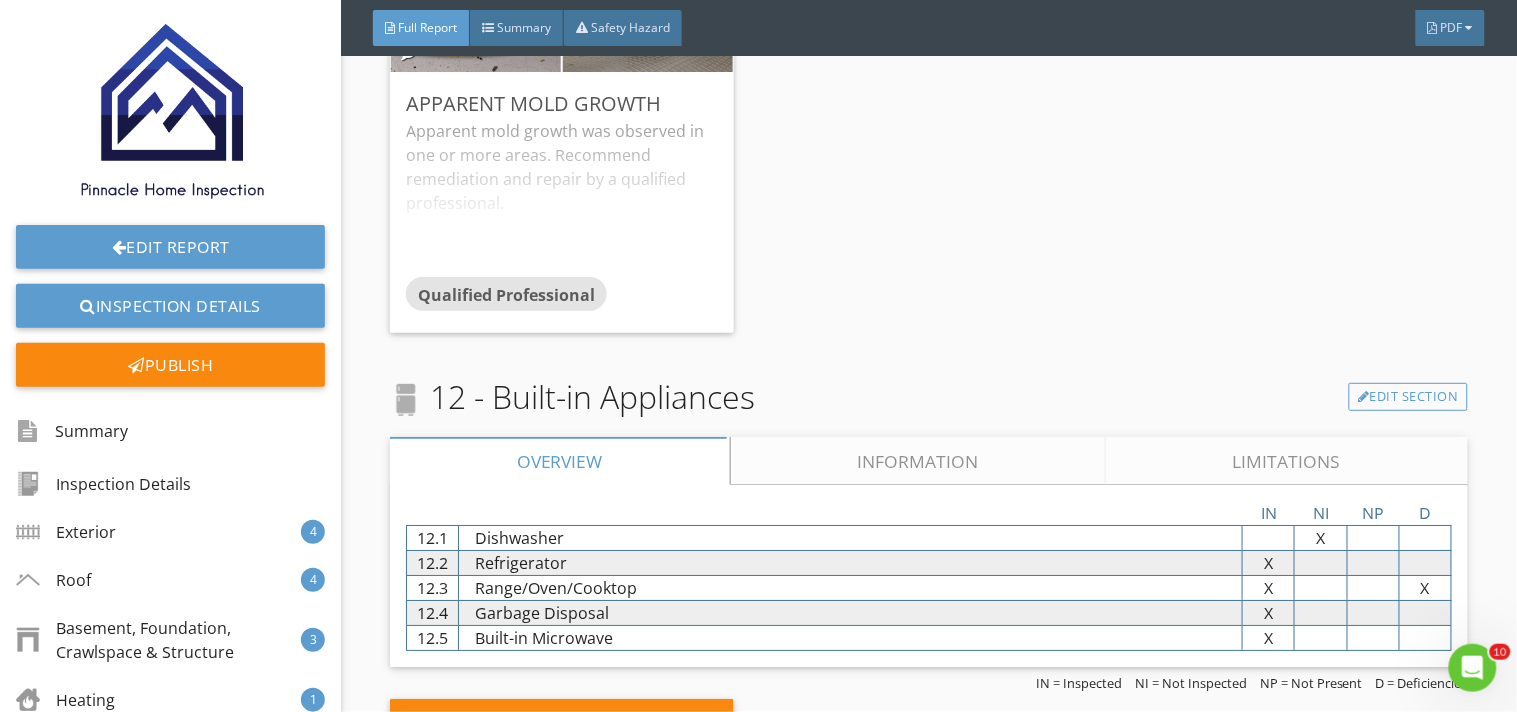 scroll, scrollTop: 19145, scrollLeft: 0, axis: vertical 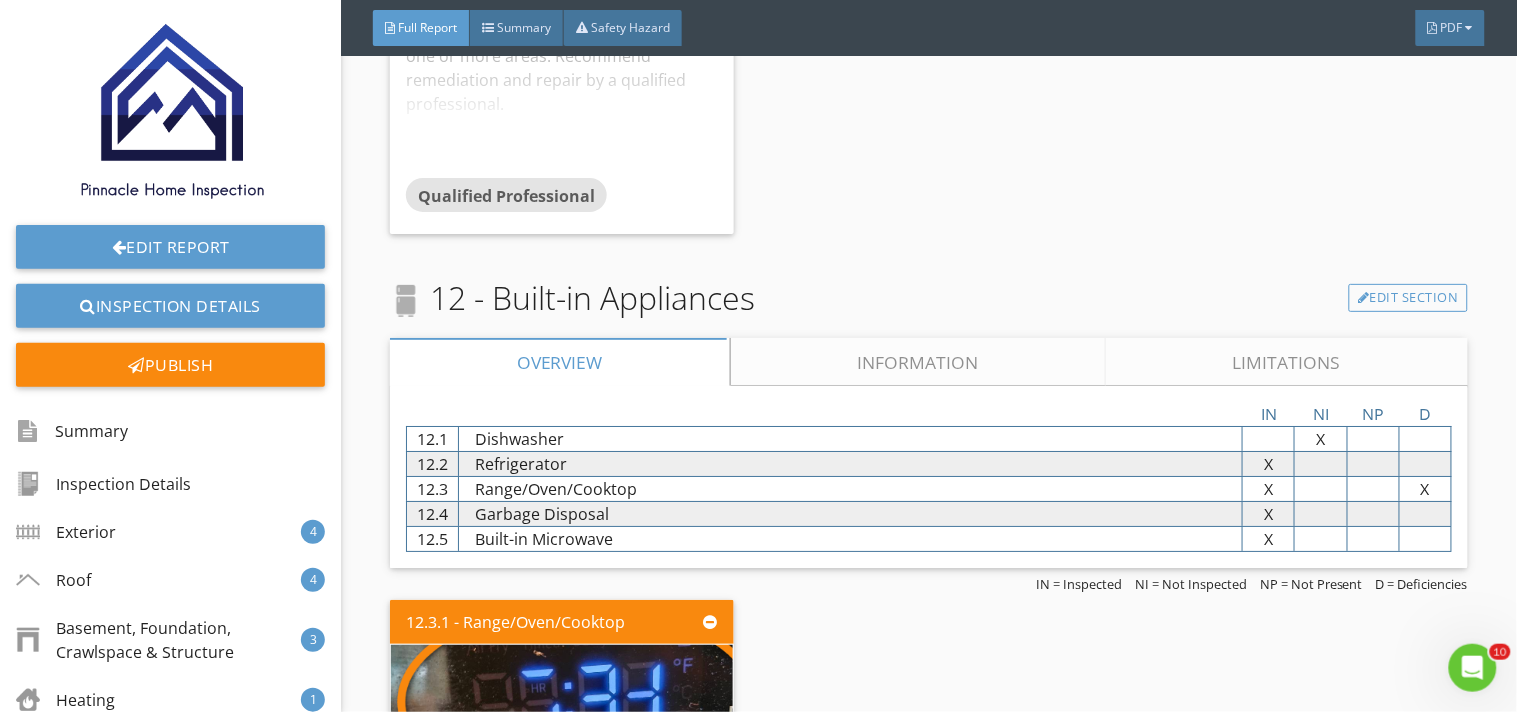 click on "Information" at bounding box center (919, 362) 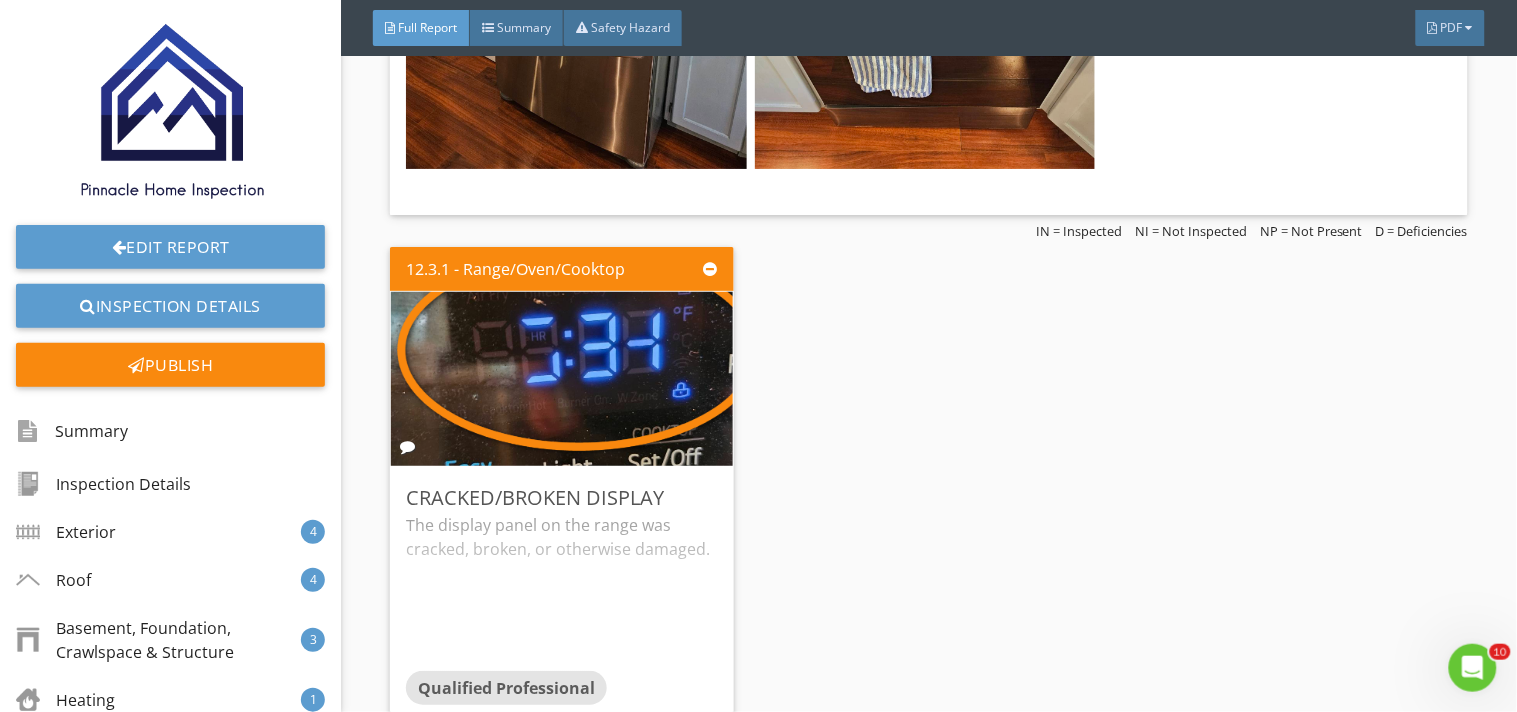 scroll, scrollTop: 20478, scrollLeft: 0, axis: vertical 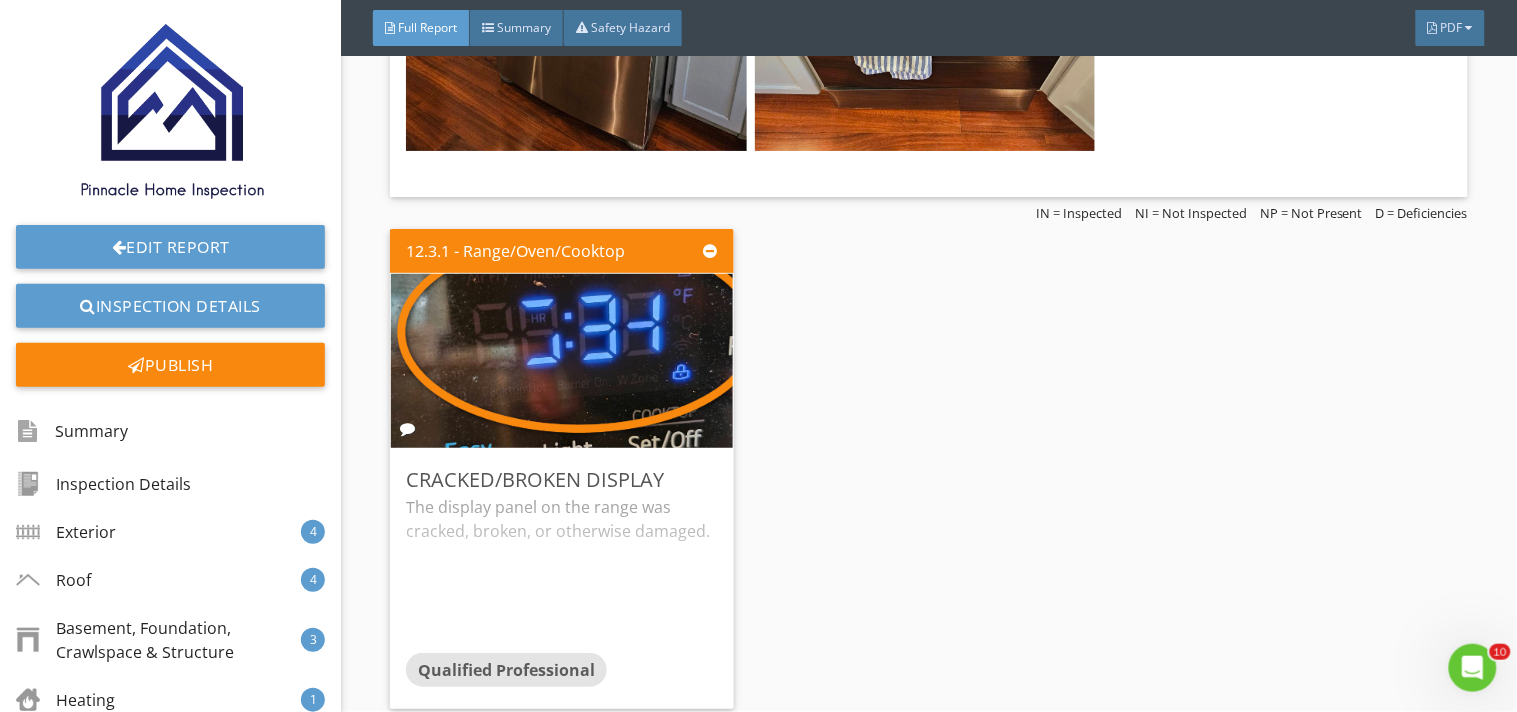 click on "12.3.1 - Range/Oven/Cooktop
Cracked/broken display
The display panel on the range was cracked, broken, or otherwise damaged.   Qualified Professional
Edit" at bounding box center (929, 469) 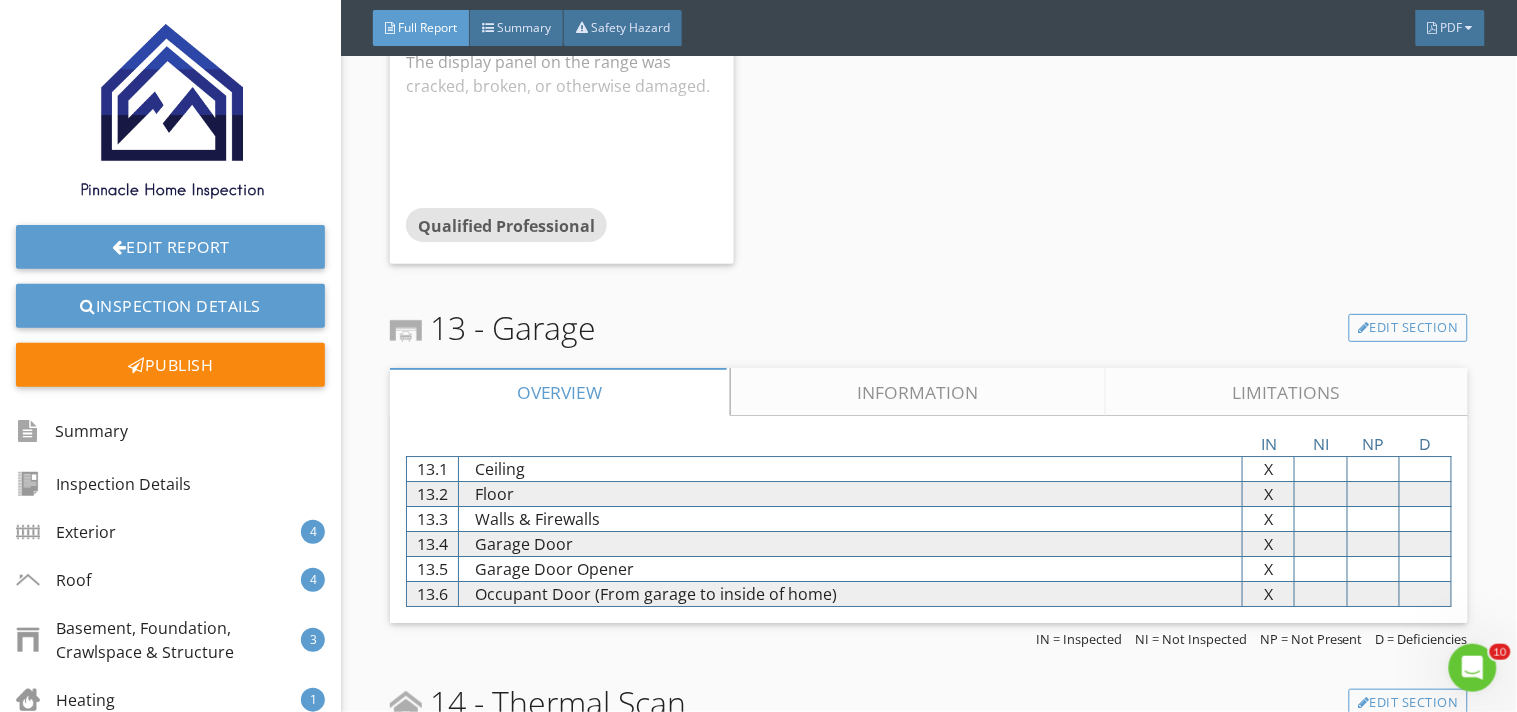 click on "Information" at bounding box center [919, 392] 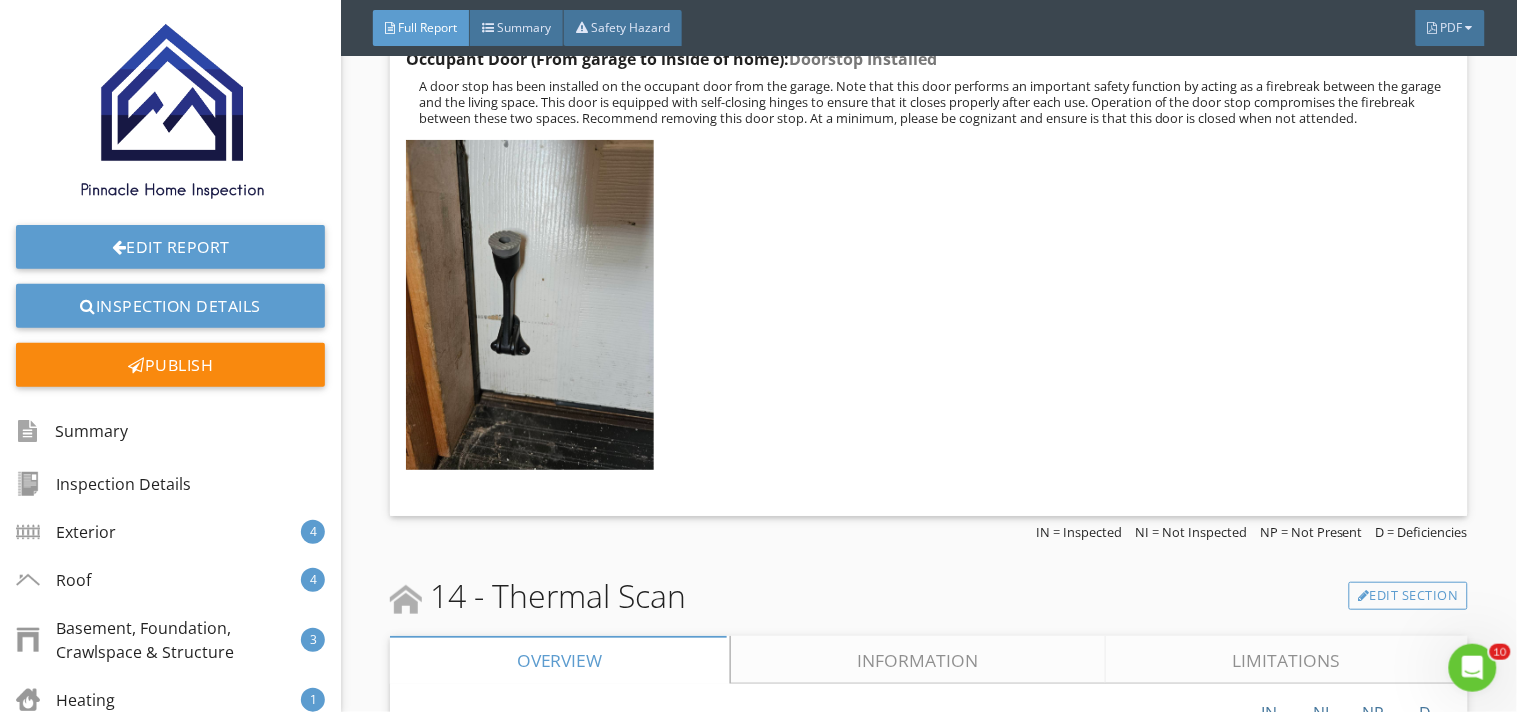 scroll, scrollTop: 21686, scrollLeft: 0, axis: vertical 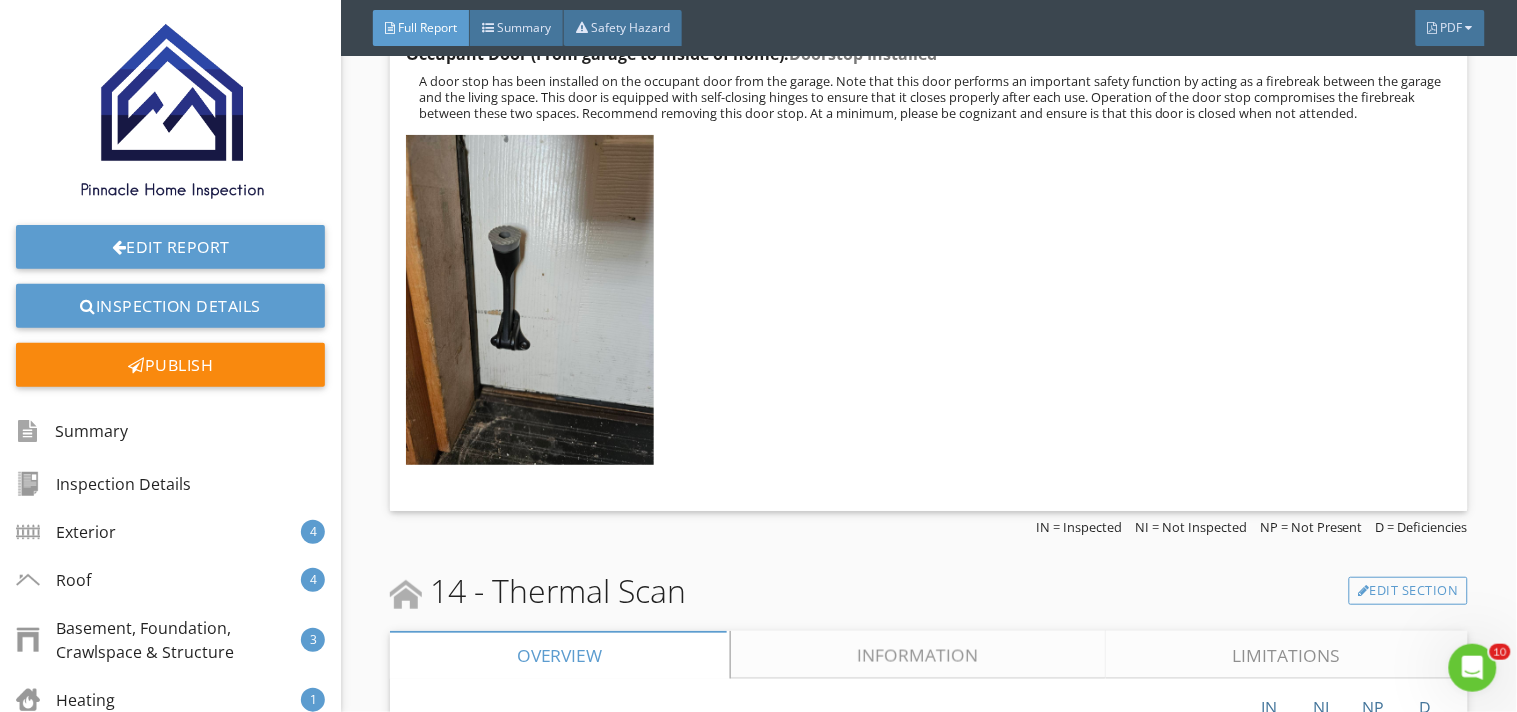 click on "Information" at bounding box center [919, 655] 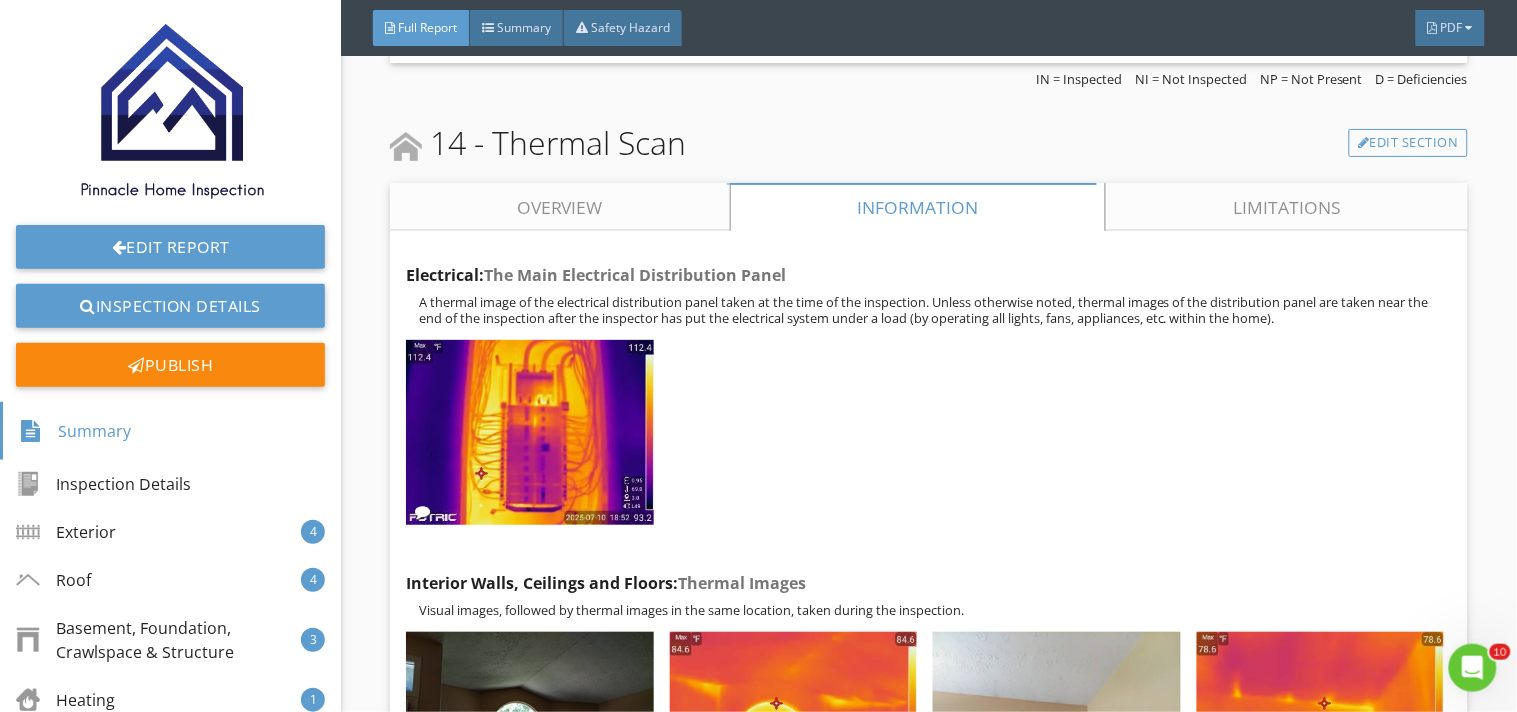 scroll, scrollTop: 22152, scrollLeft: 0, axis: vertical 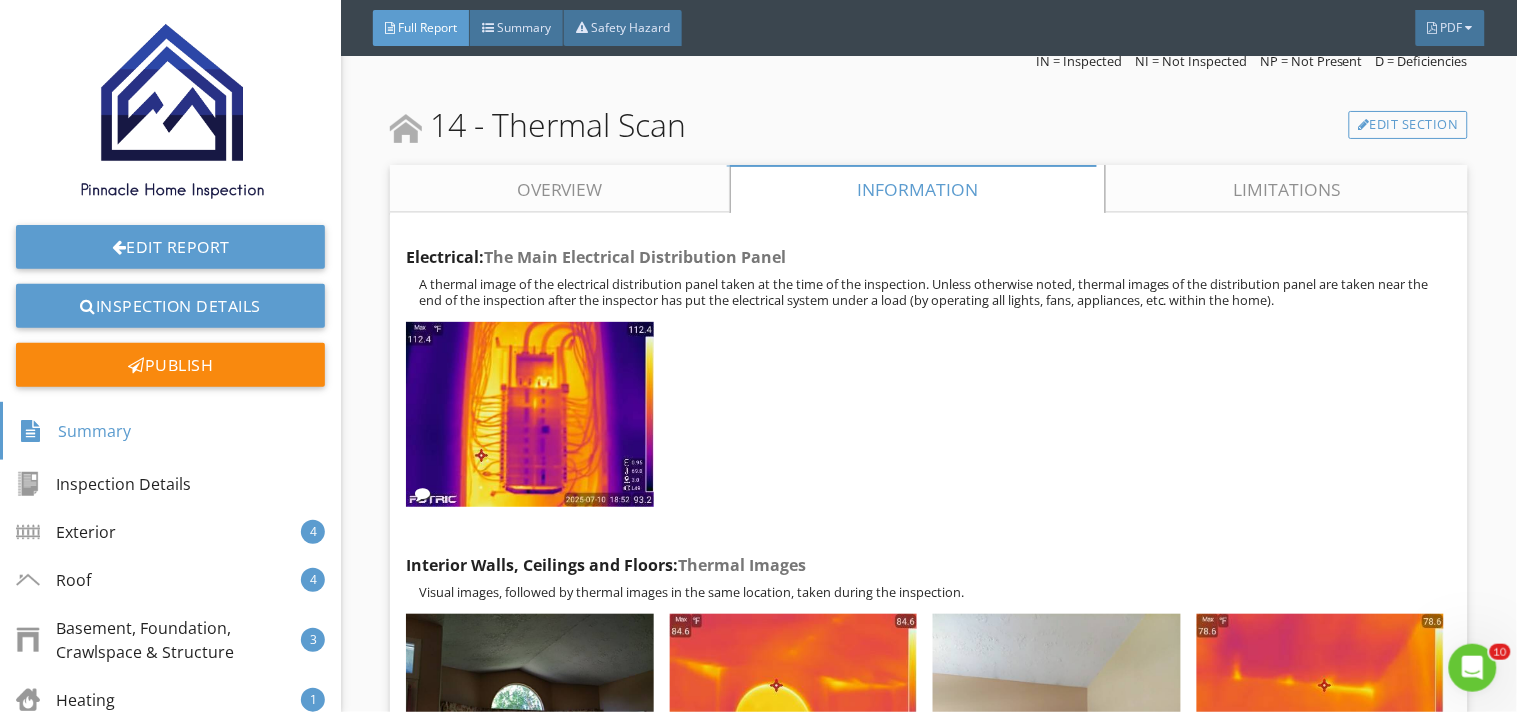 click on "Overview" at bounding box center (560, 189) 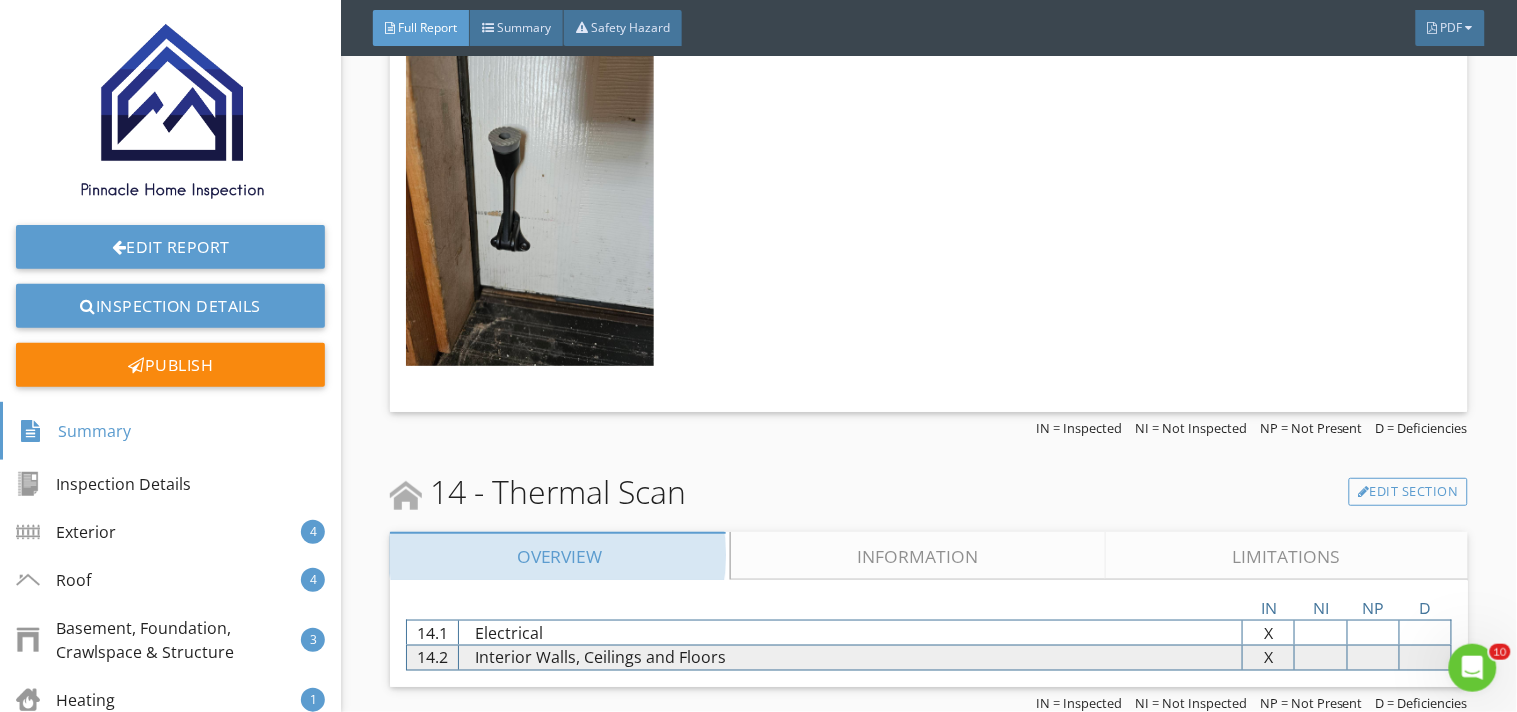 scroll, scrollTop: 21686, scrollLeft: 0, axis: vertical 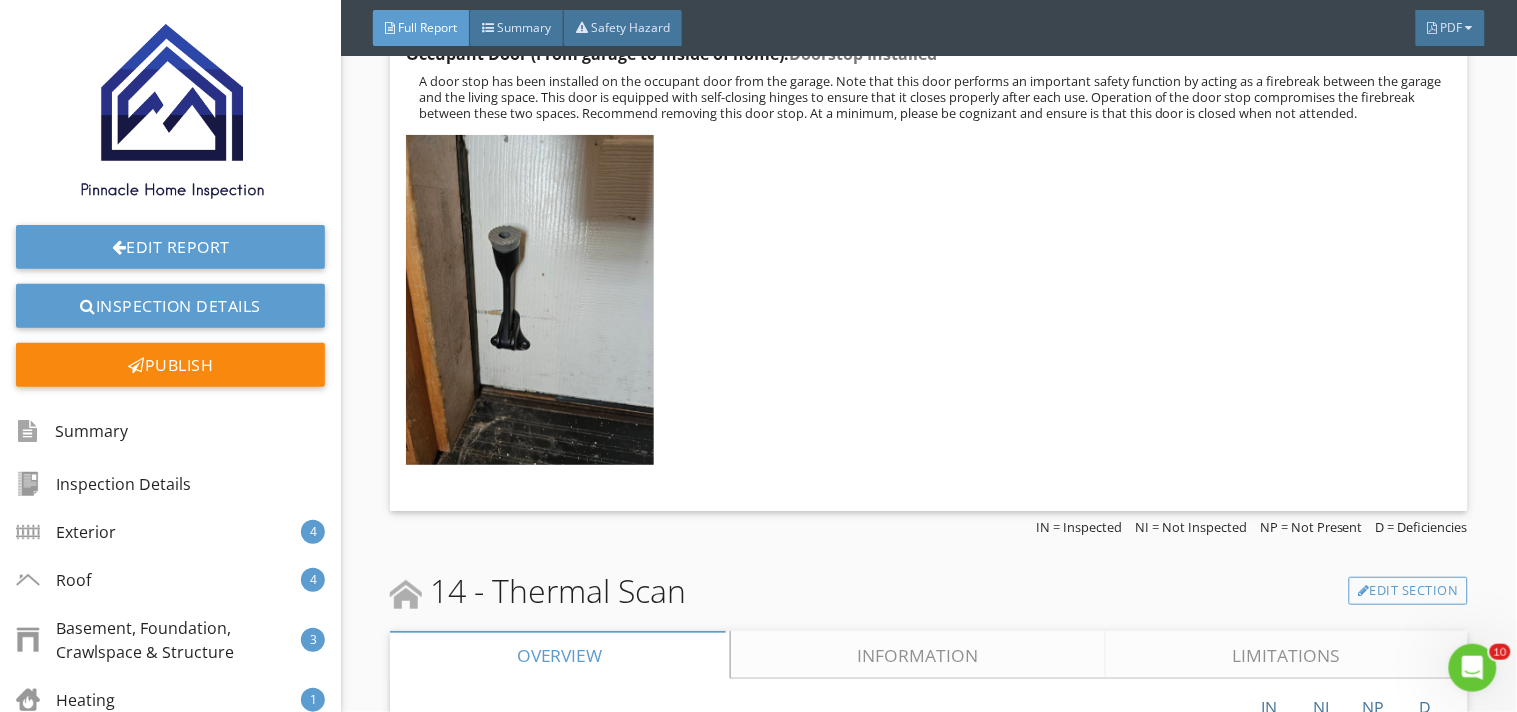 click on "Limitations" at bounding box center (1287, 655) 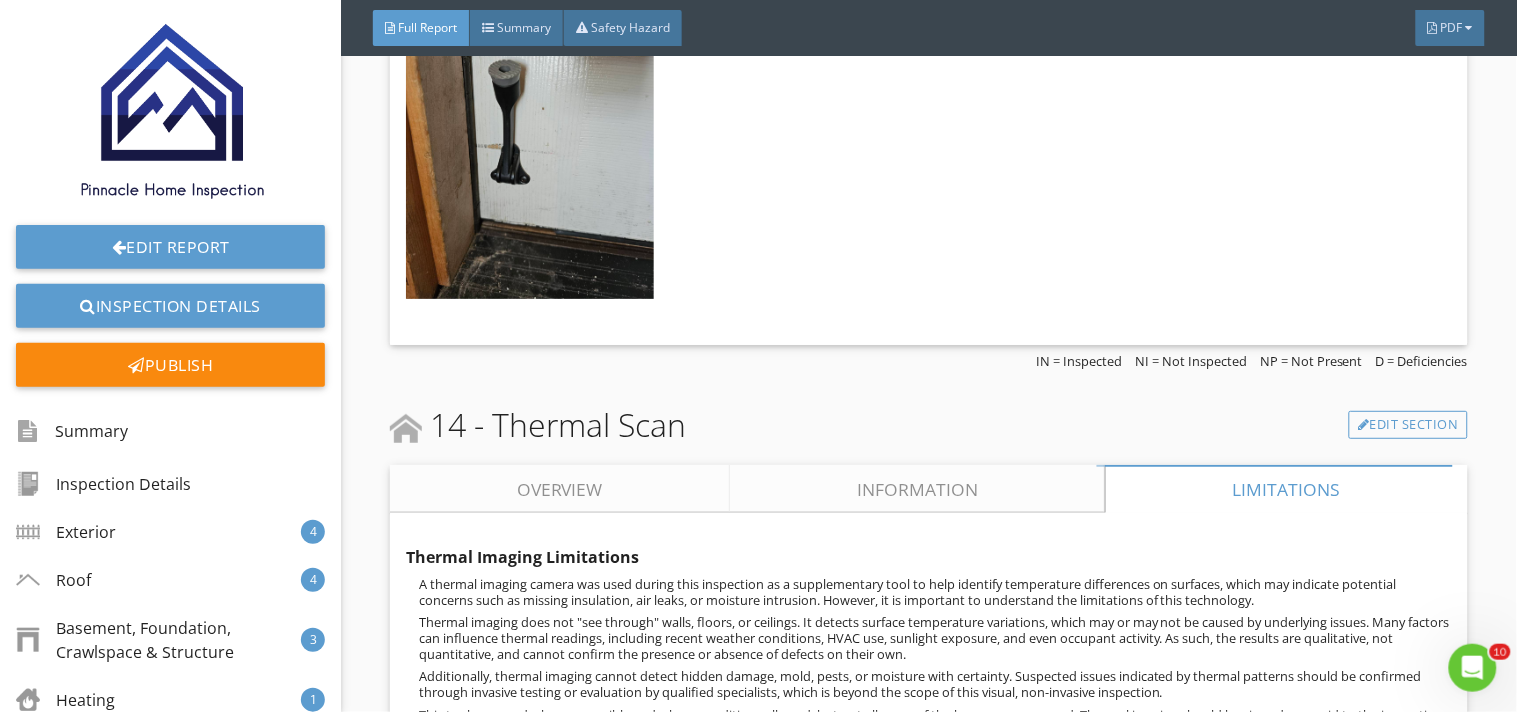 scroll, scrollTop: 21860, scrollLeft: 0, axis: vertical 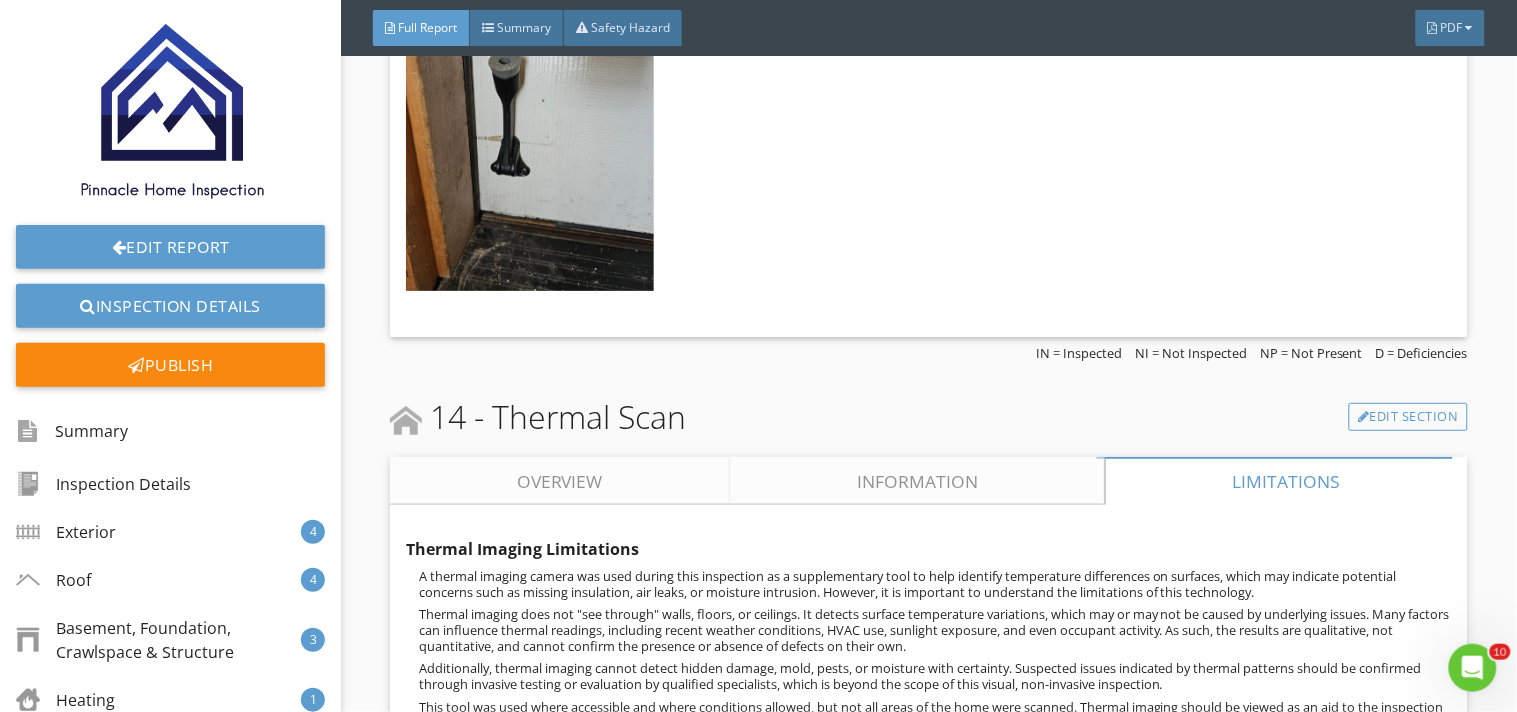 click on "Information" at bounding box center [918, 481] 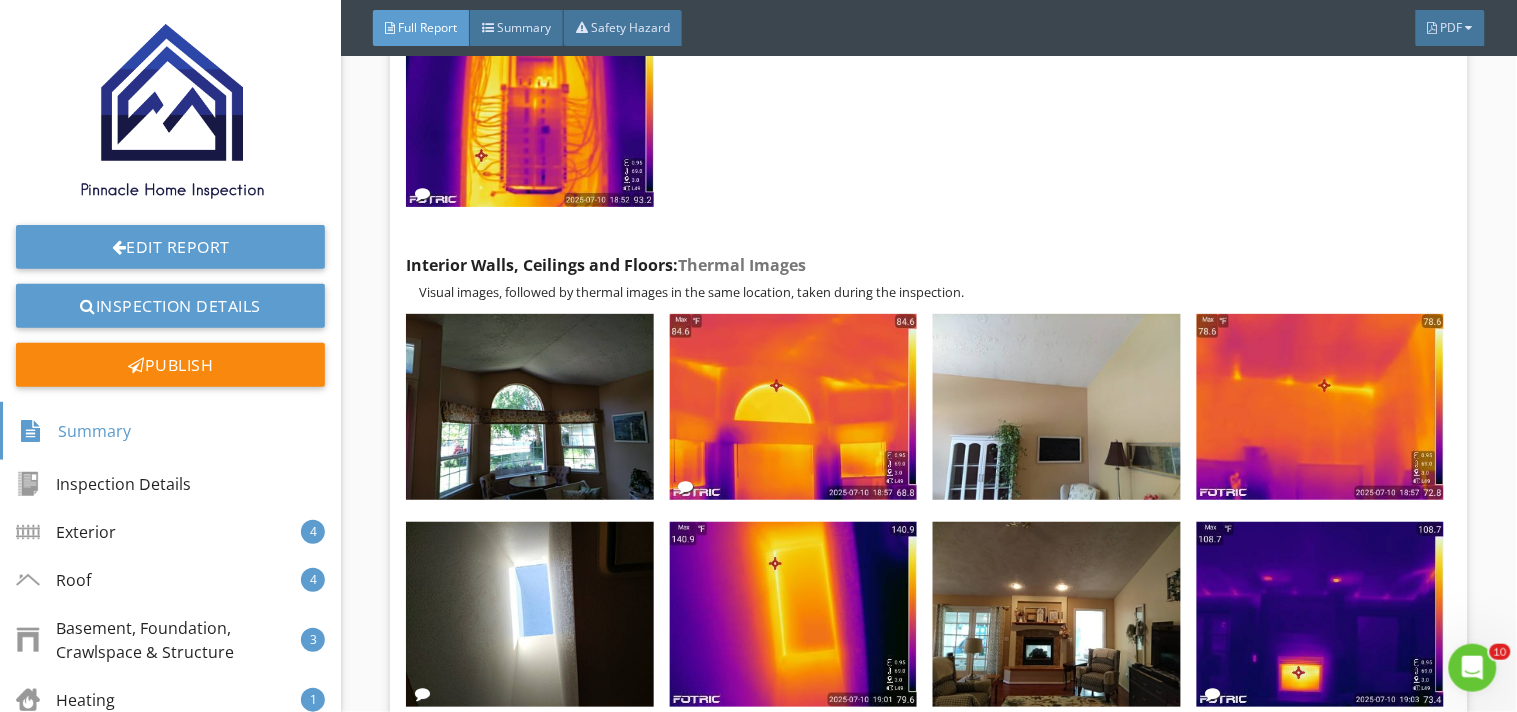 scroll, scrollTop: 22482, scrollLeft: 0, axis: vertical 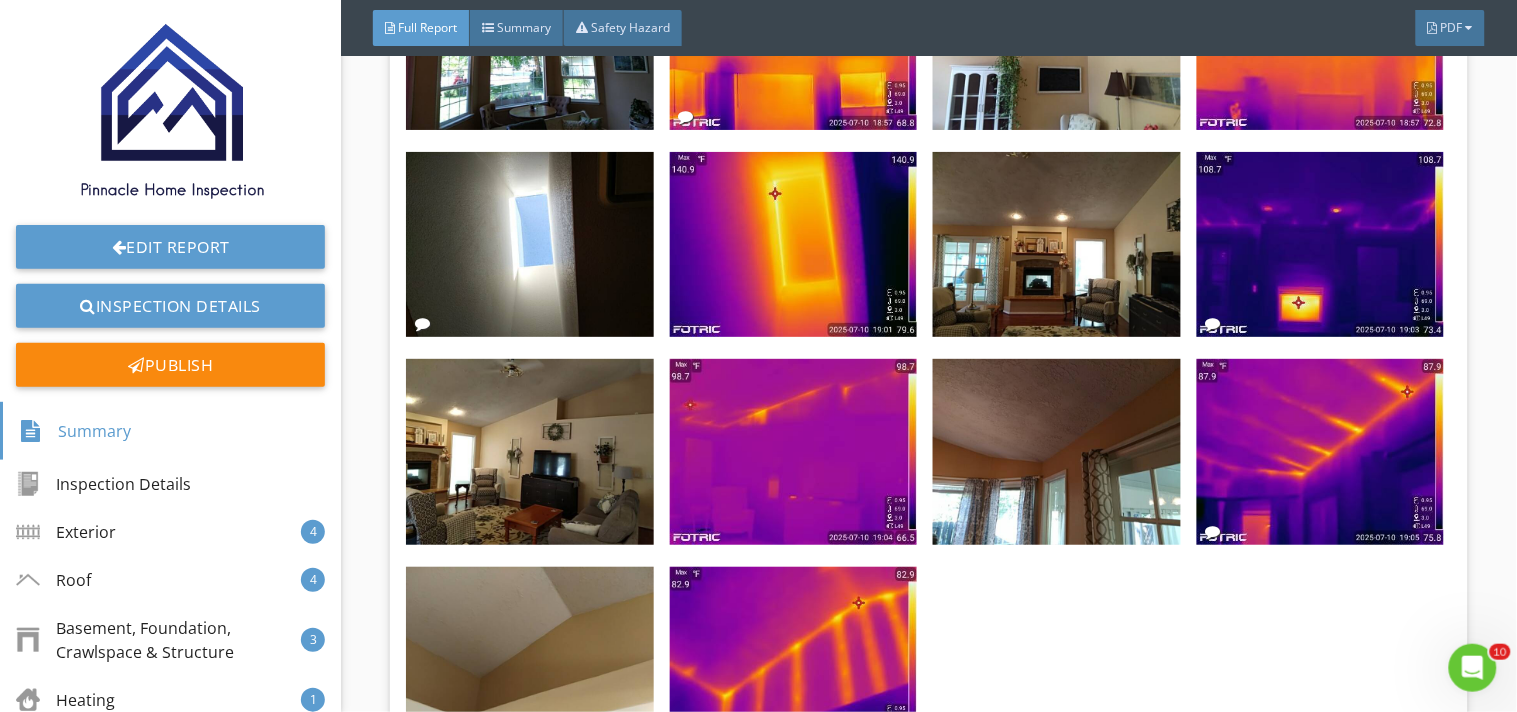click at bounding box center (171, 108) 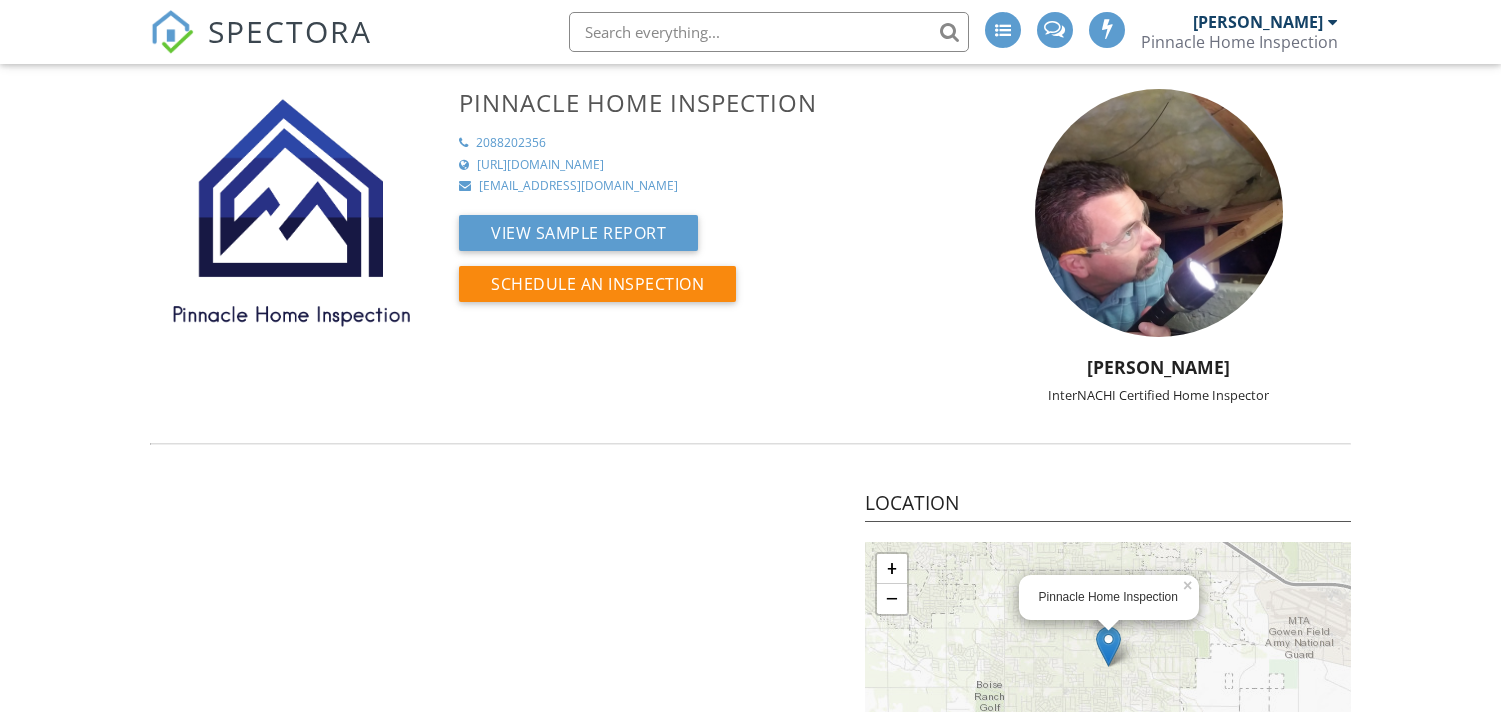 scroll, scrollTop: 0, scrollLeft: 0, axis: both 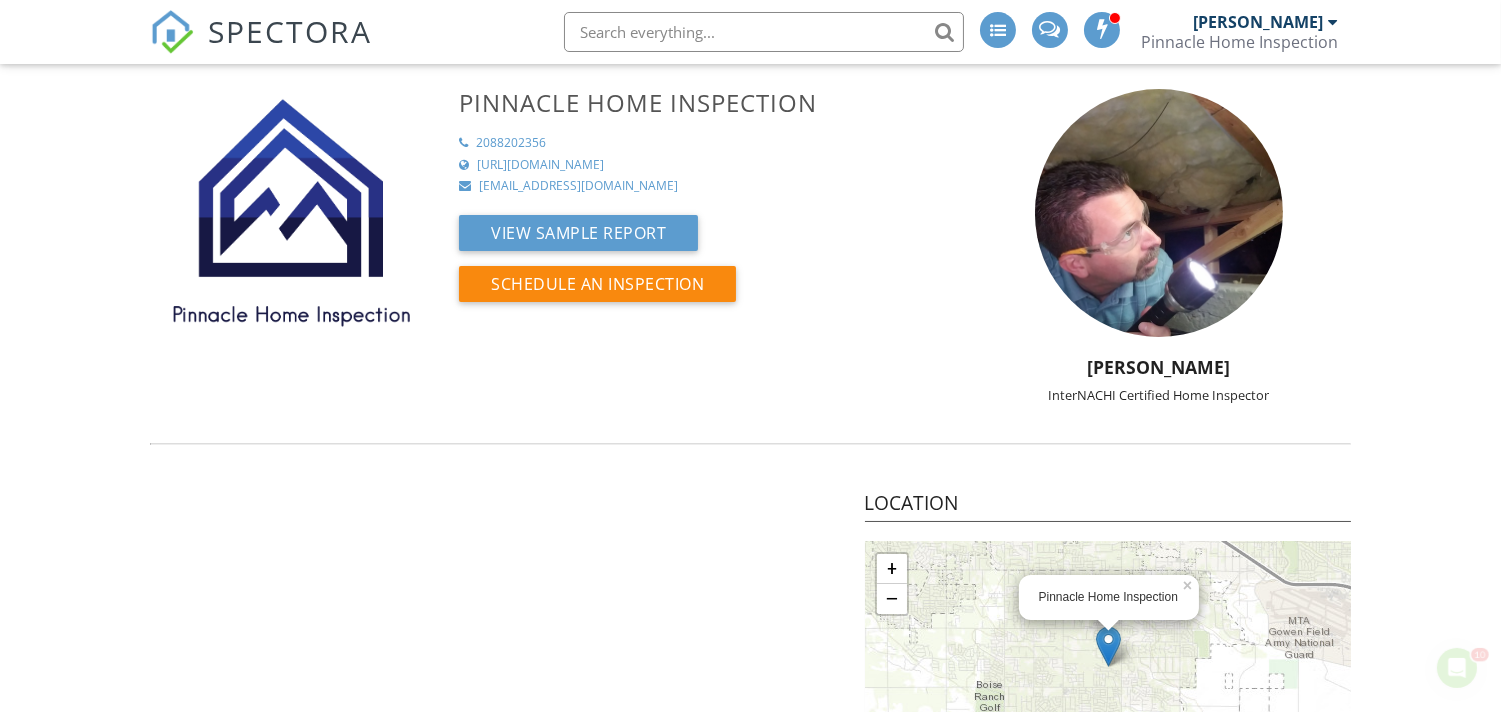 click on "SPECTORA" at bounding box center [290, 31] 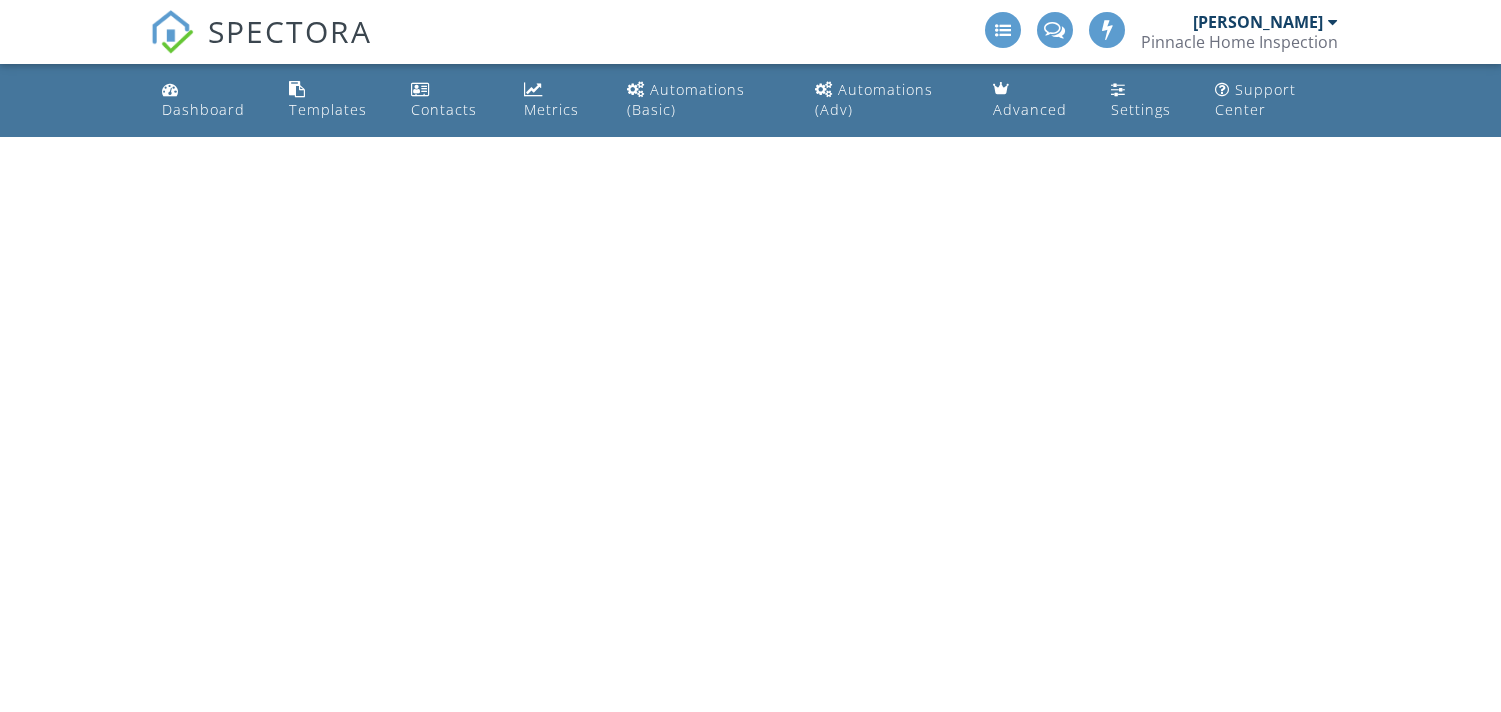 scroll, scrollTop: 0, scrollLeft: 0, axis: both 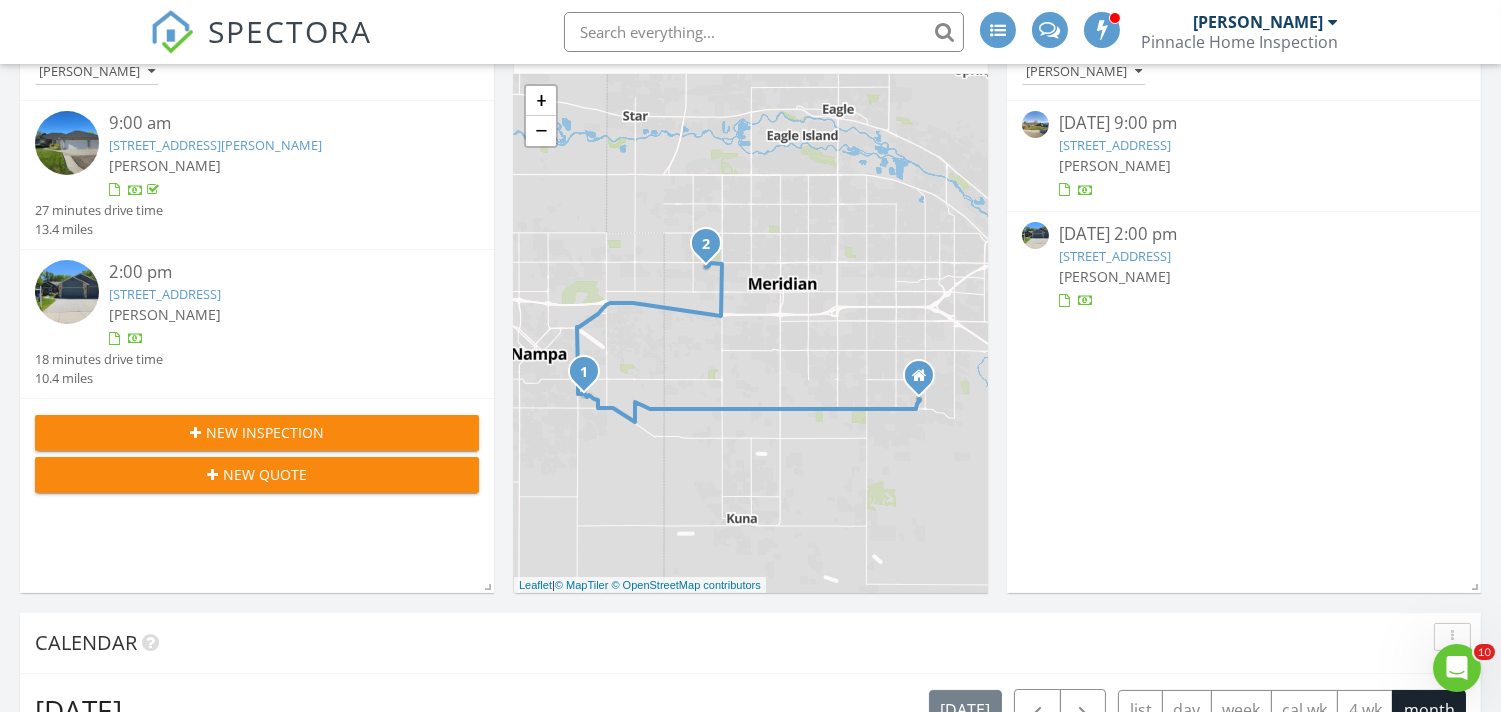 click on "[STREET_ADDRESS]" at bounding box center [275, 294] 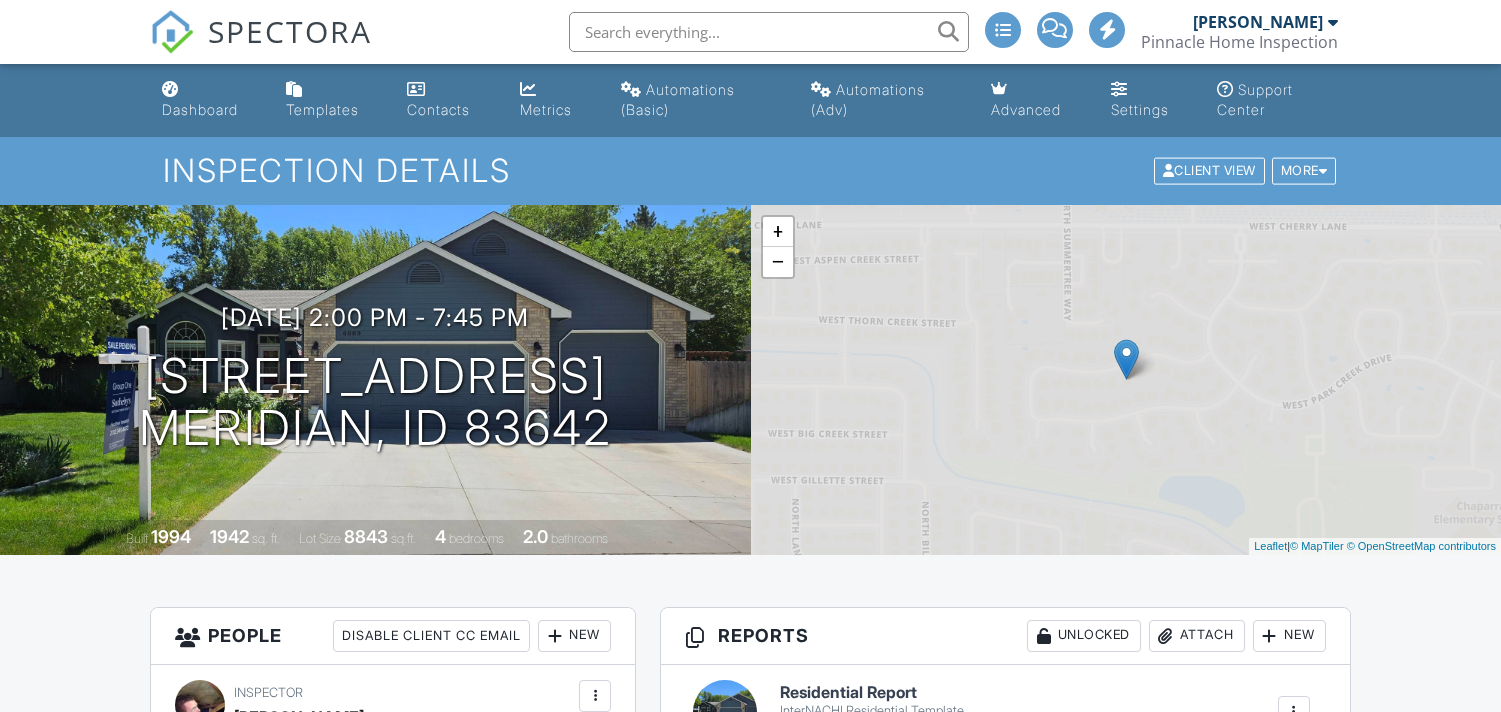 scroll, scrollTop: 0, scrollLeft: 0, axis: both 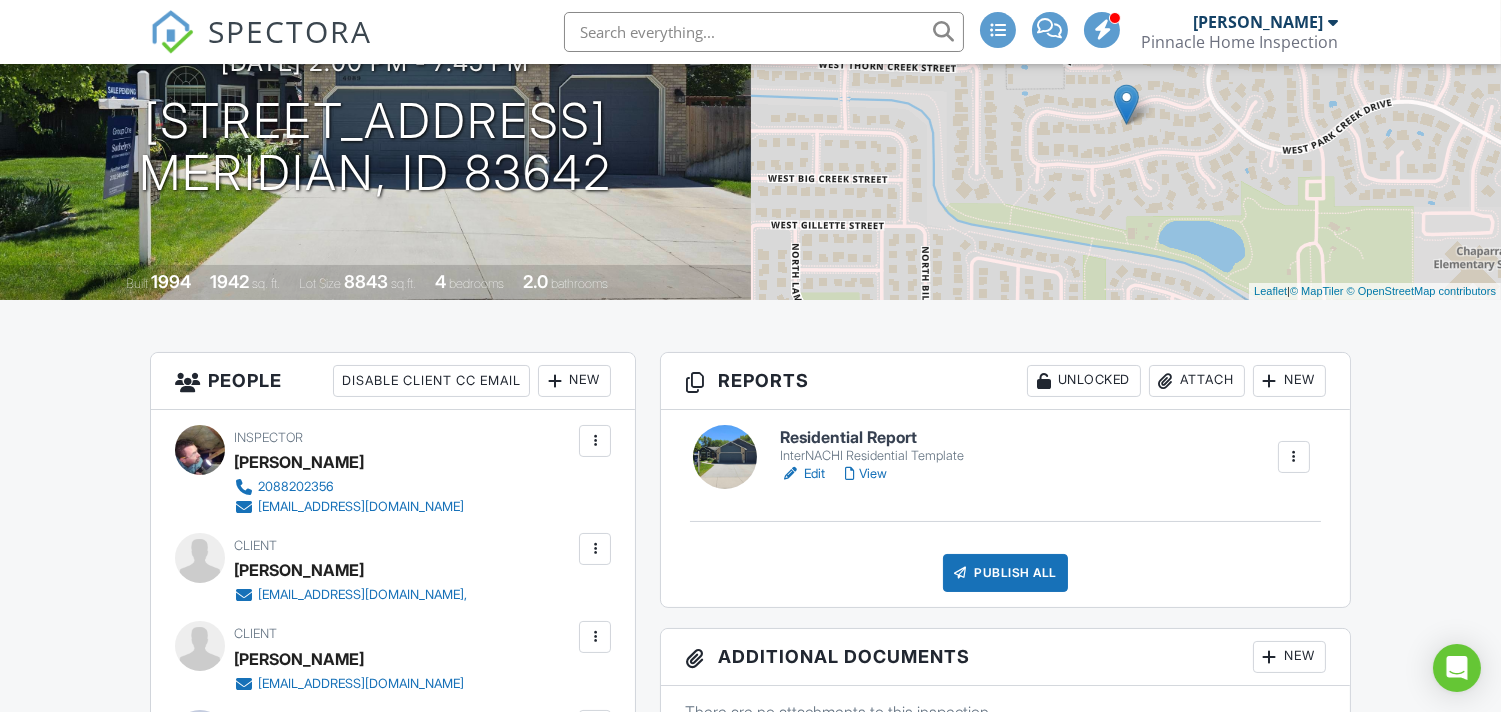click on "View" at bounding box center [866, 474] 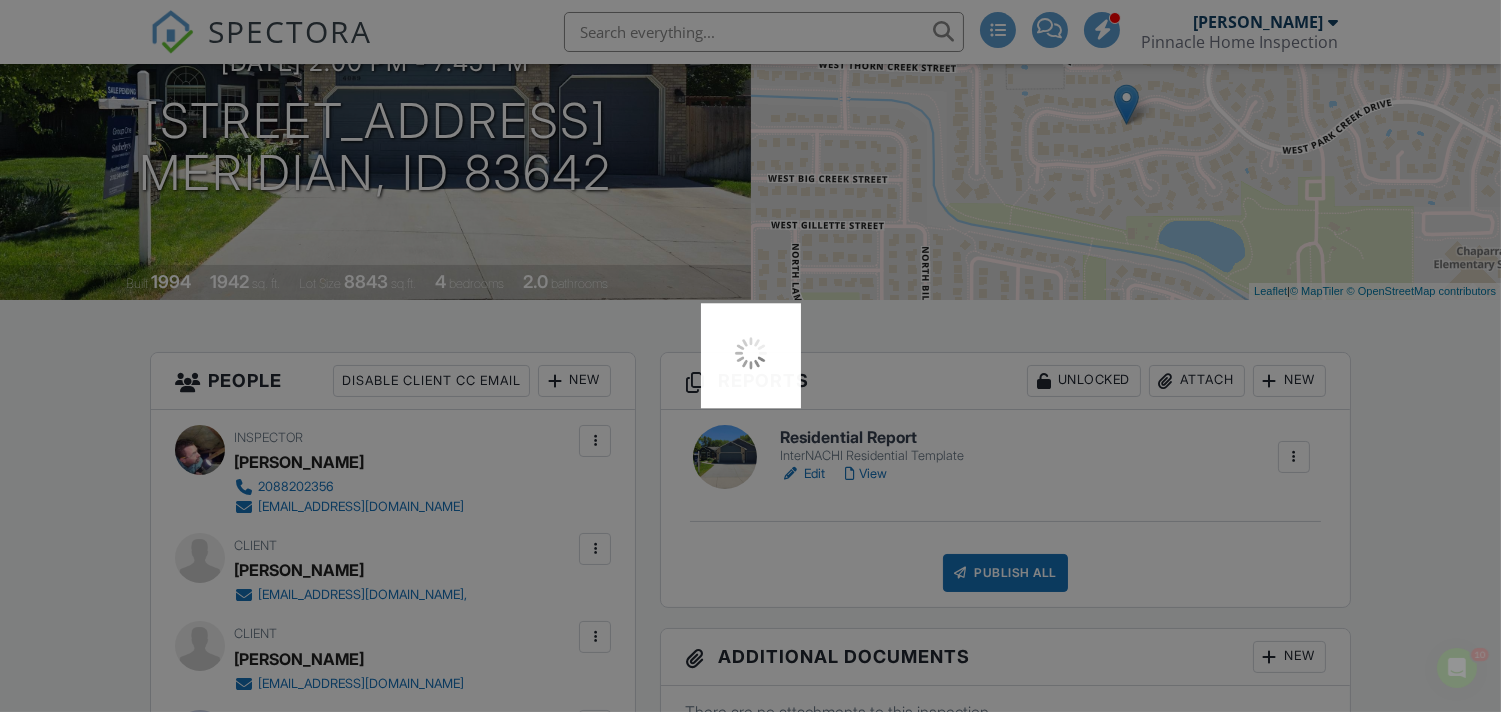 scroll, scrollTop: 0, scrollLeft: 0, axis: both 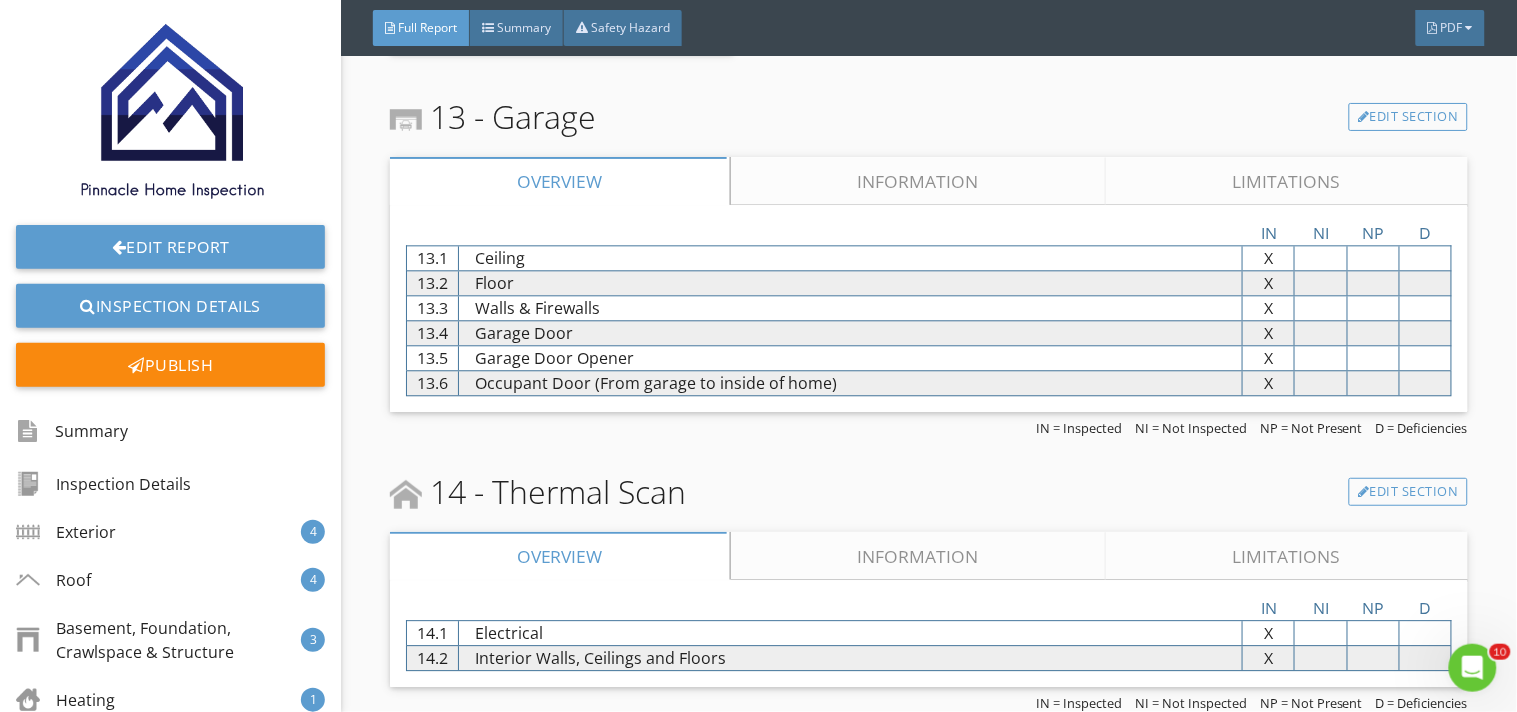 click on "Information" at bounding box center (919, 556) 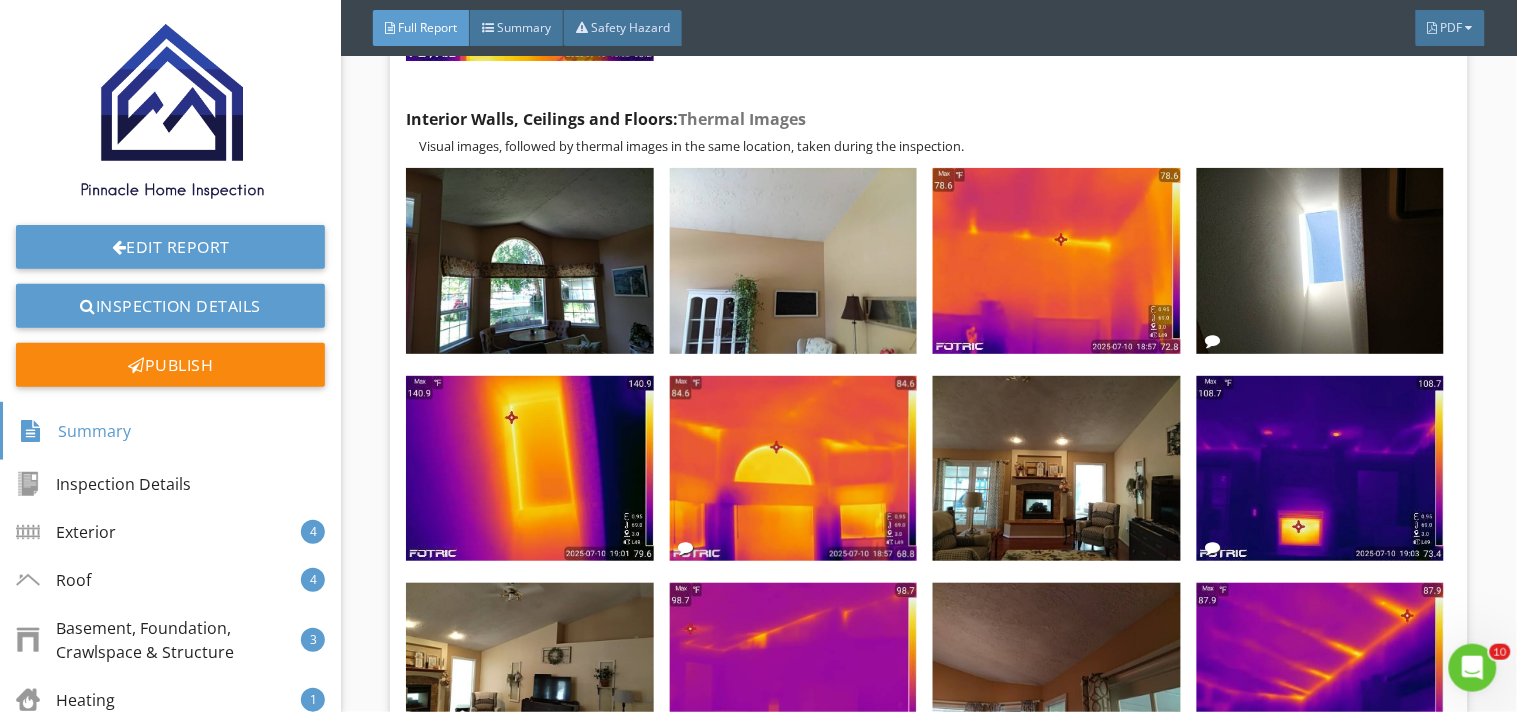 scroll, scrollTop: 11638, scrollLeft: 0, axis: vertical 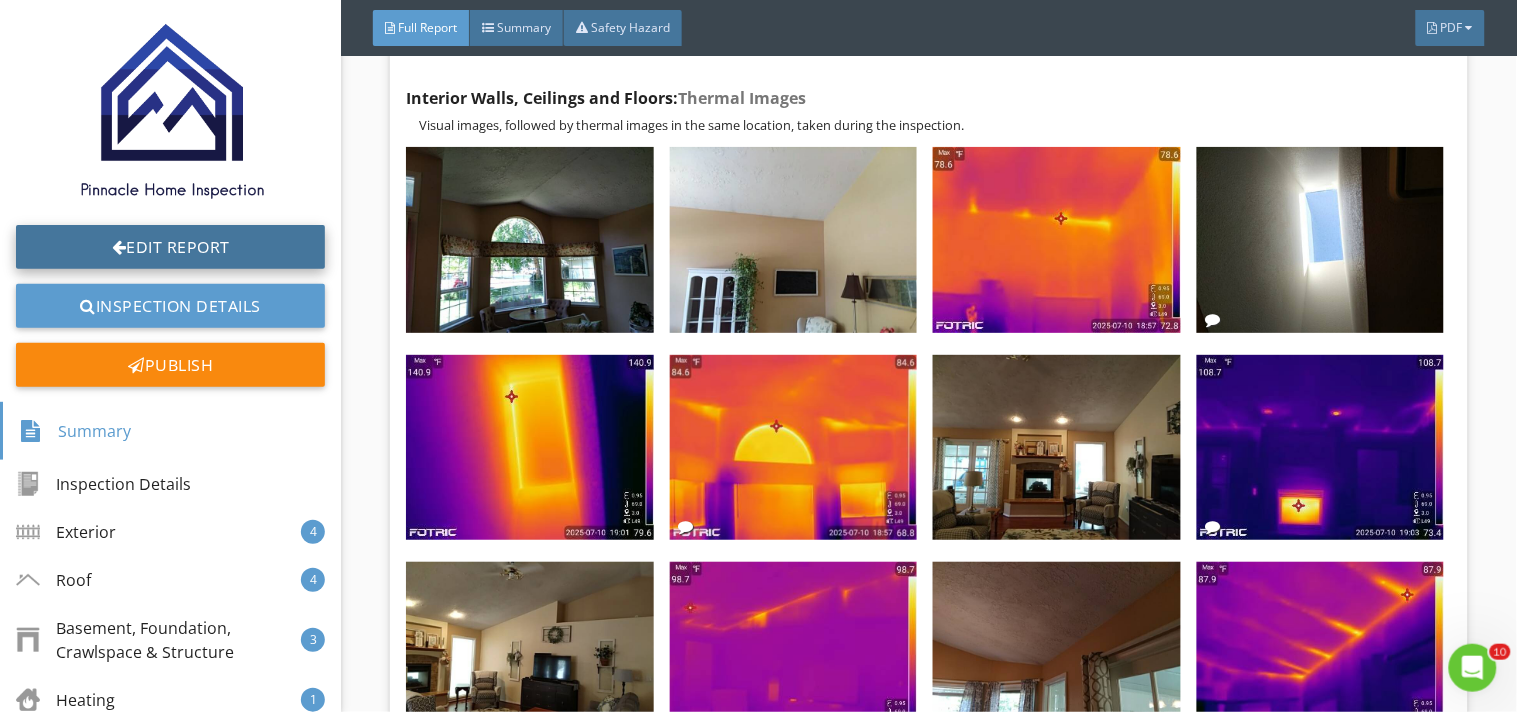 click on "Edit Report" at bounding box center [170, 247] 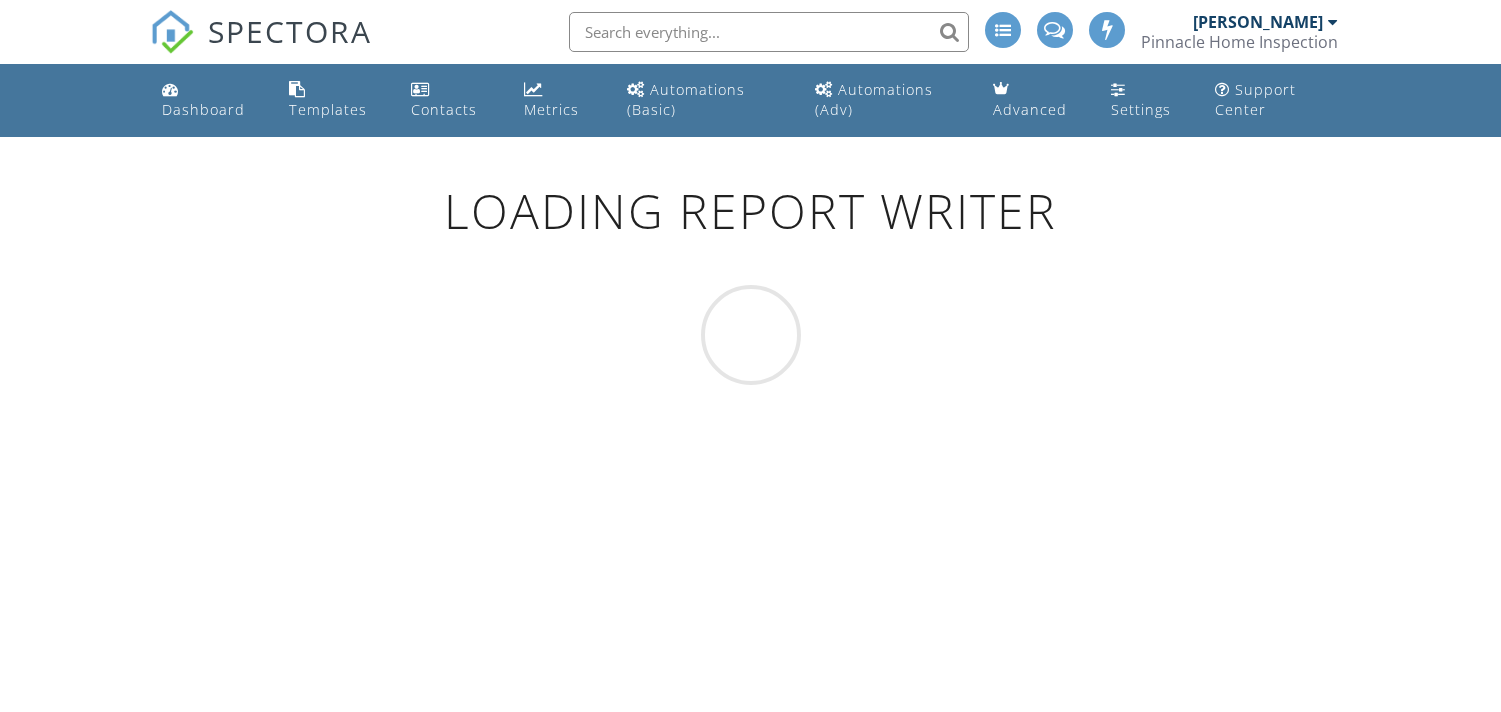 scroll, scrollTop: 0, scrollLeft: 0, axis: both 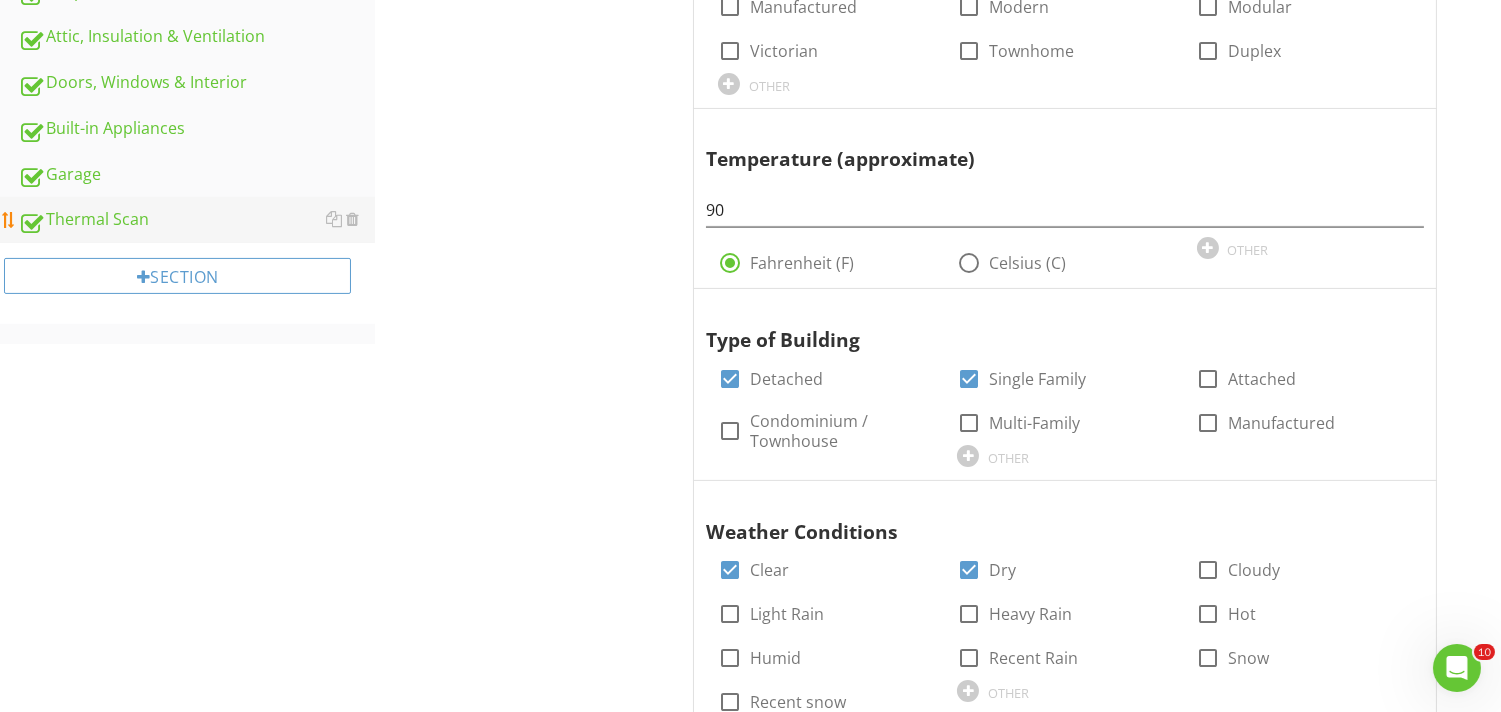 click on "Thermal Scan" at bounding box center [196, 220] 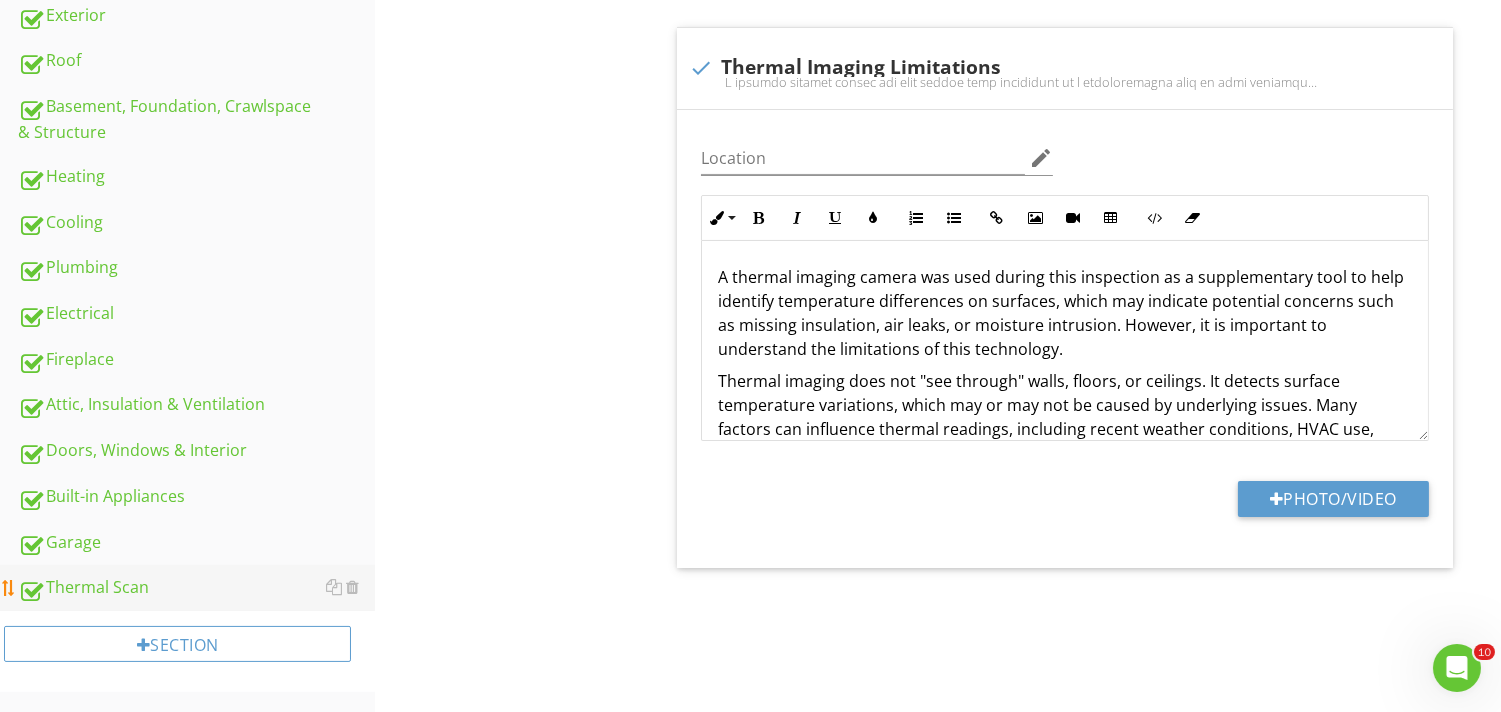 scroll, scrollTop: 592, scrollLeft: 0, axis: vertical 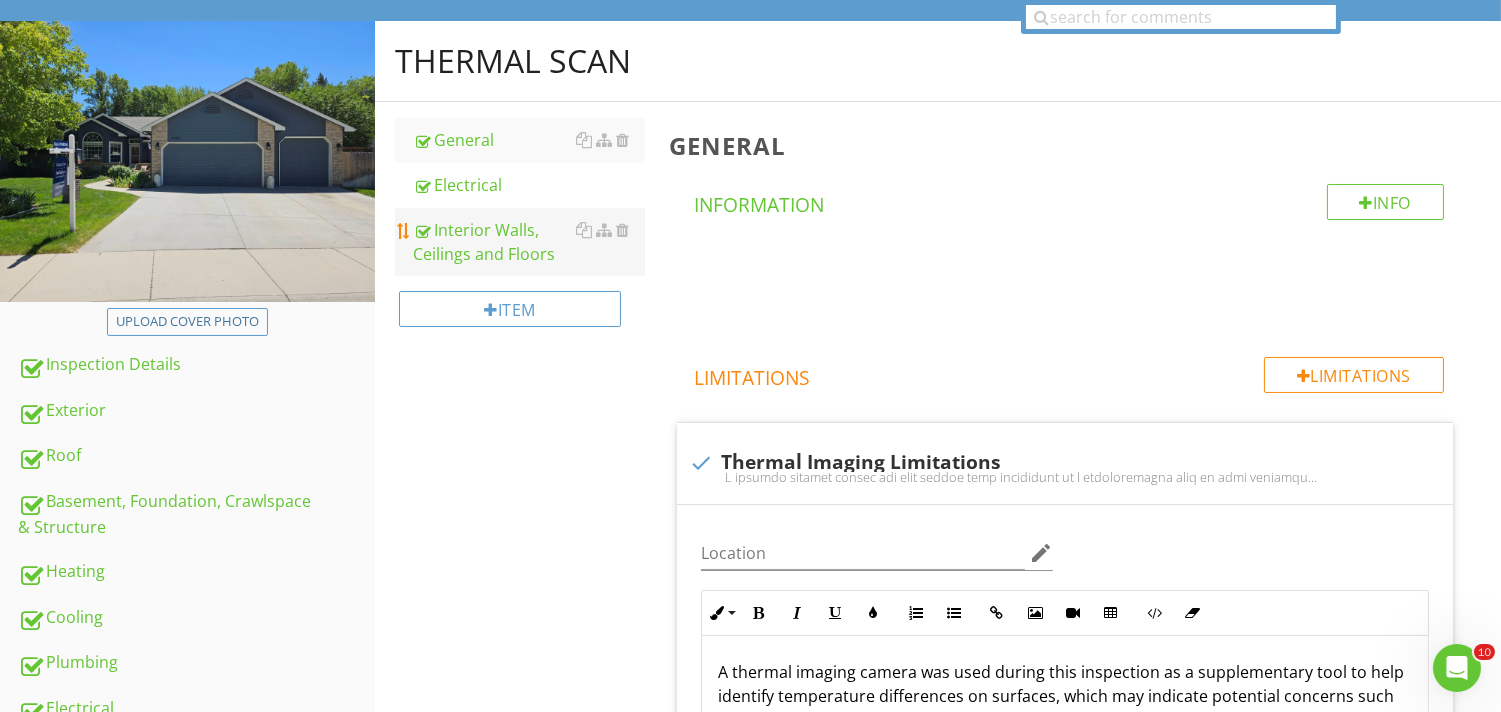 click on "Interior Walls, Ceilings and Floors" at bounding box center [528, 242] 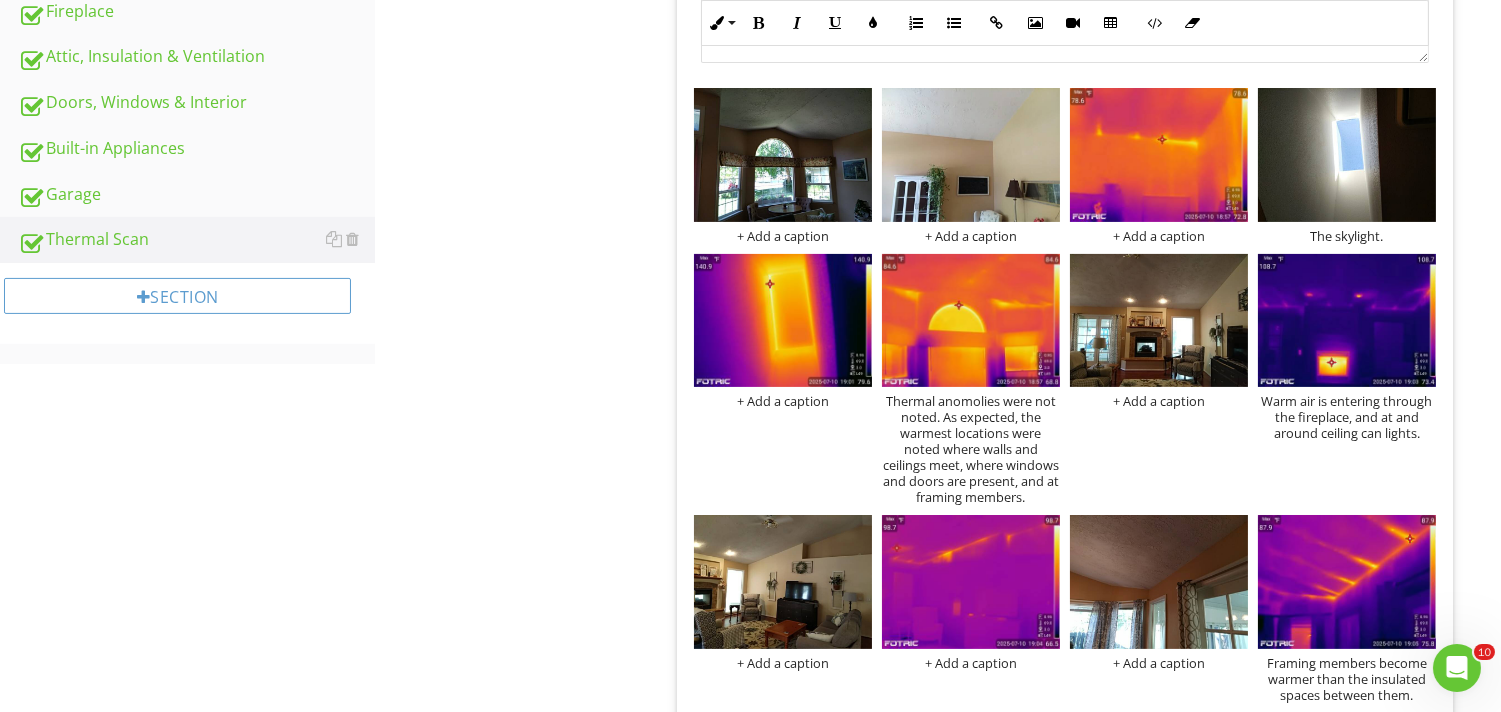 scroll, scrollTop: 946, scrollLeft: 0, axis: vertical 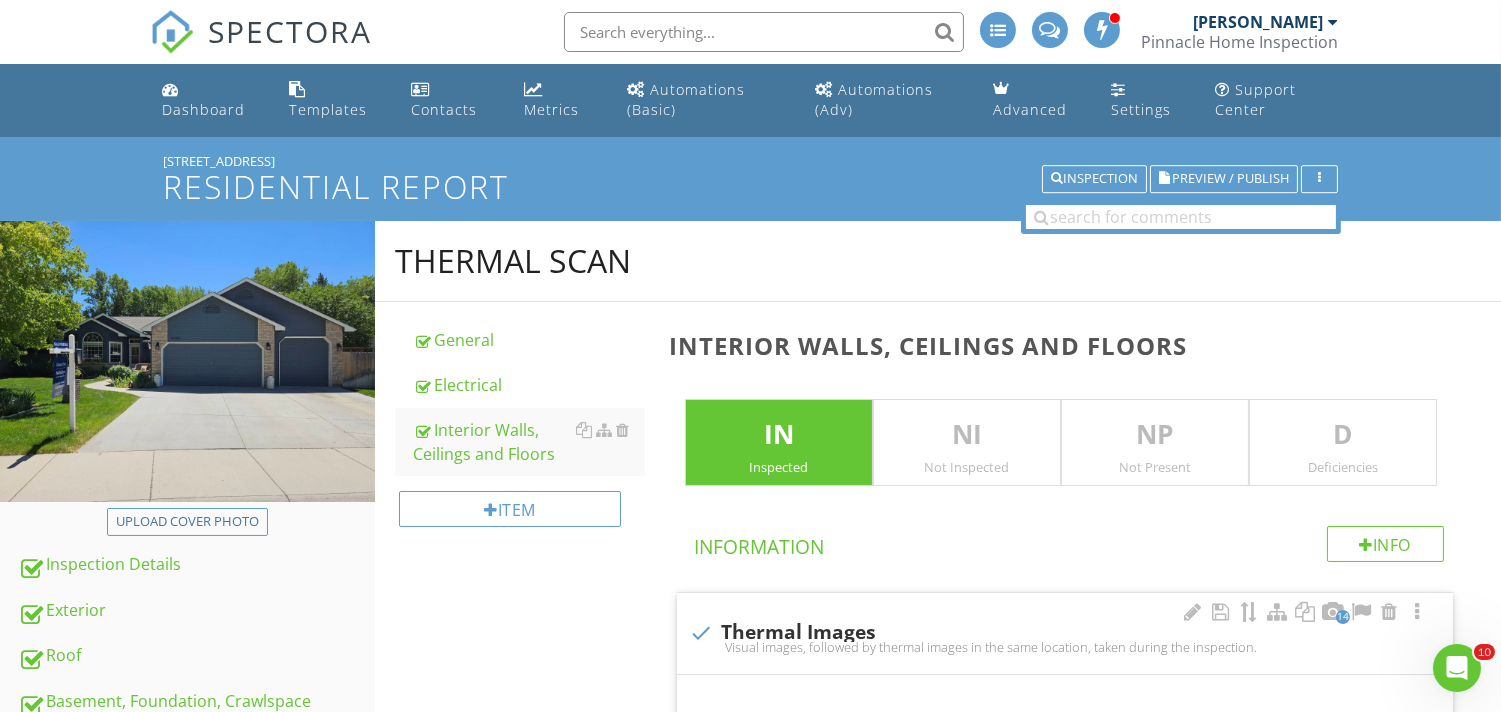 click on "SPECTORA" at bounding box center [290, 31] 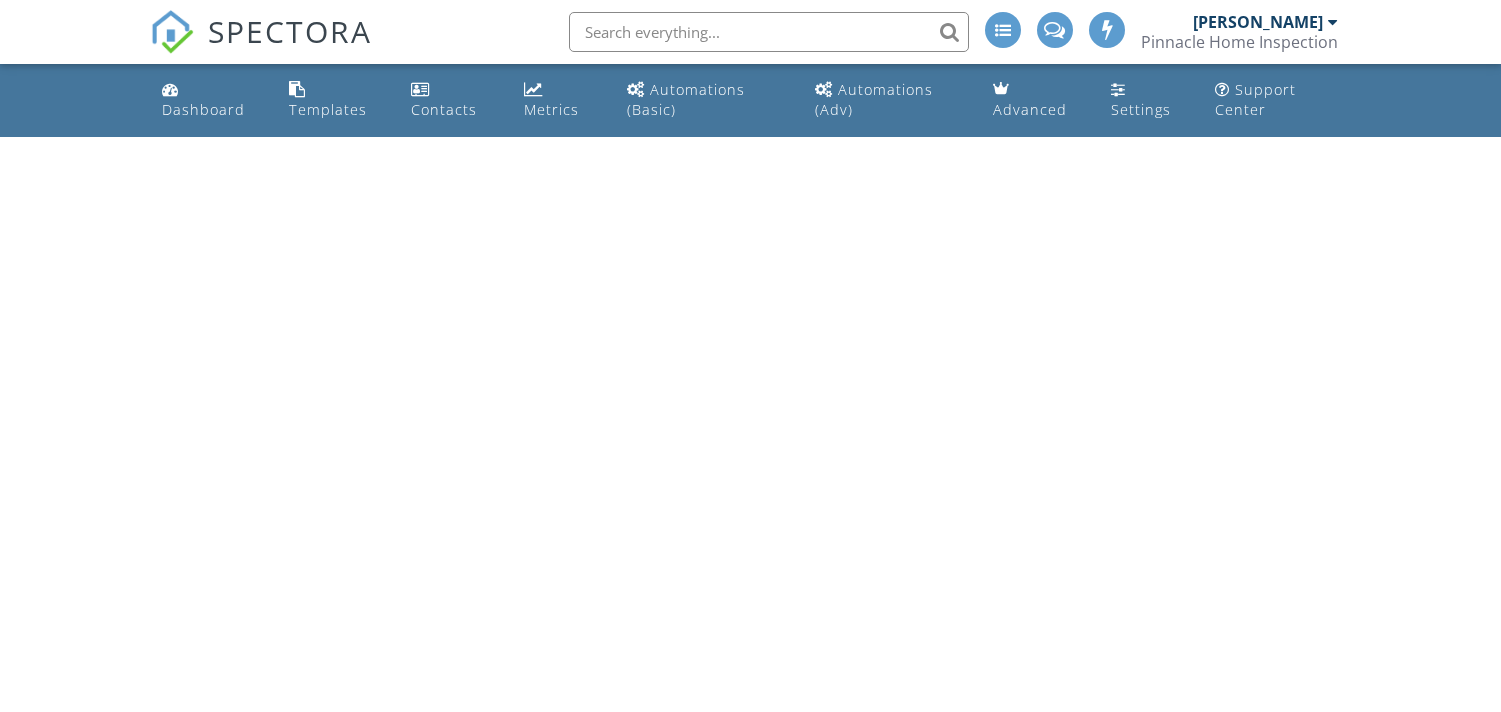 scroll, scrollTop: 0, scrollLeft: 0, axis: both 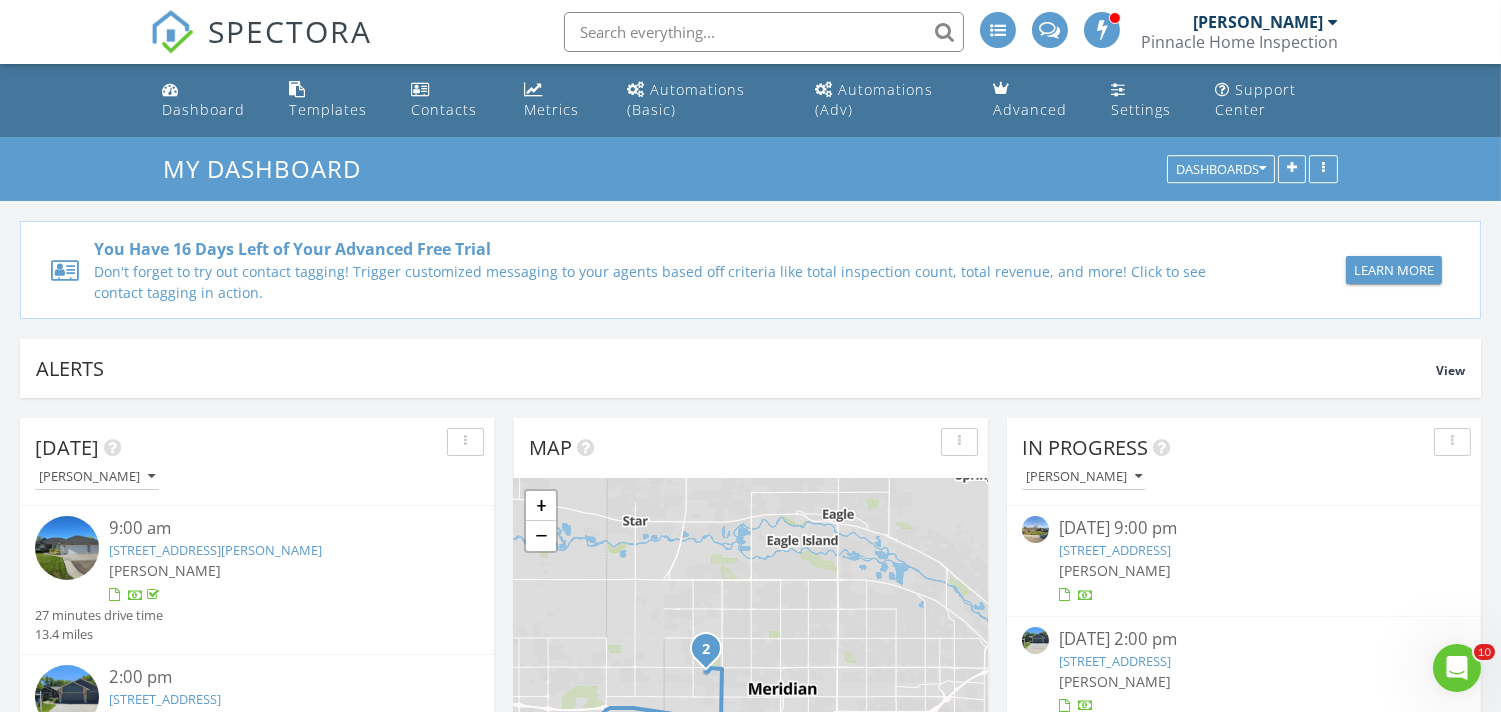 click on "[STREET_ADDRESS]" at bounding box center [275, 699] 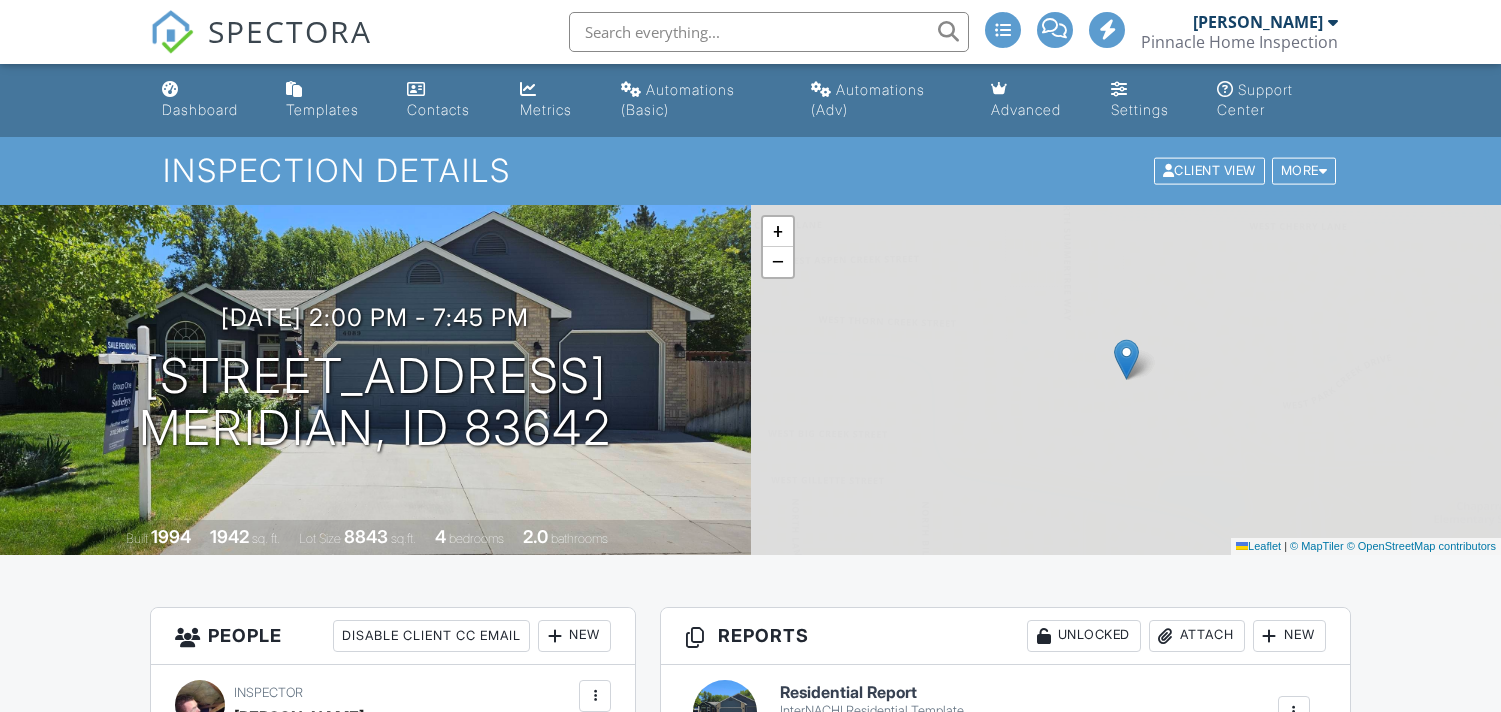 scroll, scrollTop: 0, scrollLeft: 0, axis: both 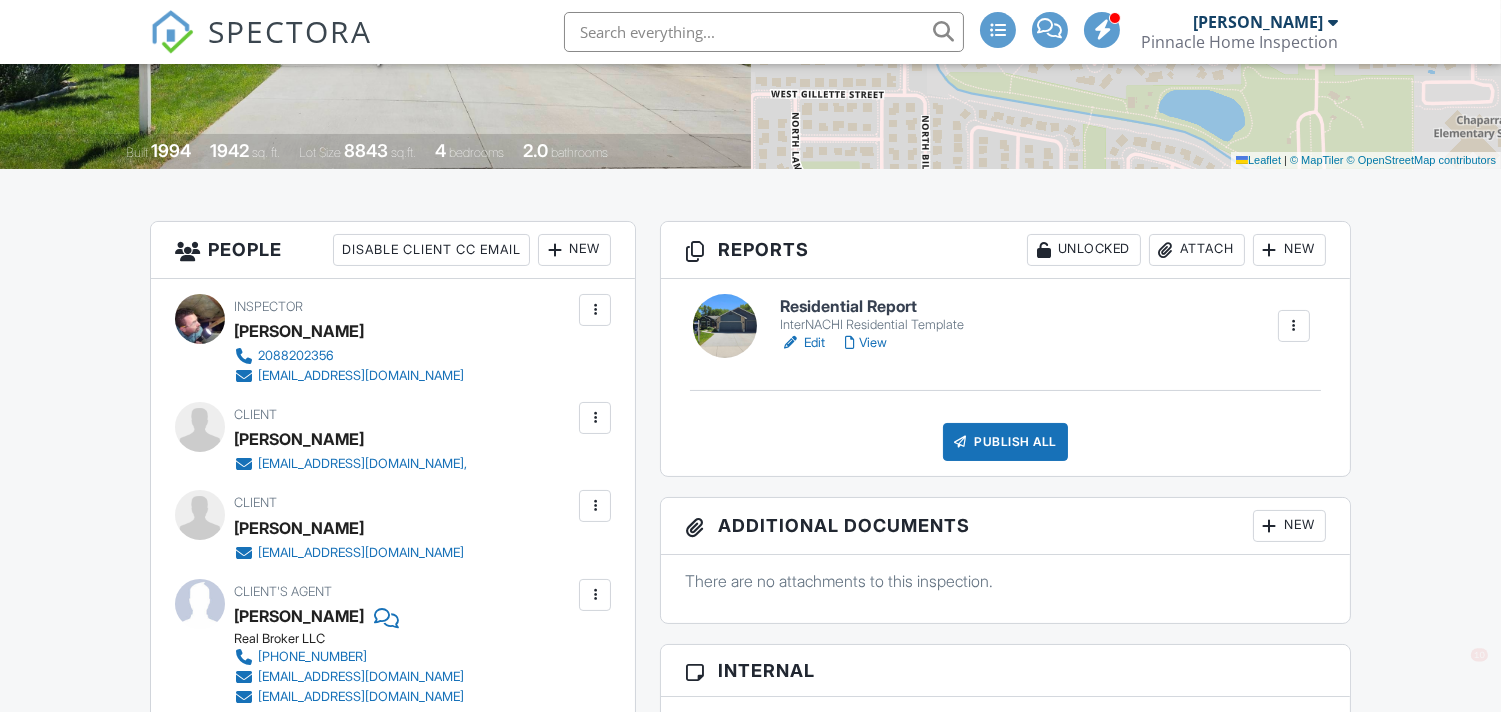 click on "View" at bounding box center [866, 343] 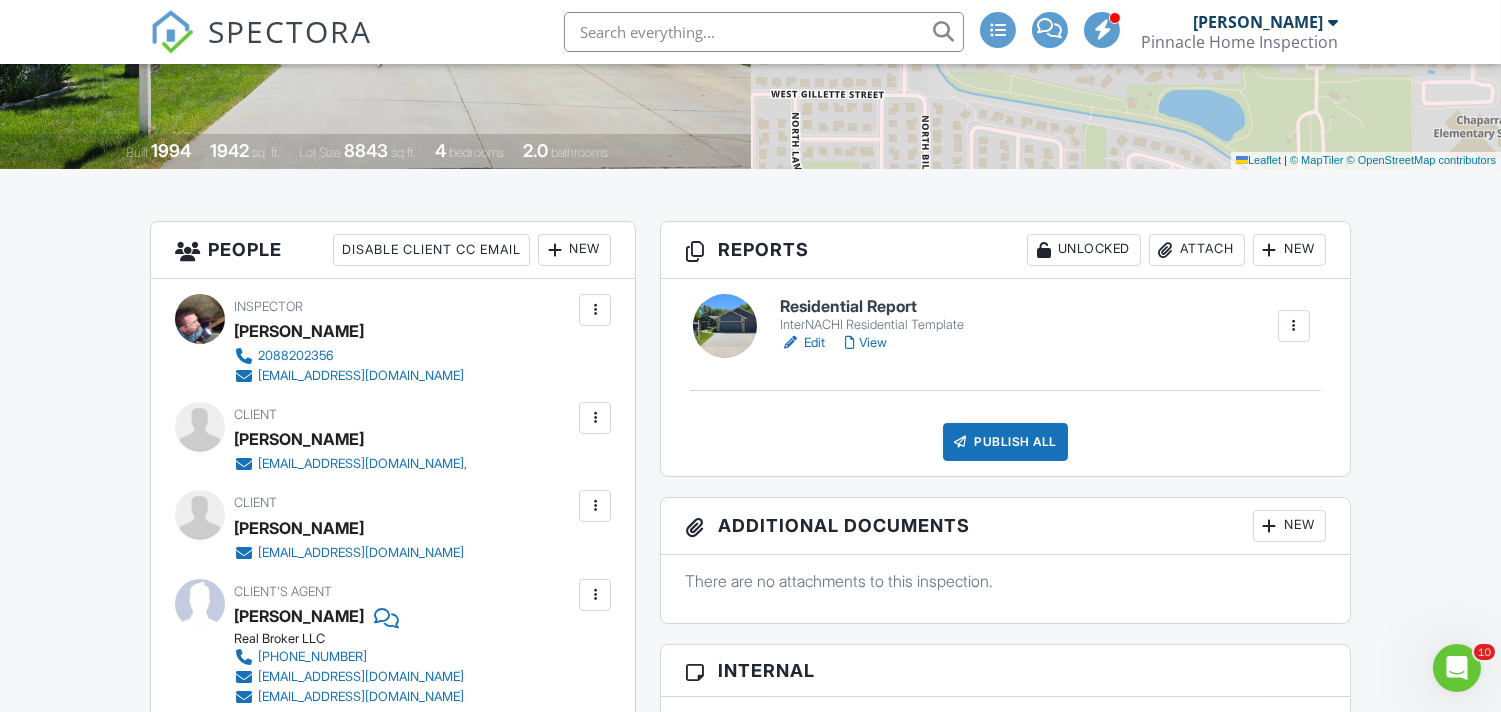 scroll, scrollTop: 0, scrollLeft: 0, axis: both 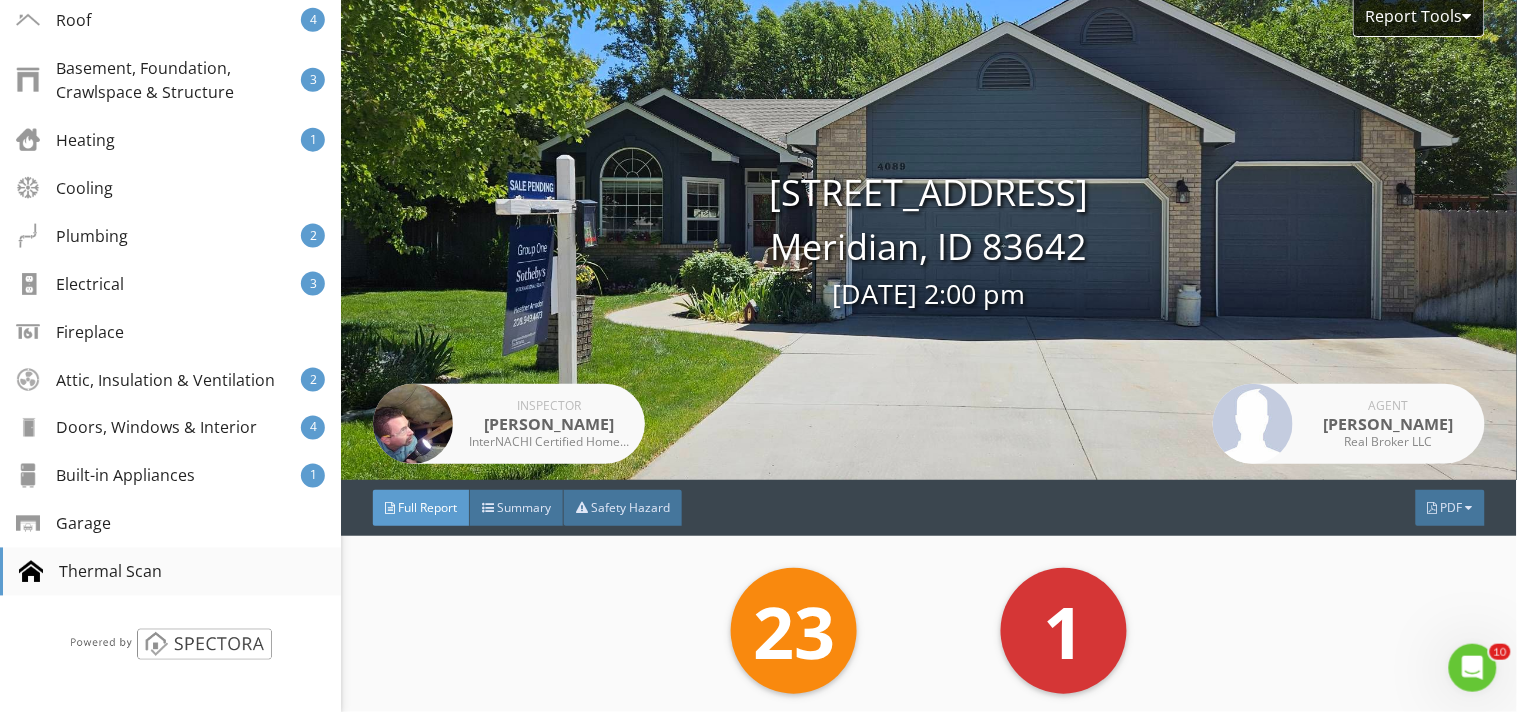 click on "Thermal Scan" at bounding box center [90, 572] 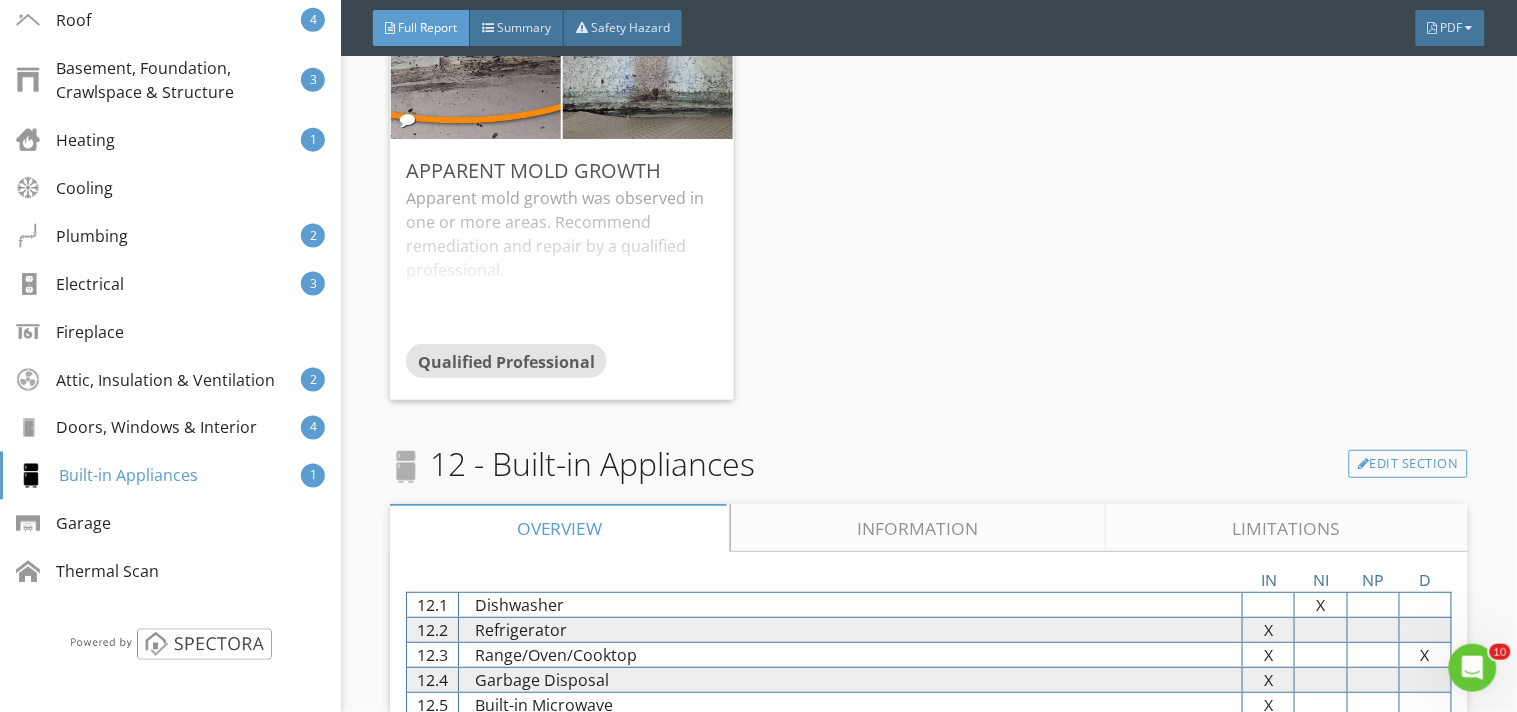 scroll, scrollTop: 10827, scrollLeft: 0, axis: vertical 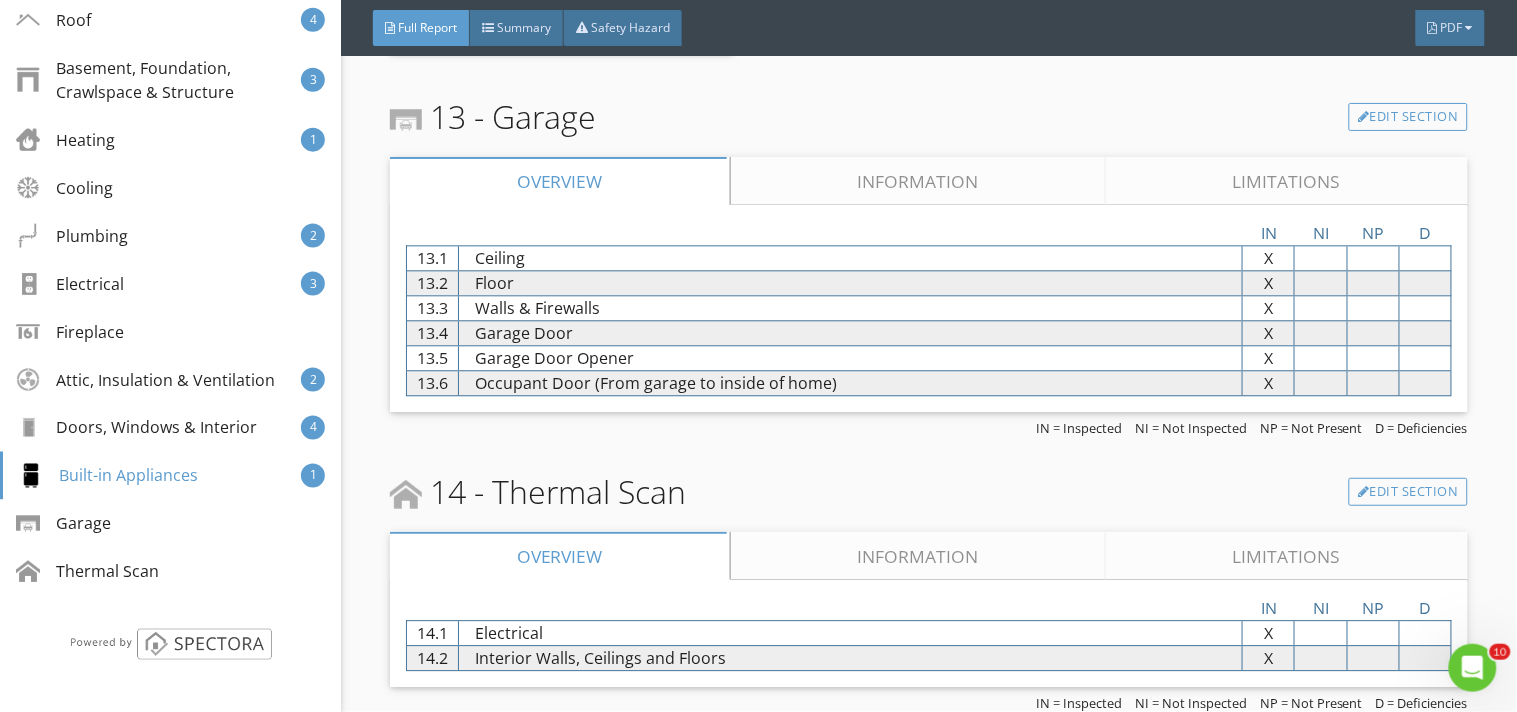 click on "Information" at bounding box center (919, 556) 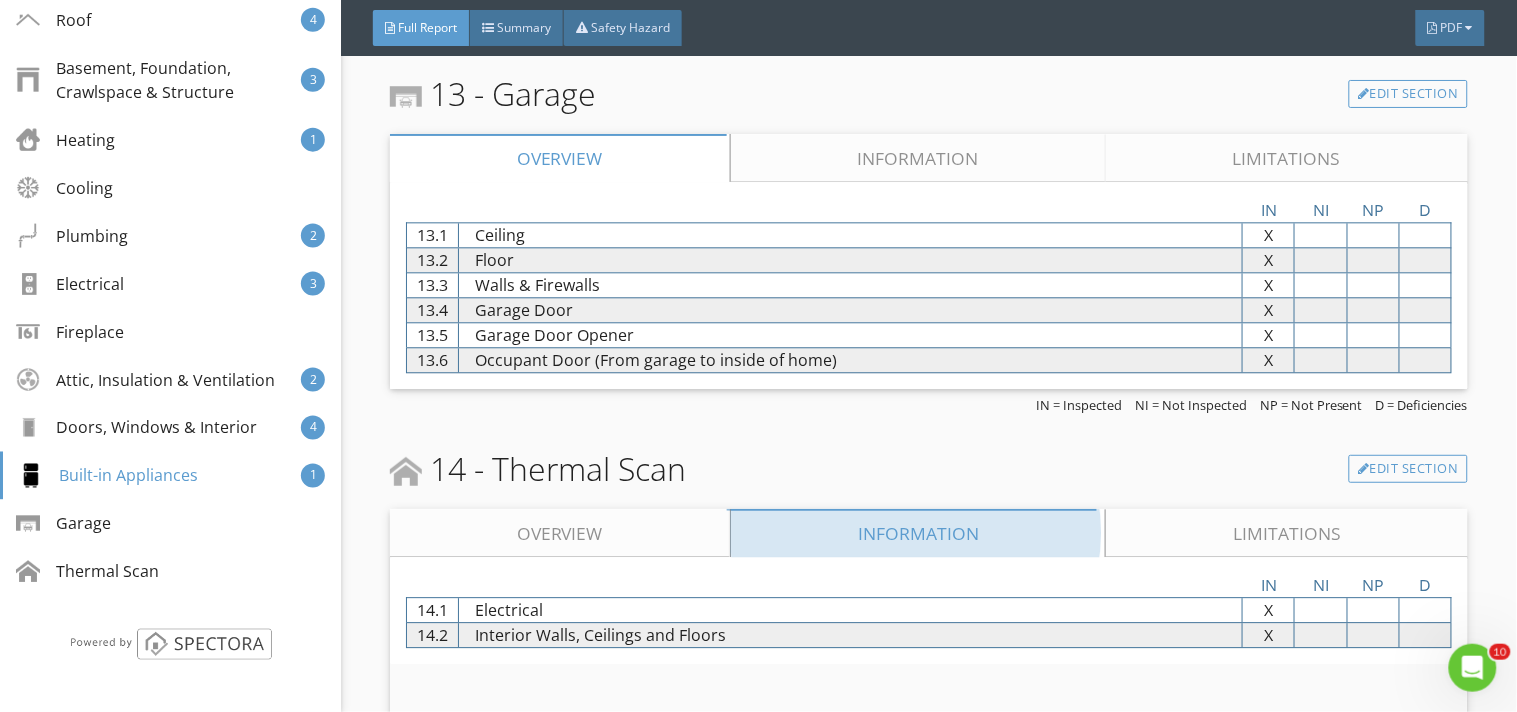 scroll, scrollTop: 10803, scrollLeft: 0, axis: vertical 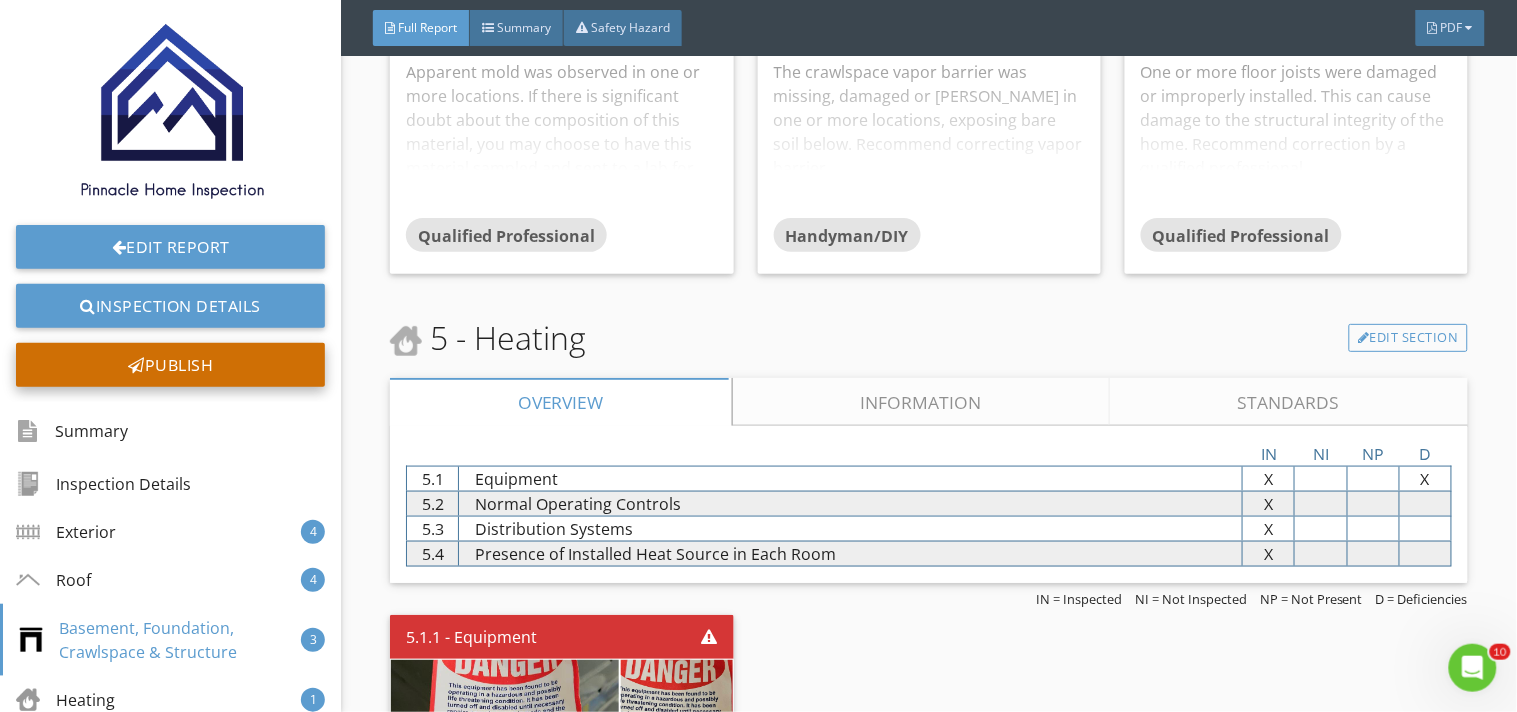 click on "Publish" at bounding box center (170, 365) 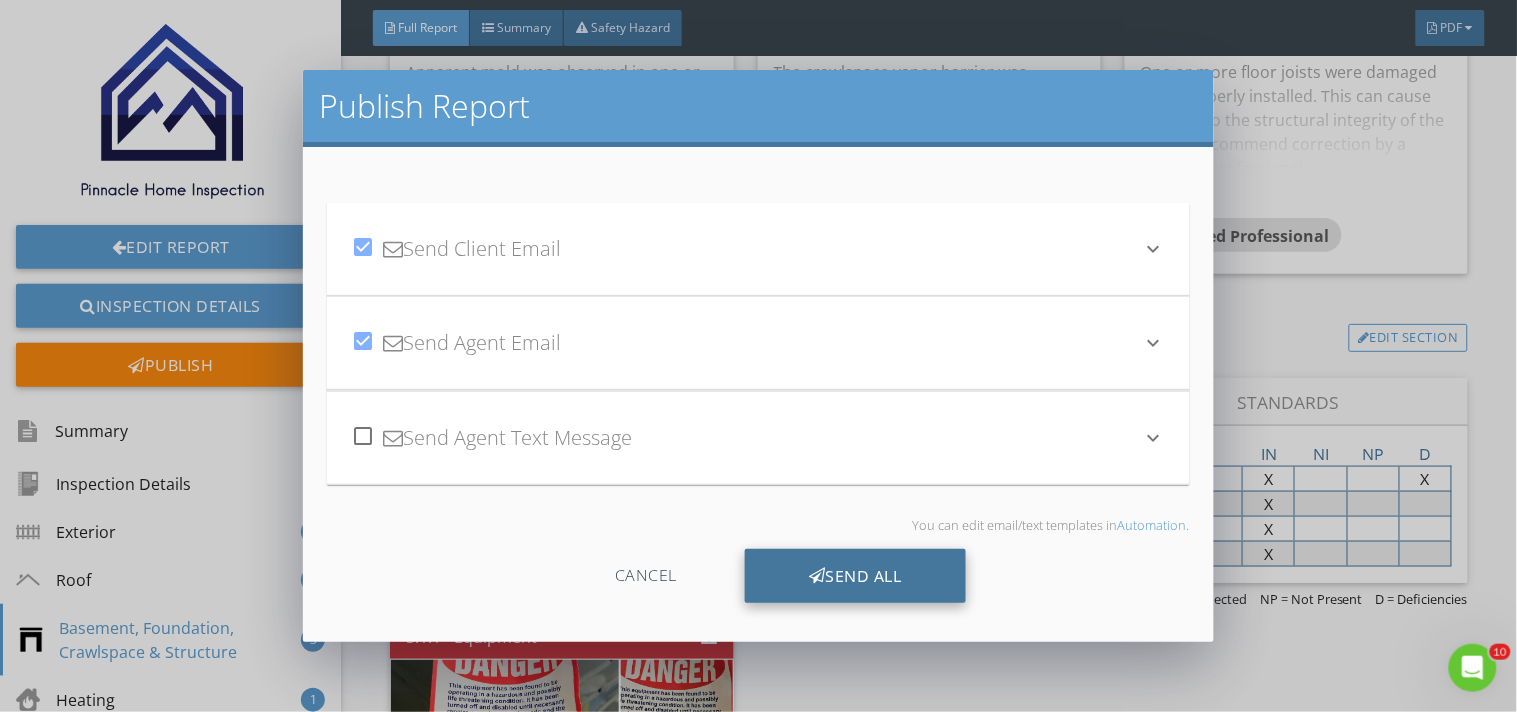 click on "Send All" at bounding box center (855, 576) 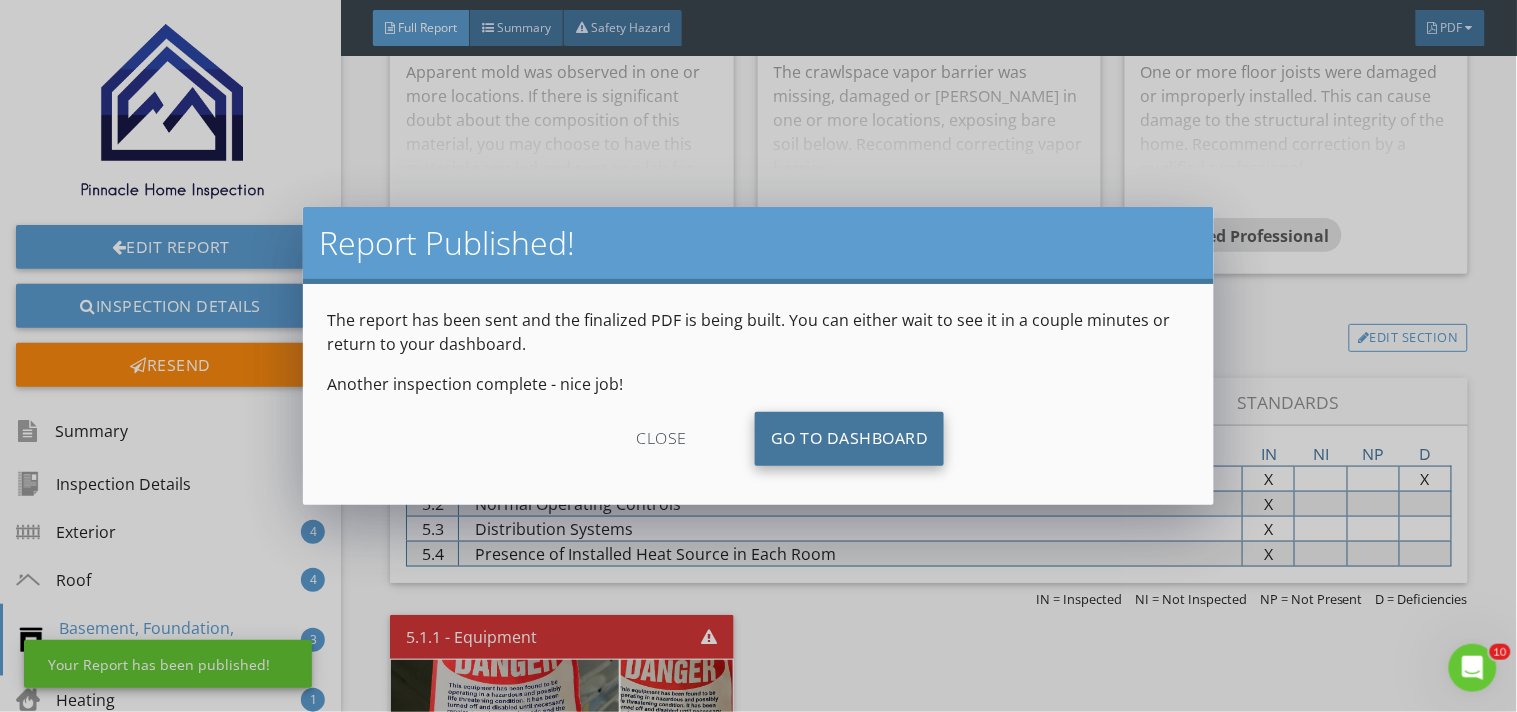click on "Go To Dashboard" at bounding box center [850, 439] 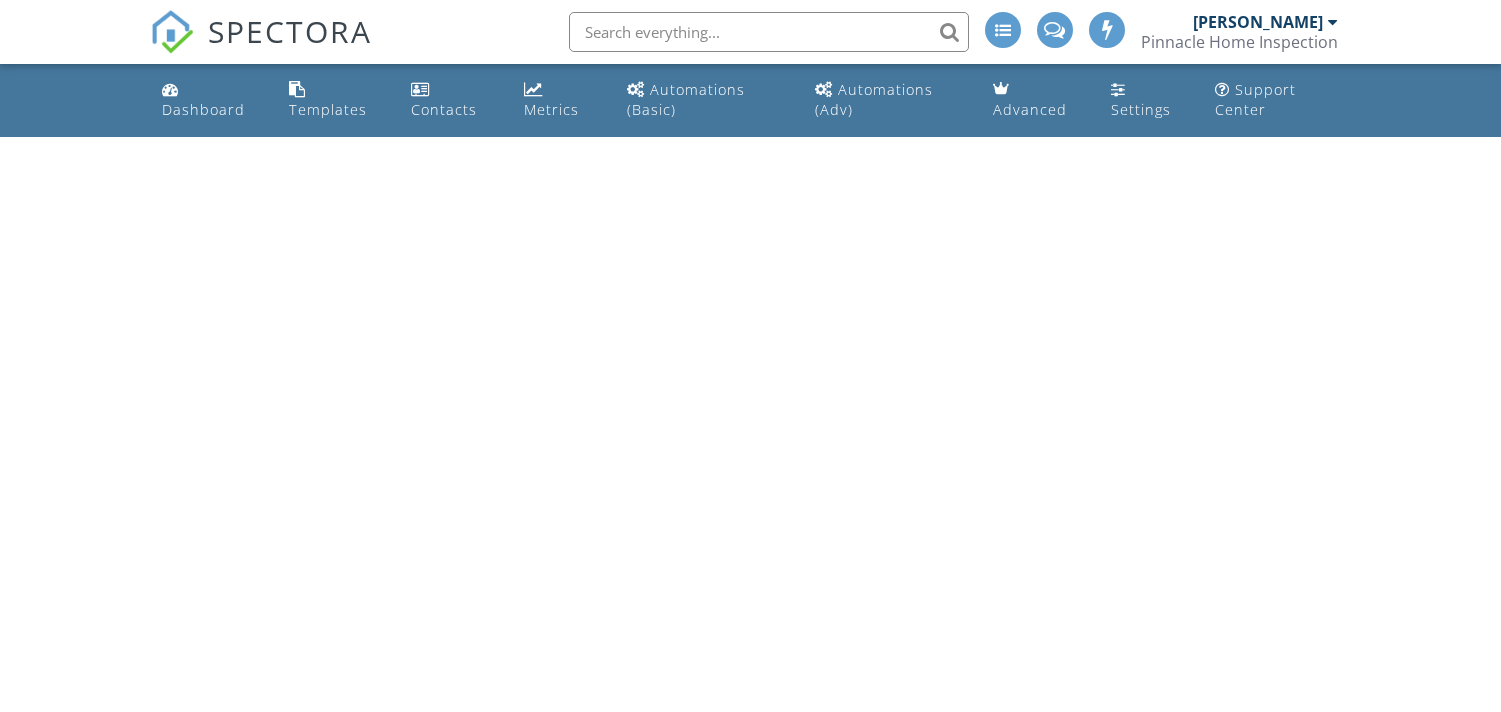 scroll, scrollTop: 0, scrollLeft: 0, axis: both 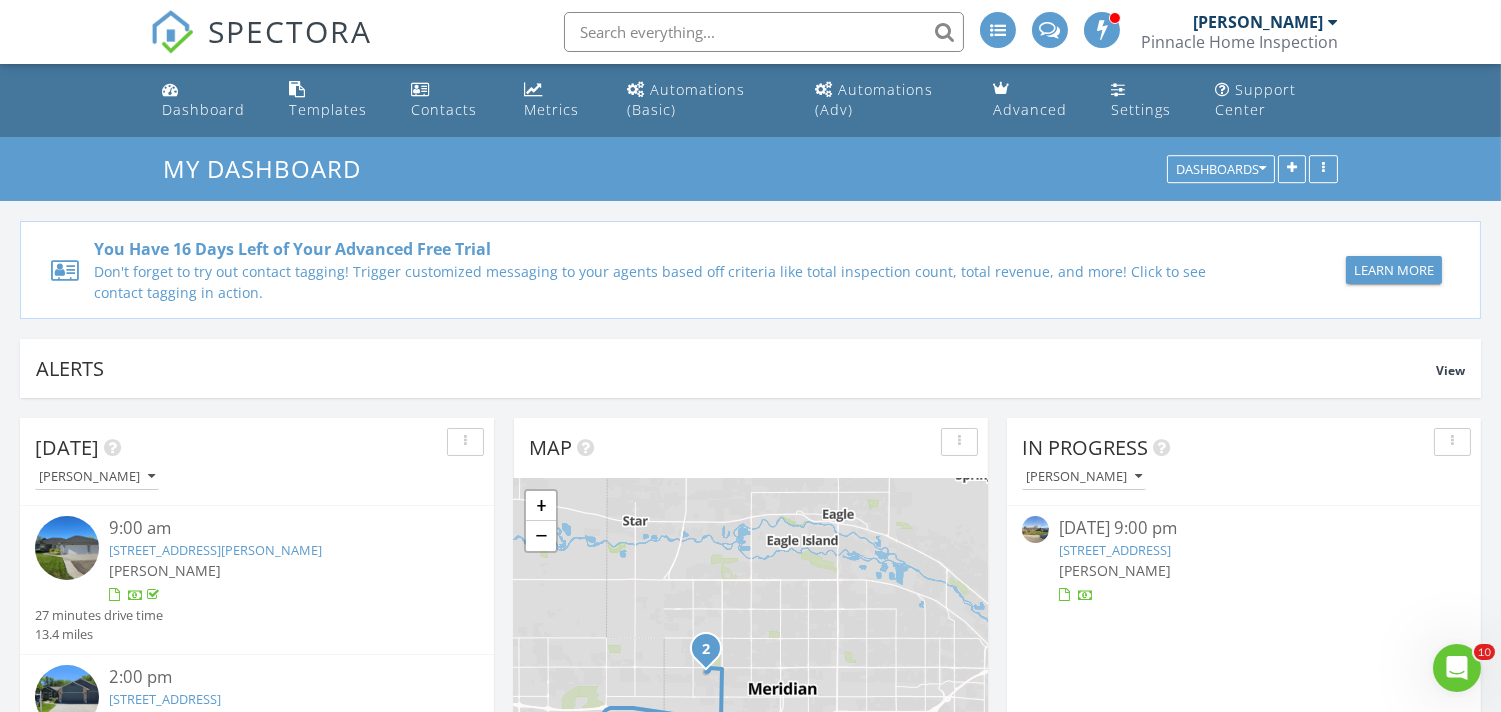 click on "SPECTORA" at bounding box center (290, 31) 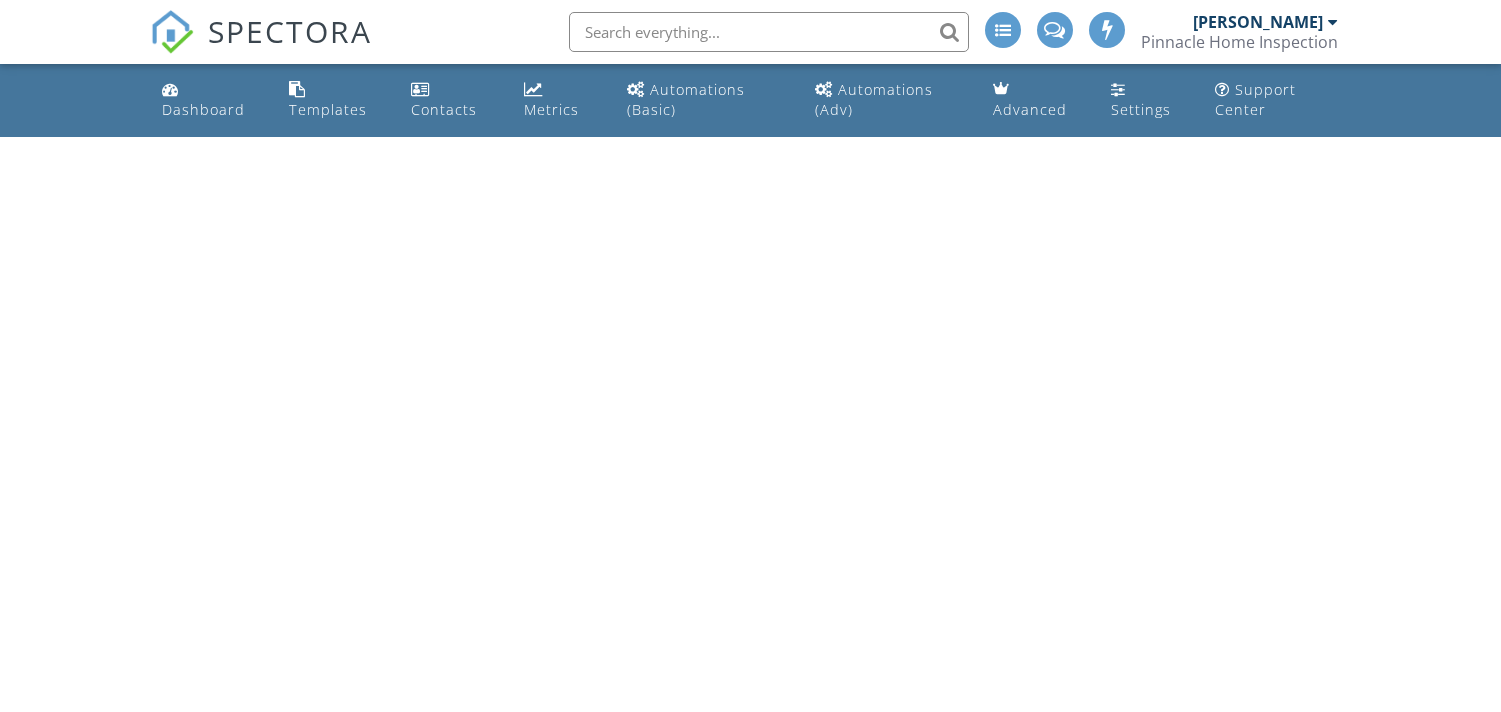 scroll, scrollTop: 0, scrollLeft: 0, axis: both 